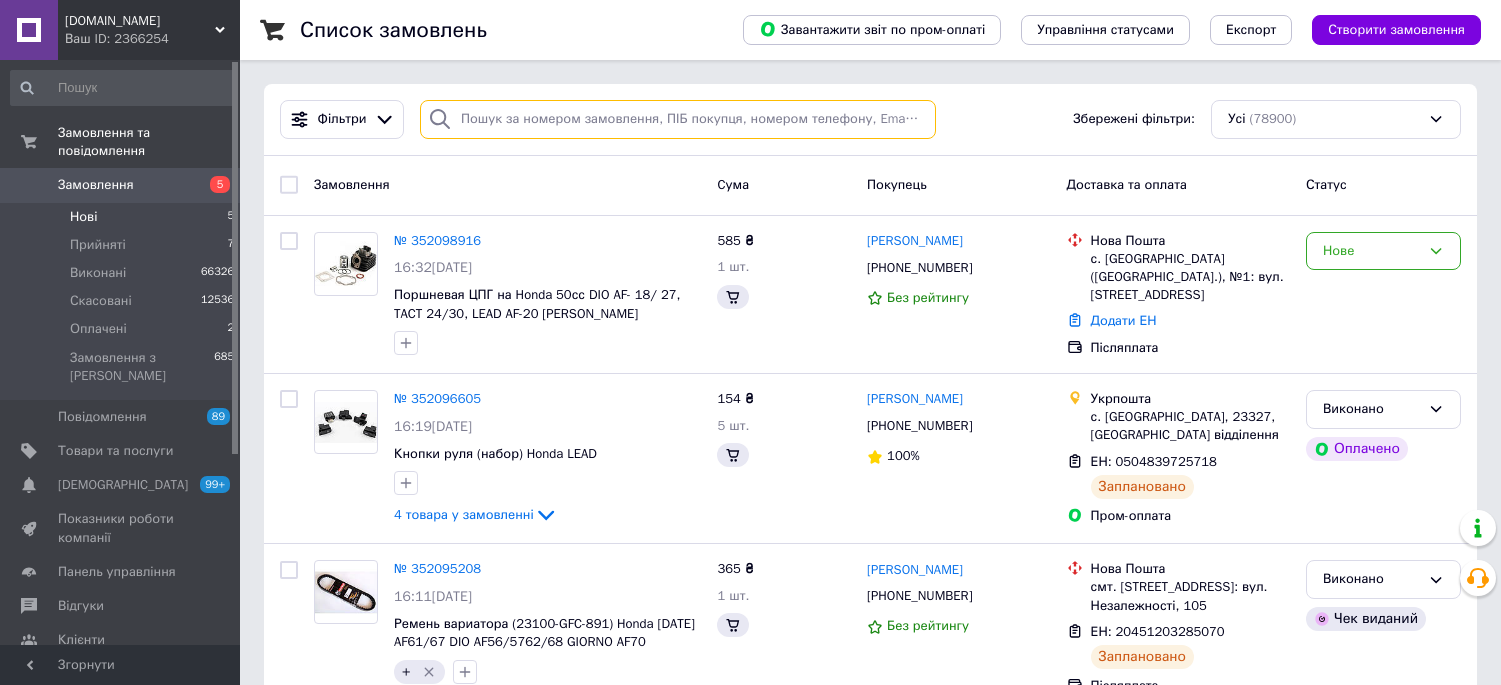 click at bounding box center [678, 119] 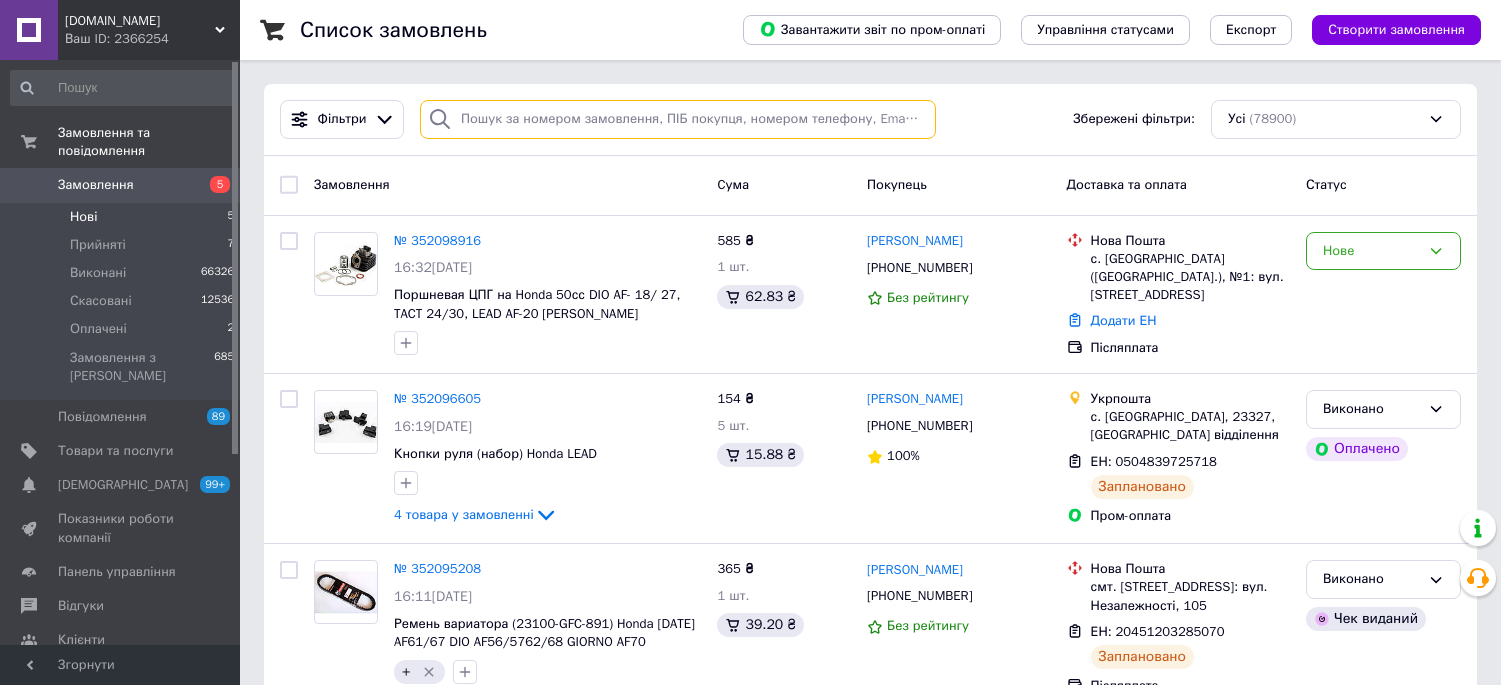 scroll, scrollTop: 0, scrollLeft: 0, axis: both 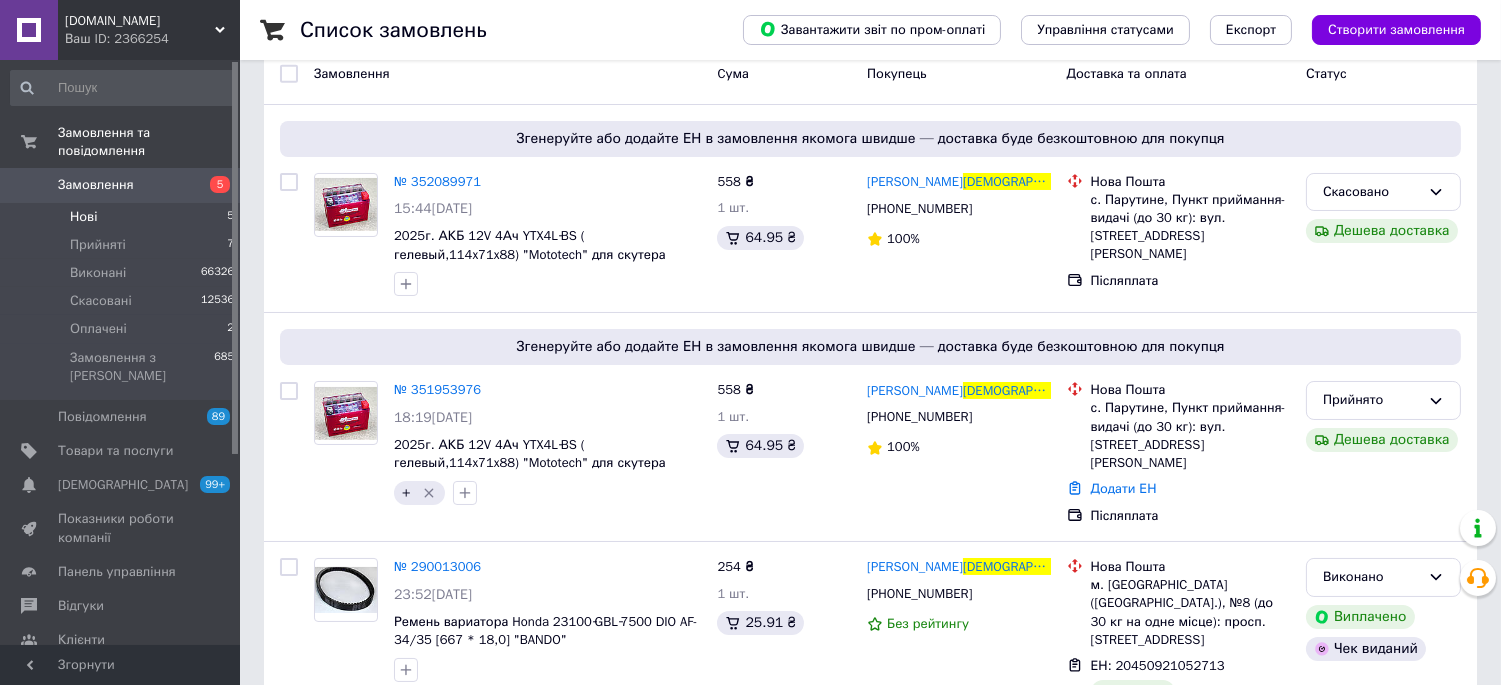 type on "апостол" 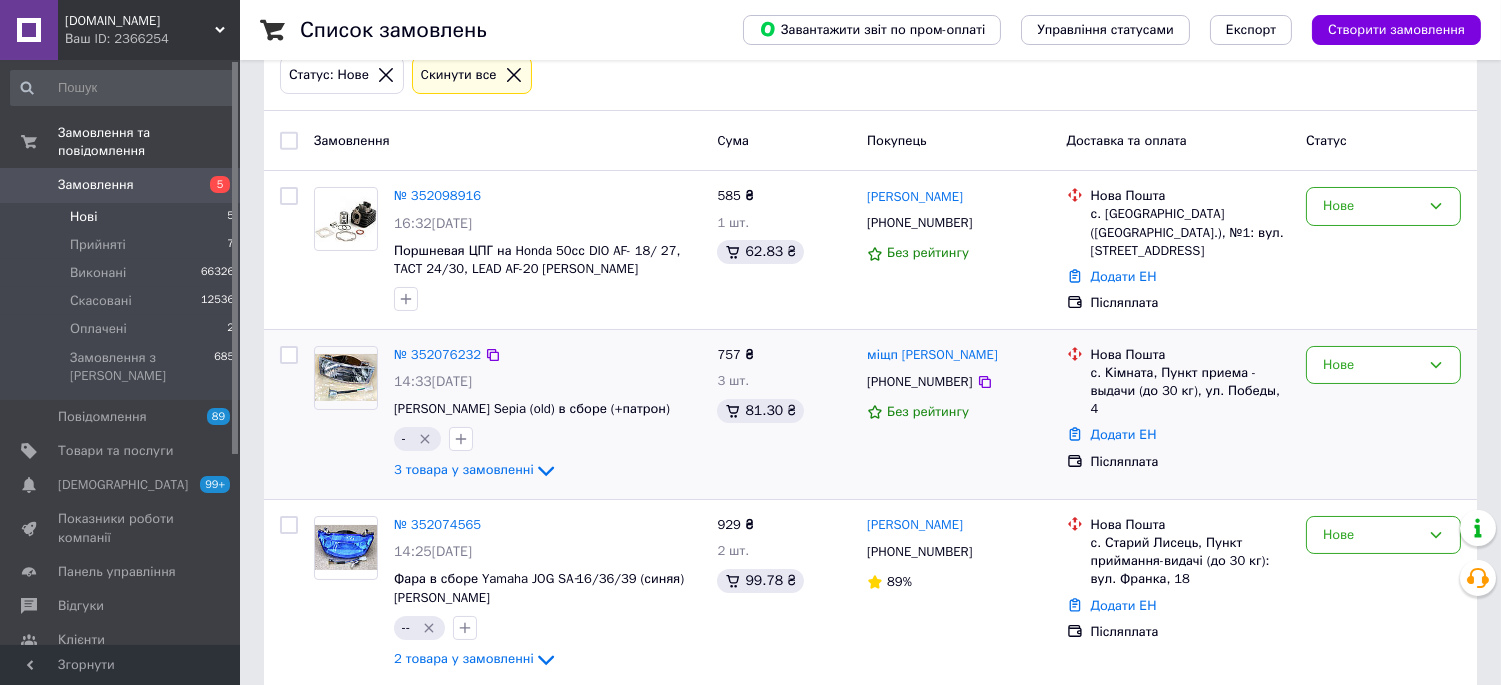 scroll, scrollTop: 0, scrollLeft: 0, axis: both 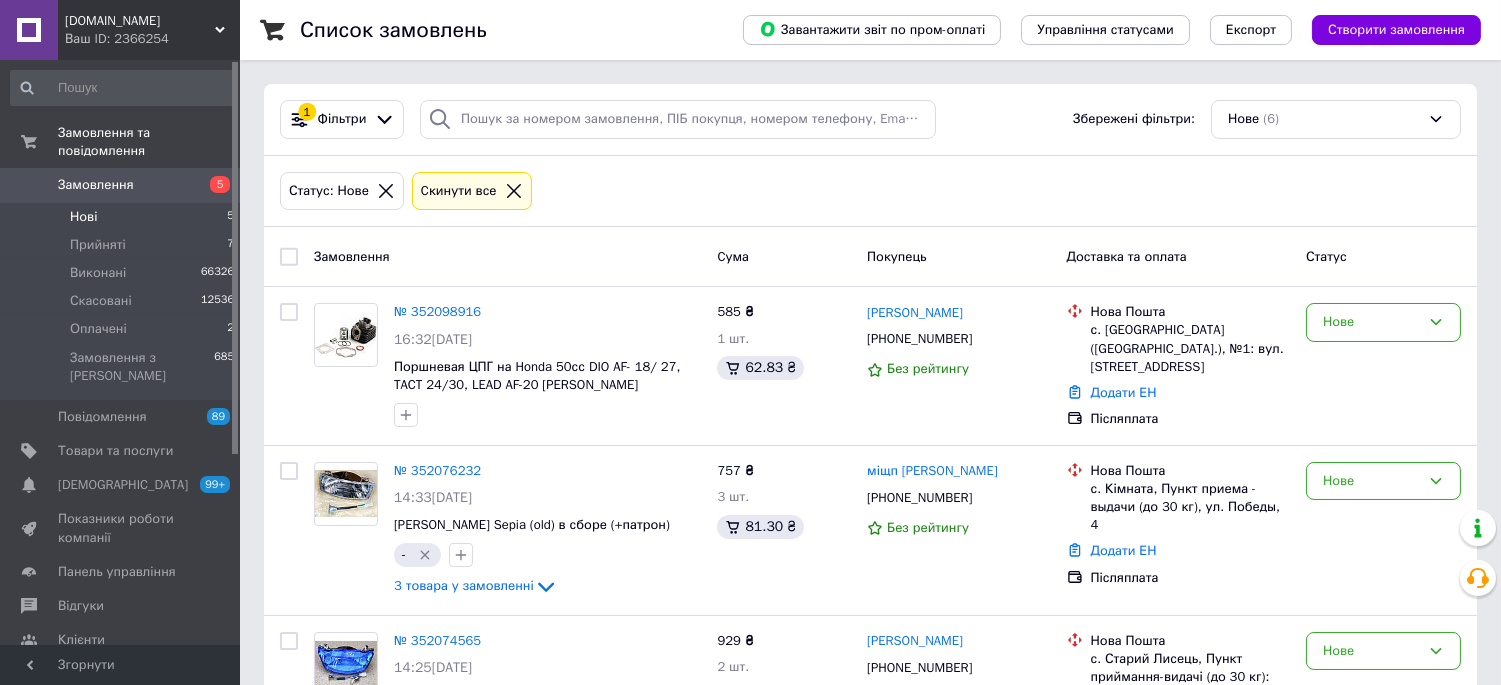 click 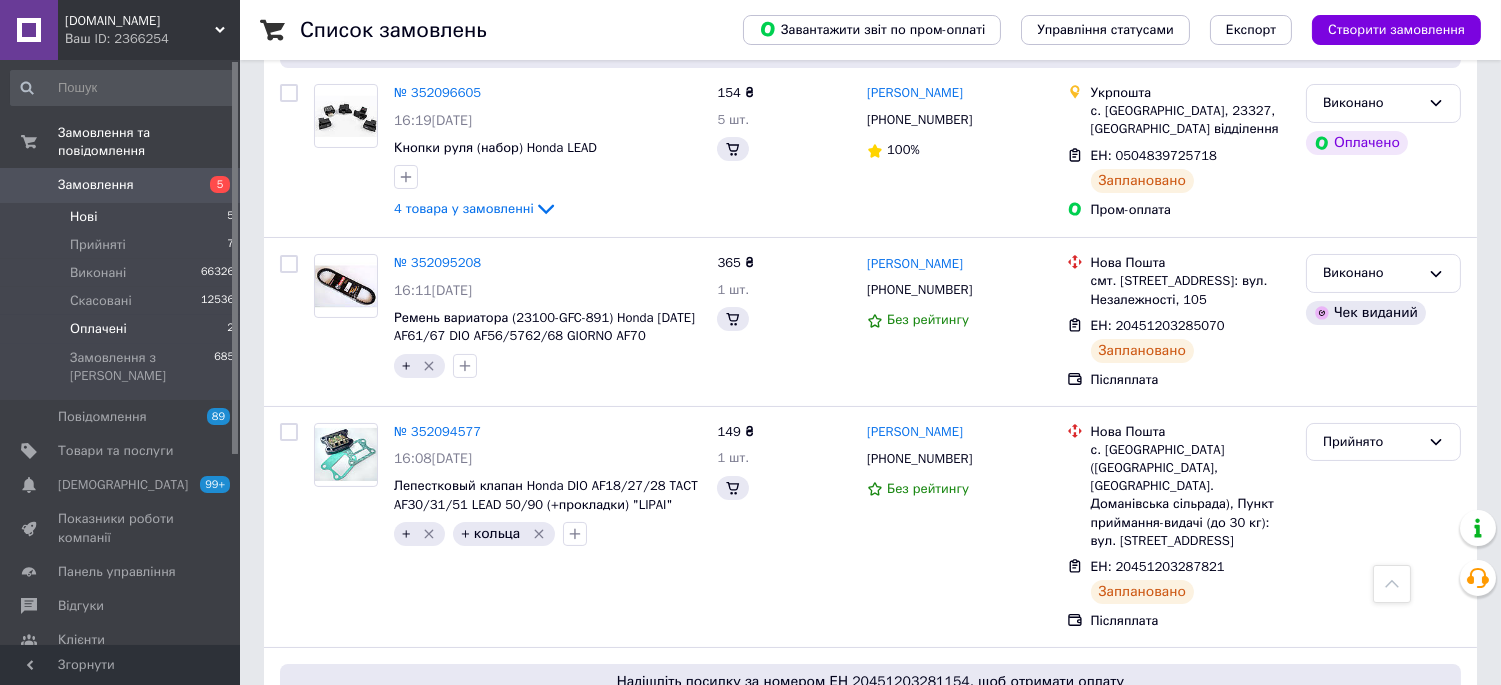 scroll, scrollTop: 111, scrollLeft: 0, axis: vertical 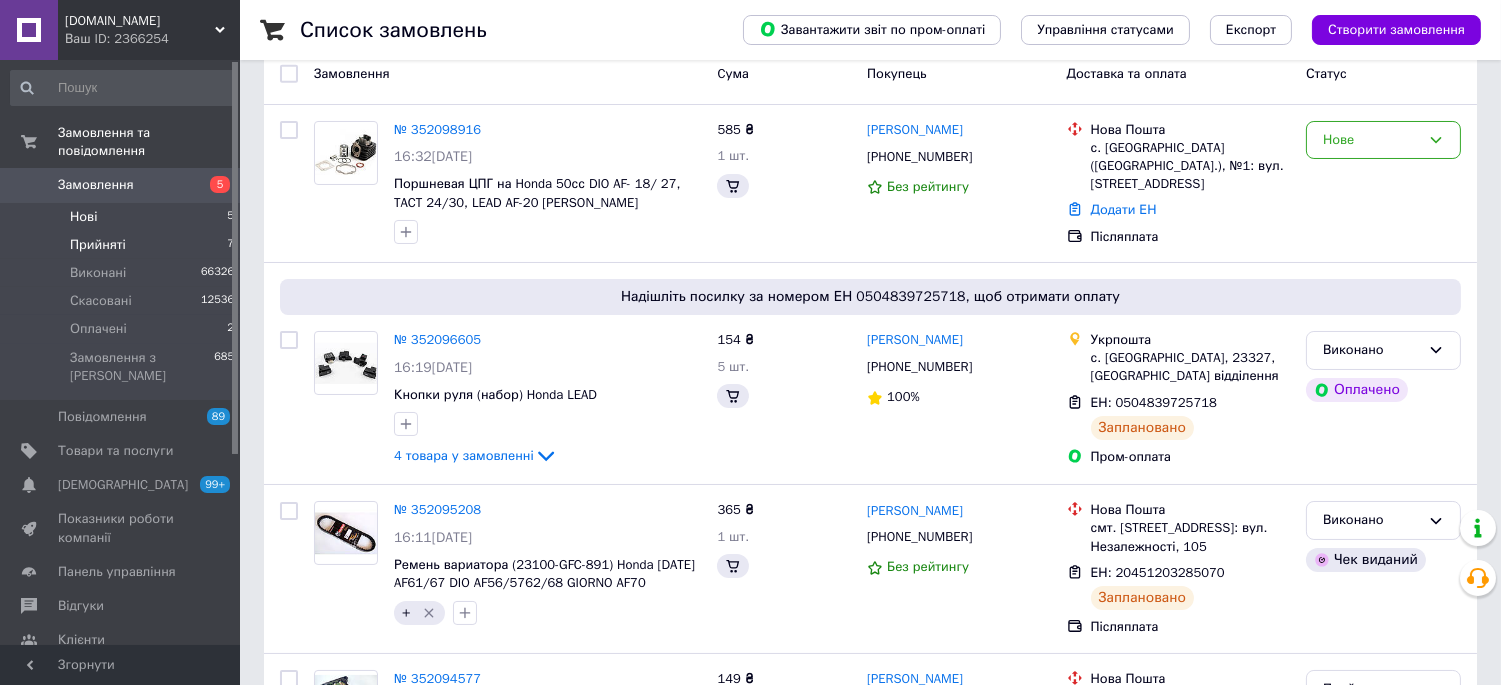 click on "Прийняті" at bounding box center (98, 245) 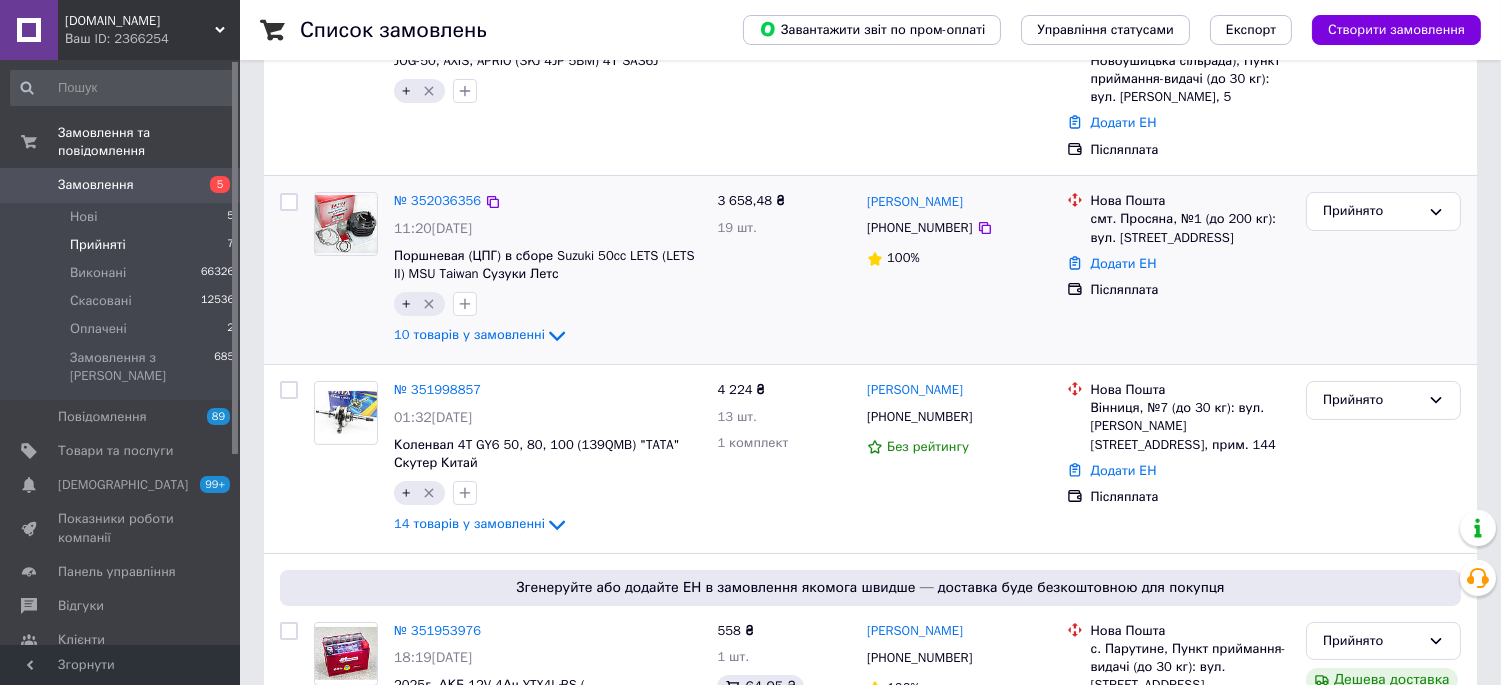 scroll, scrollTop: 427, scrollLeft: 0, axis: vertical 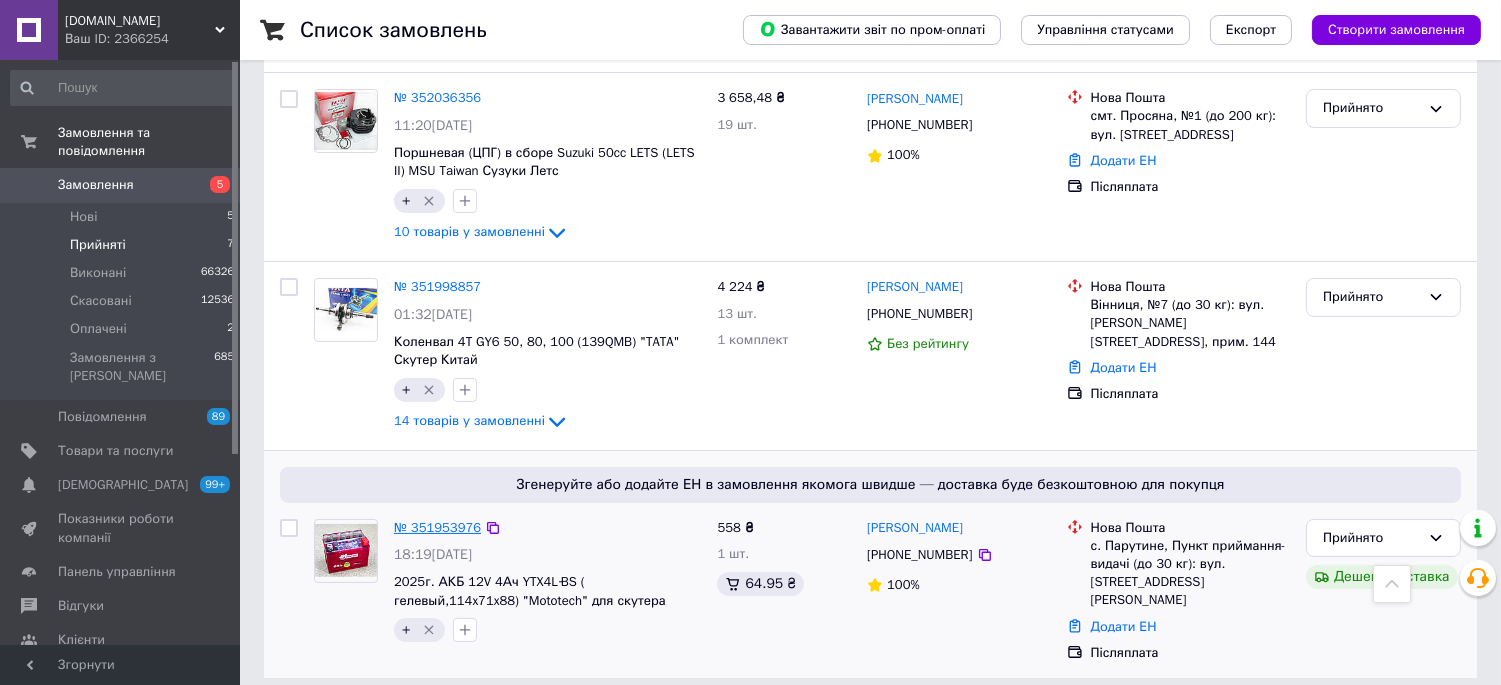 click on "№ 351953976" at bounding box center (437, 527) 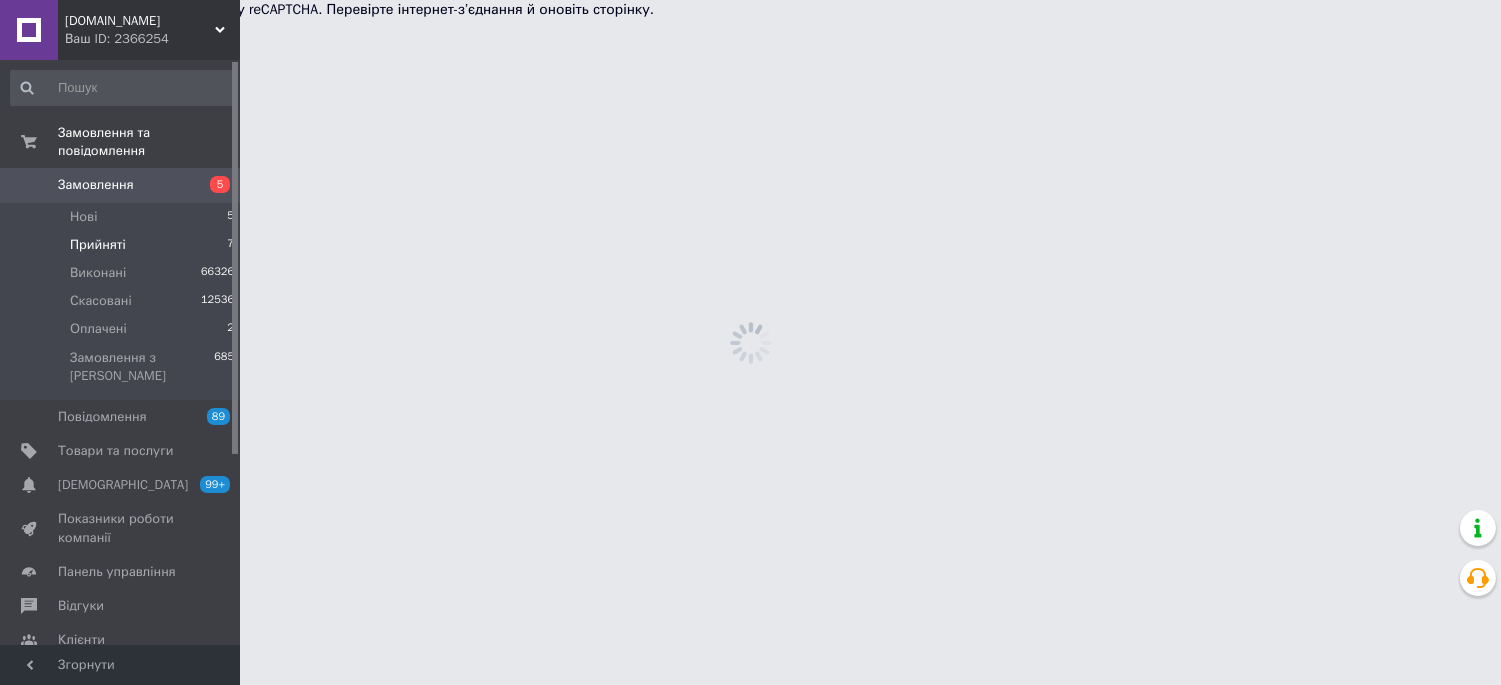 scroll, scrollTop: 0, scrollLeft: 0, axis: both 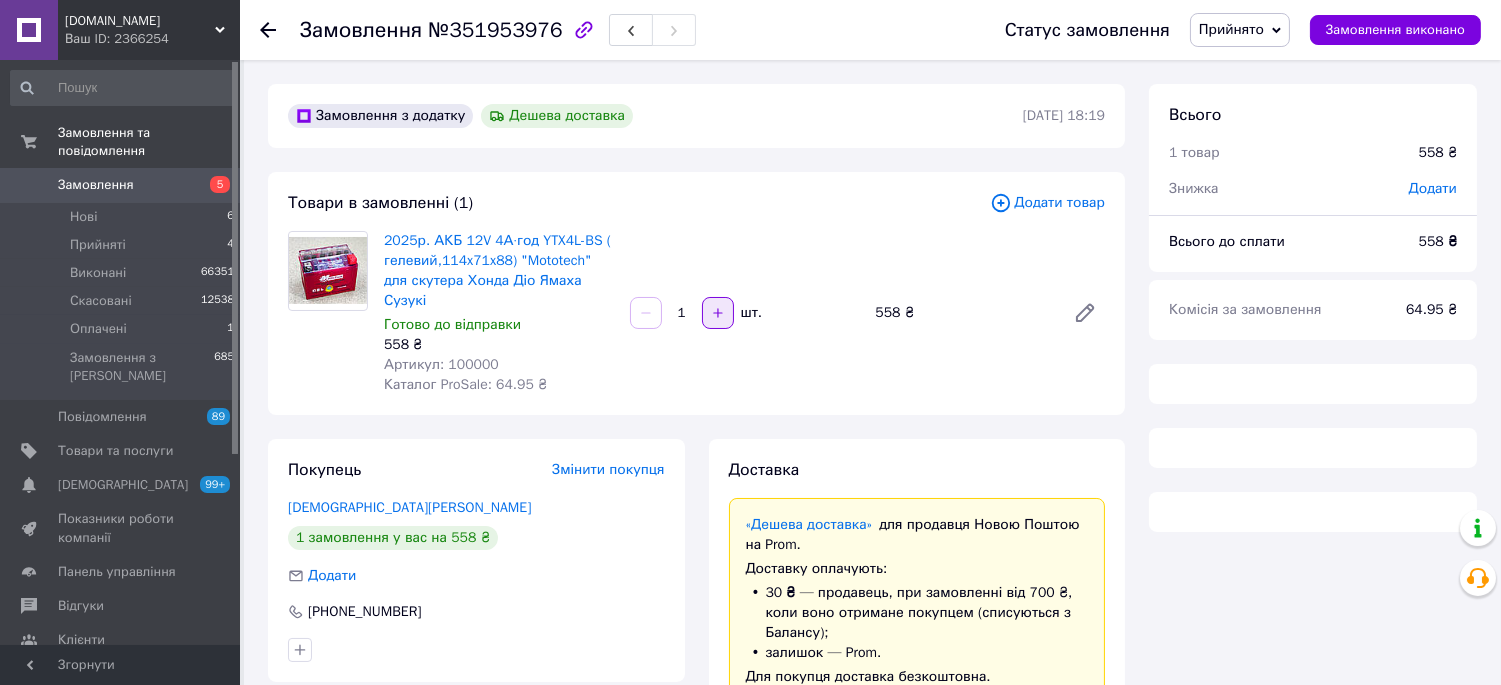 click 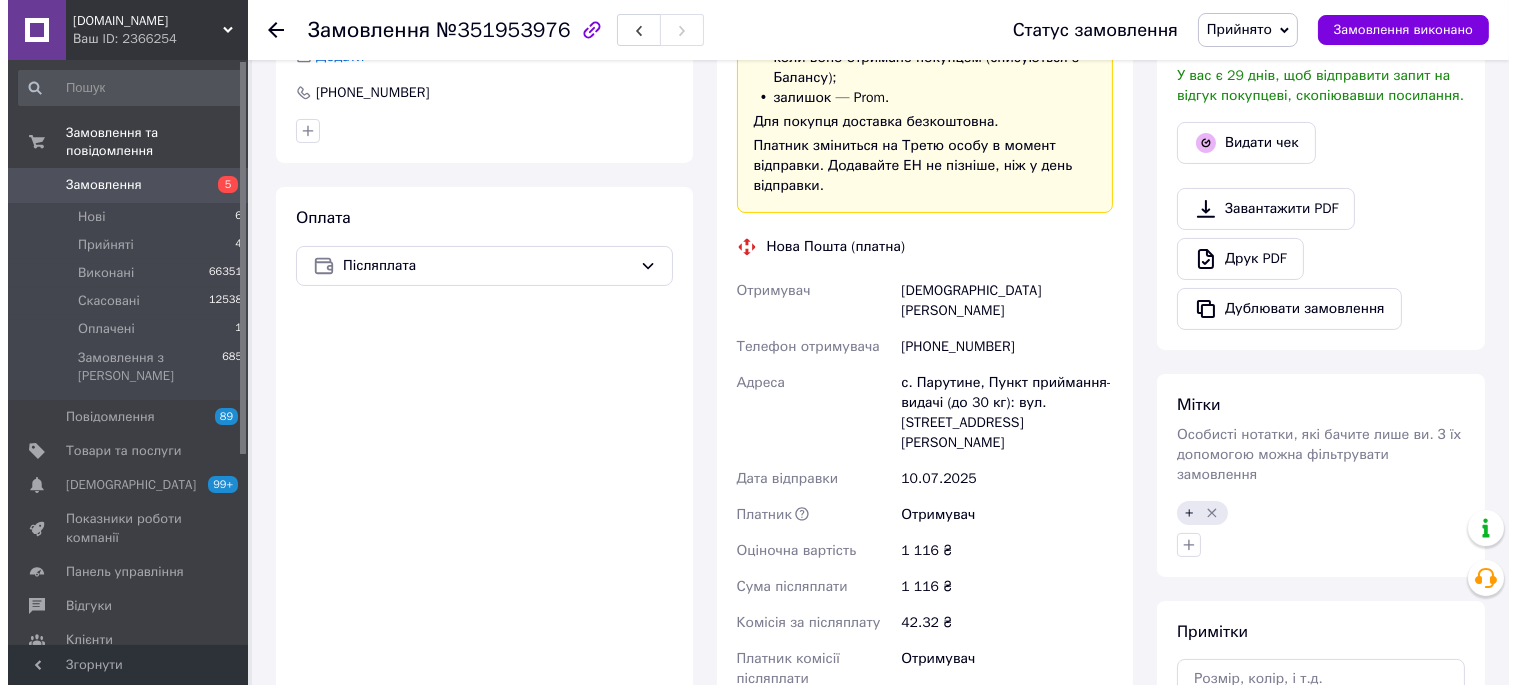 scroll, scrollTop: 0, scrollLeft: 0, axis: both 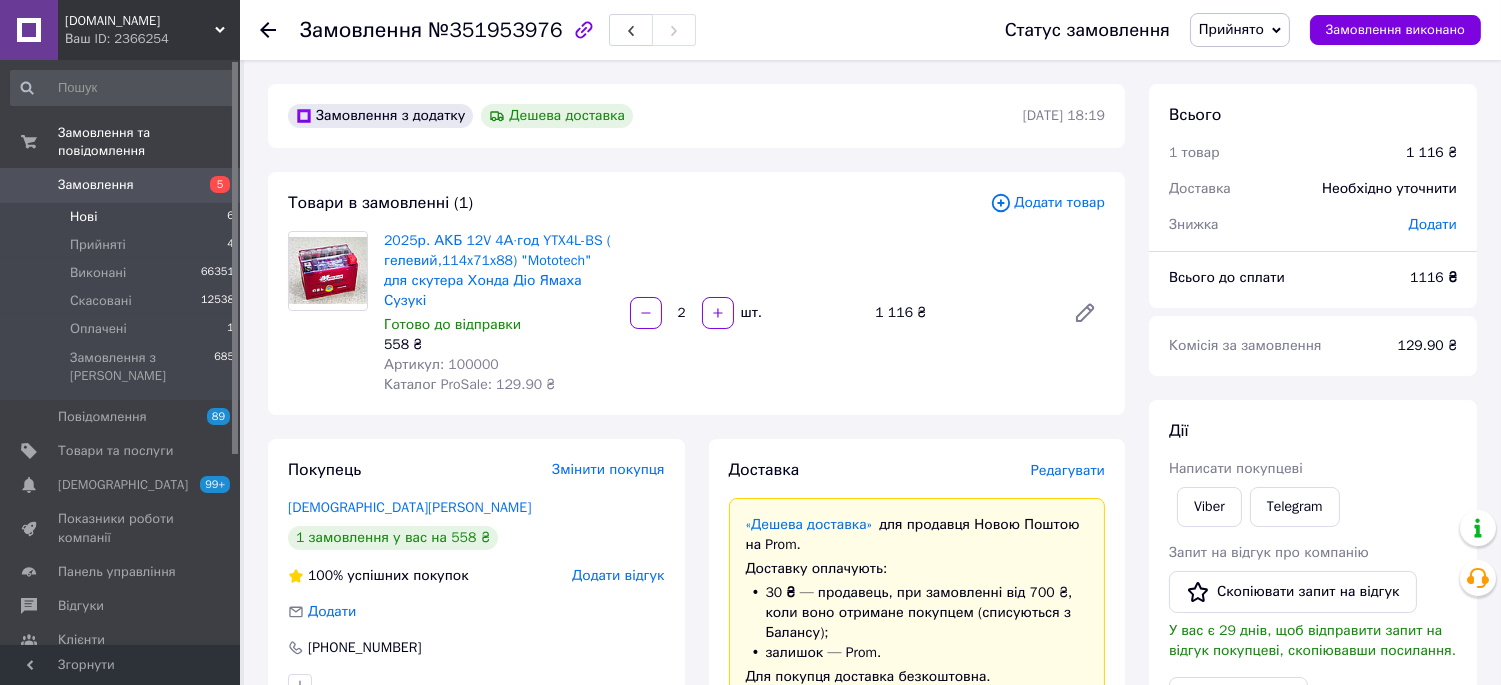 click on "Нові" at bounding box center (83, 217) 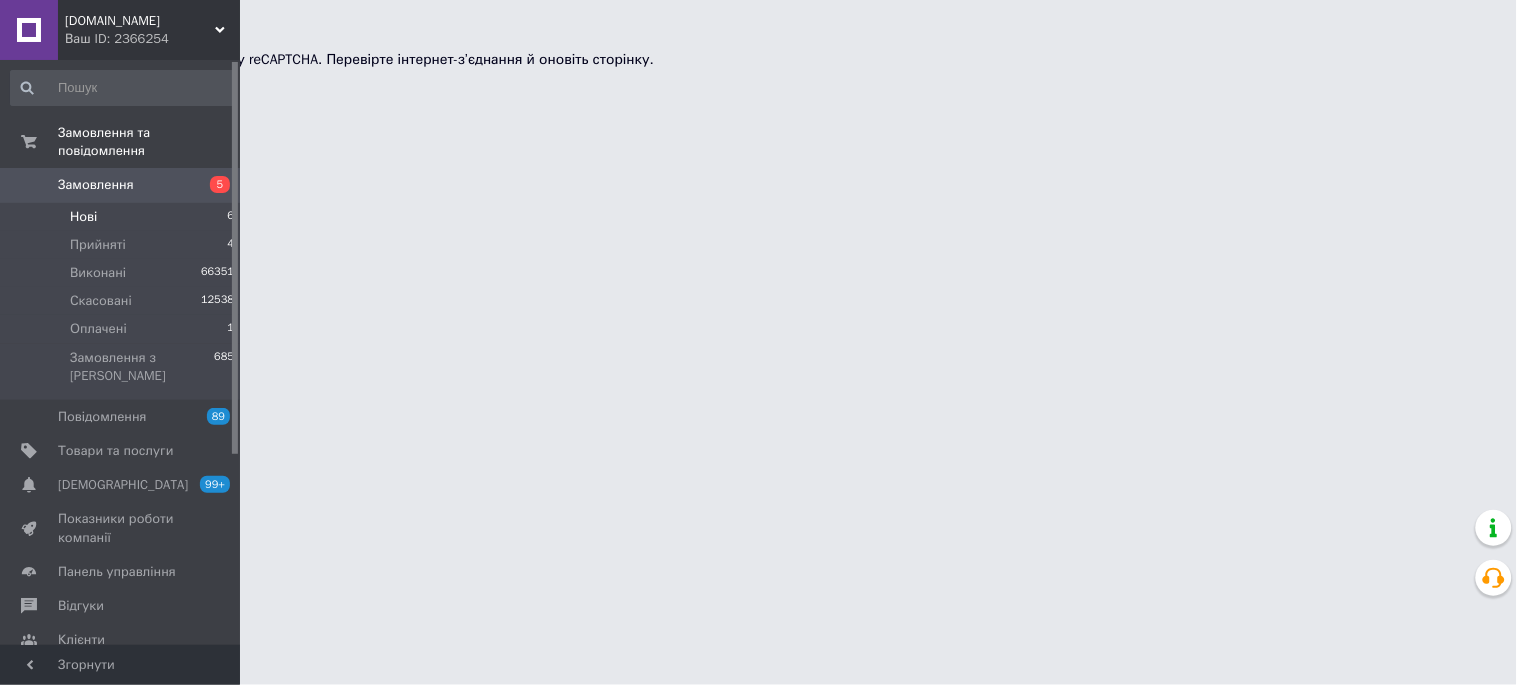 click on "Нові" at bounding box center [83, 217] 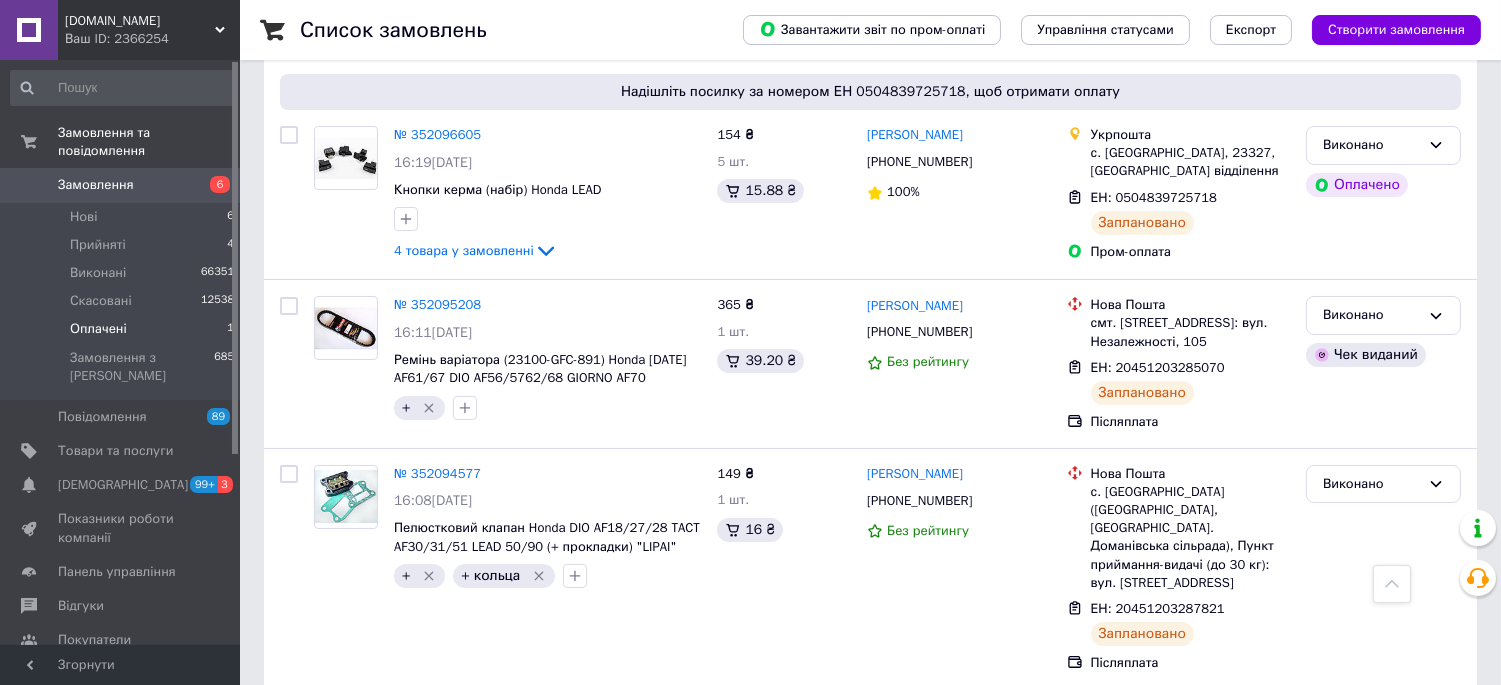 scroll, scrollTop: 111, scrollLeft: 0, axis: vertical 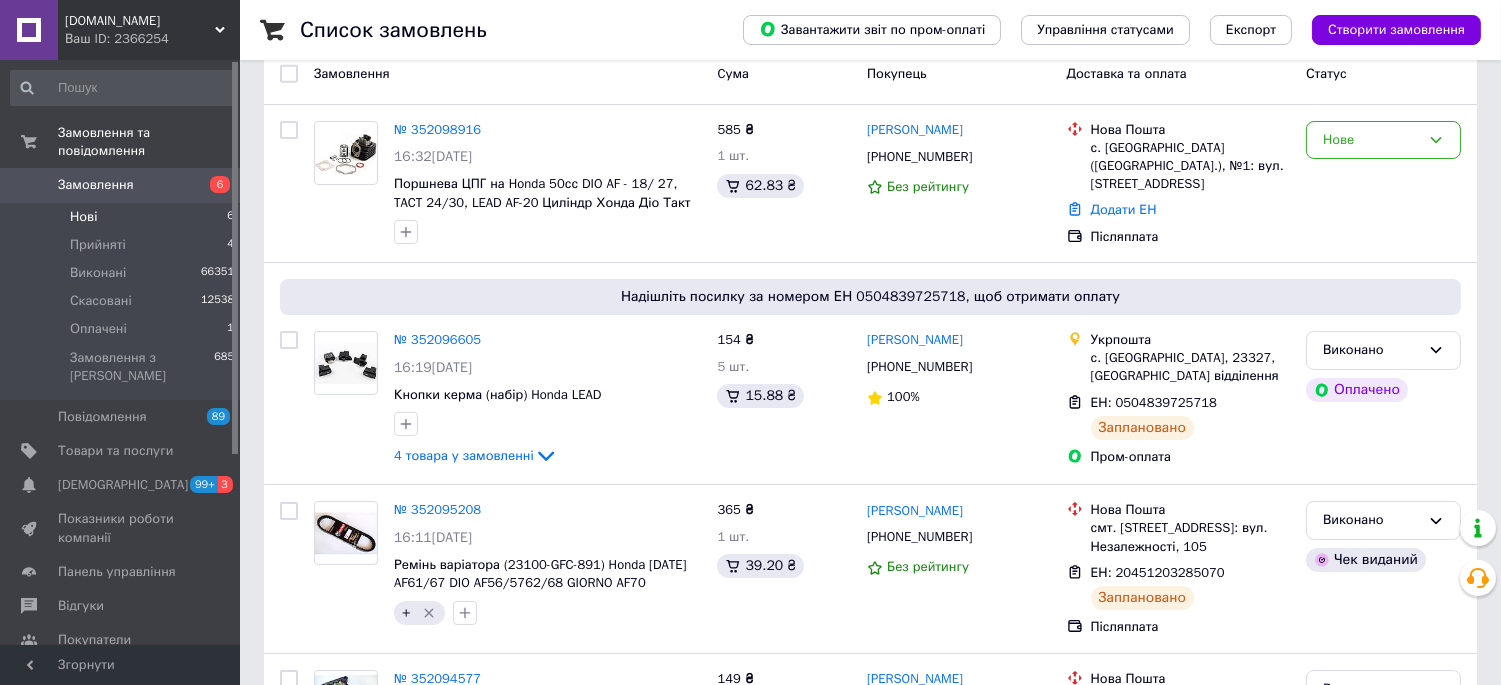 click on "Нові" at bounding box center (83, 217) 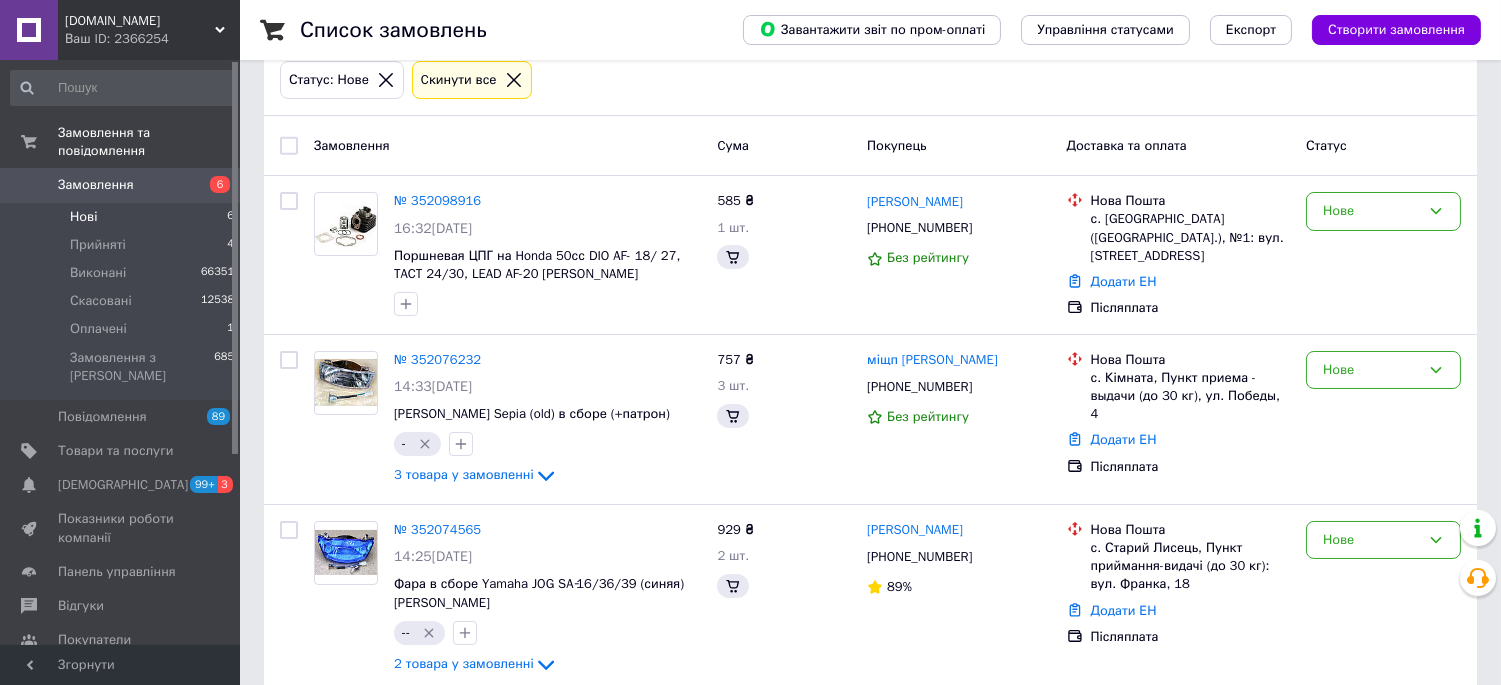 scroll, scrollTop: 0, scrollLeft: 0, axis: both 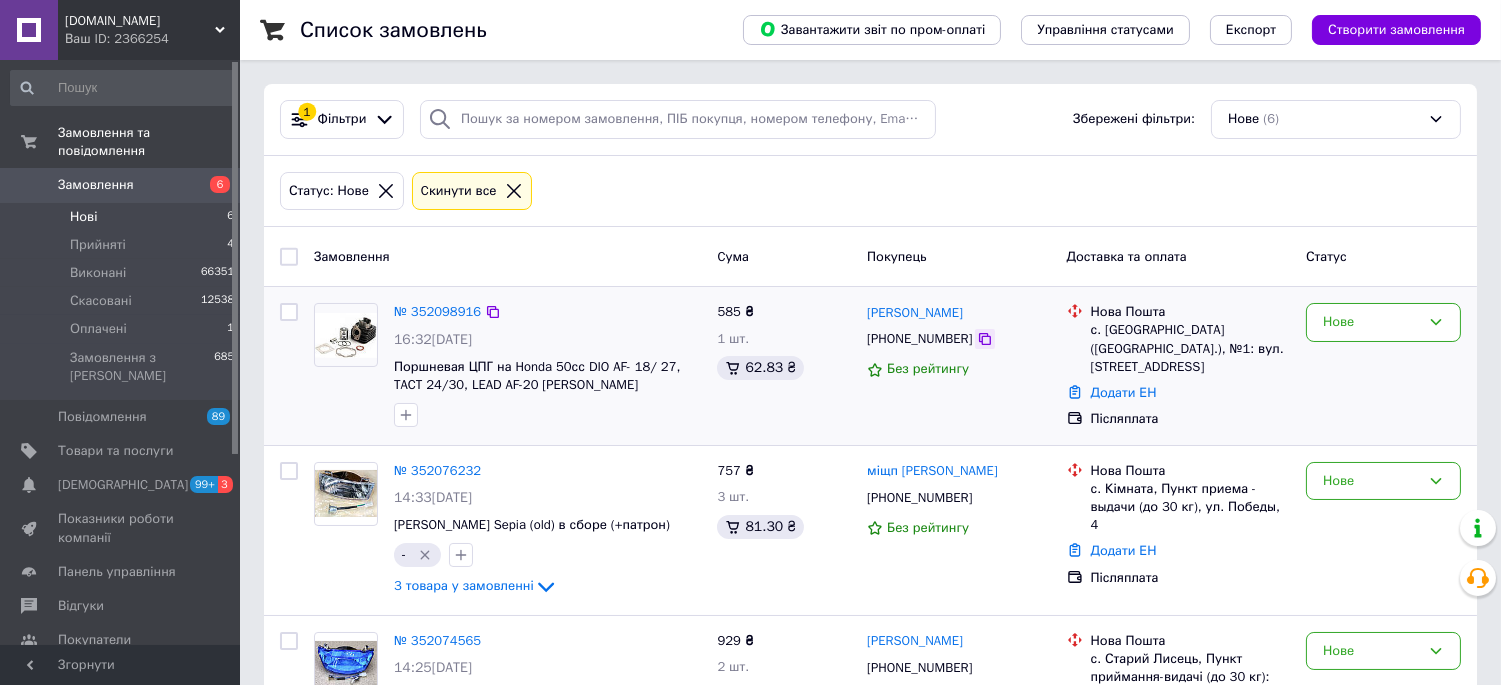 click 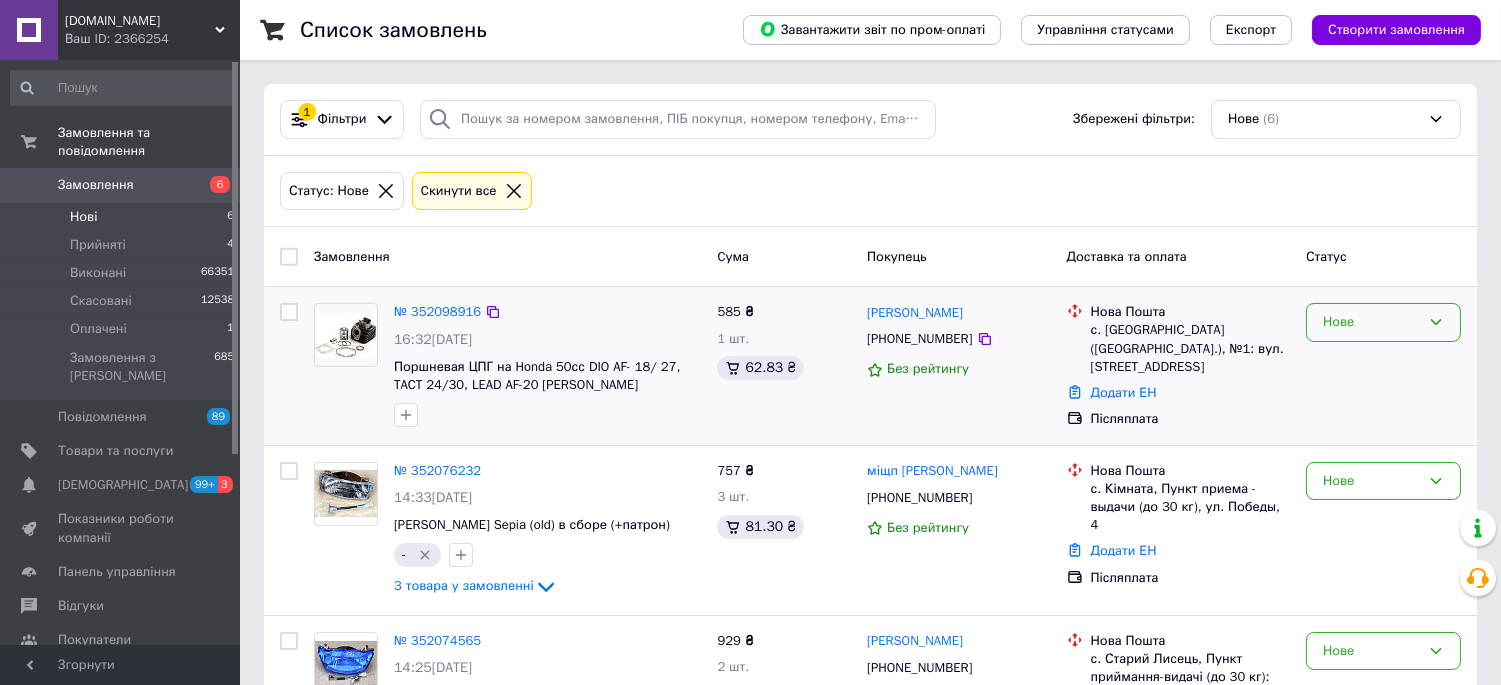 click on "Нове" at bounding box center (1371, 322) 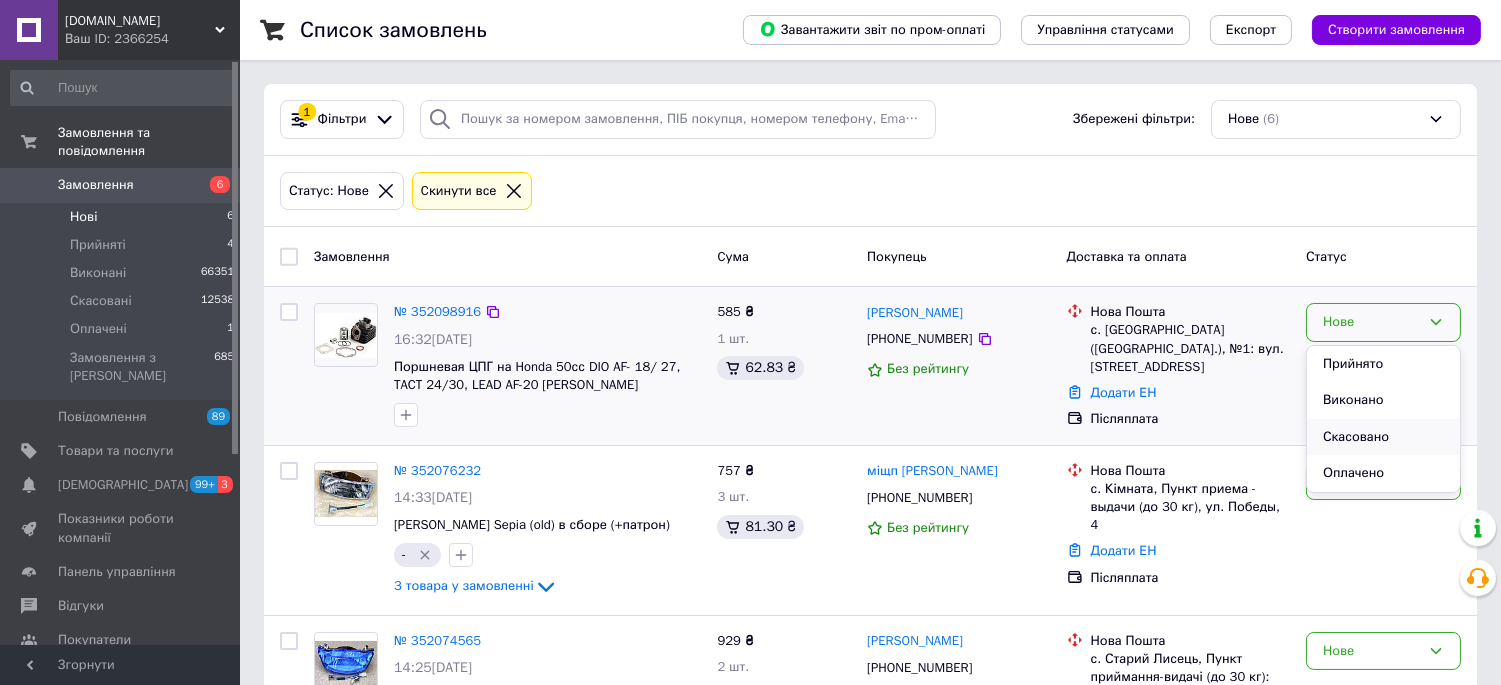 click on "Скасовано" at bounding box center (1383, 437) 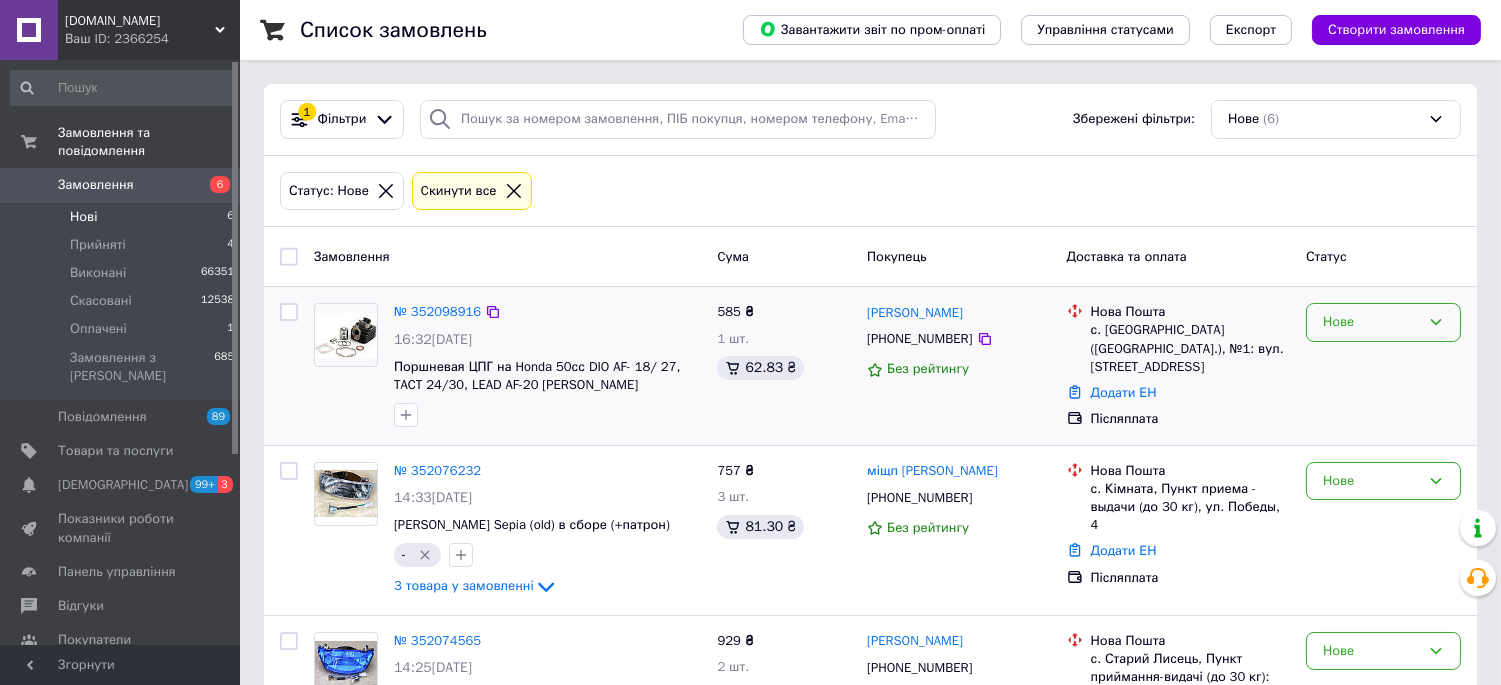 click on "Нове" at bounding box center (1371, 322) 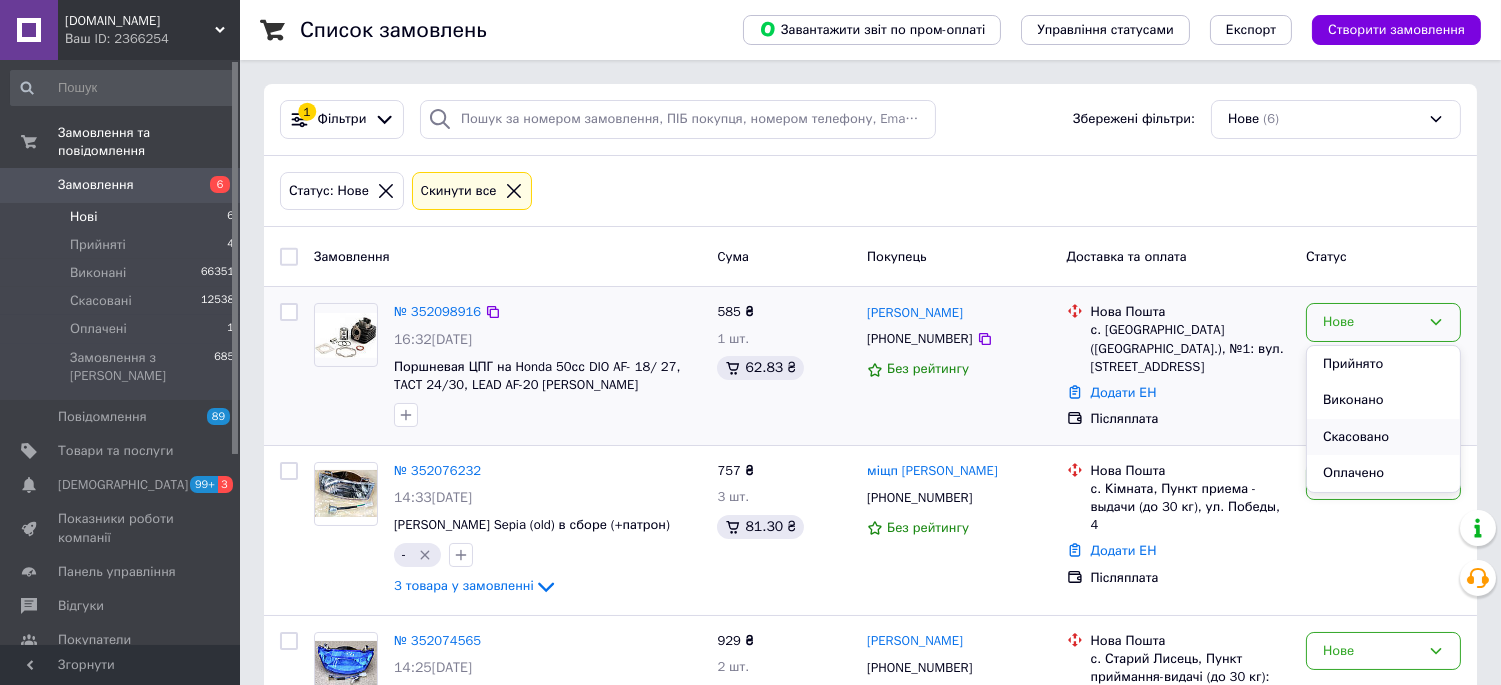 click on "Скасовано" at bounding box center (1383, 437) 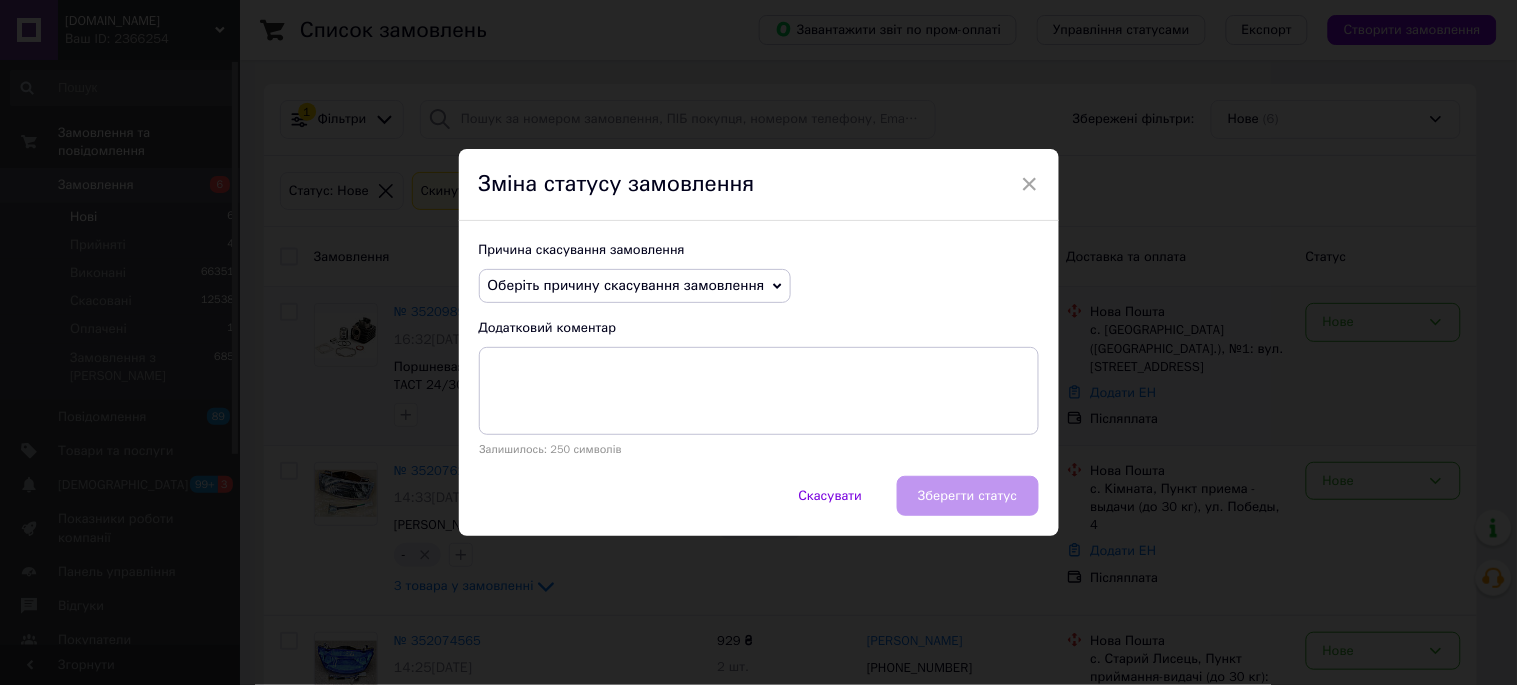 click on "Оберіть причину скасування замовлення" at bounding box center (626, 285) 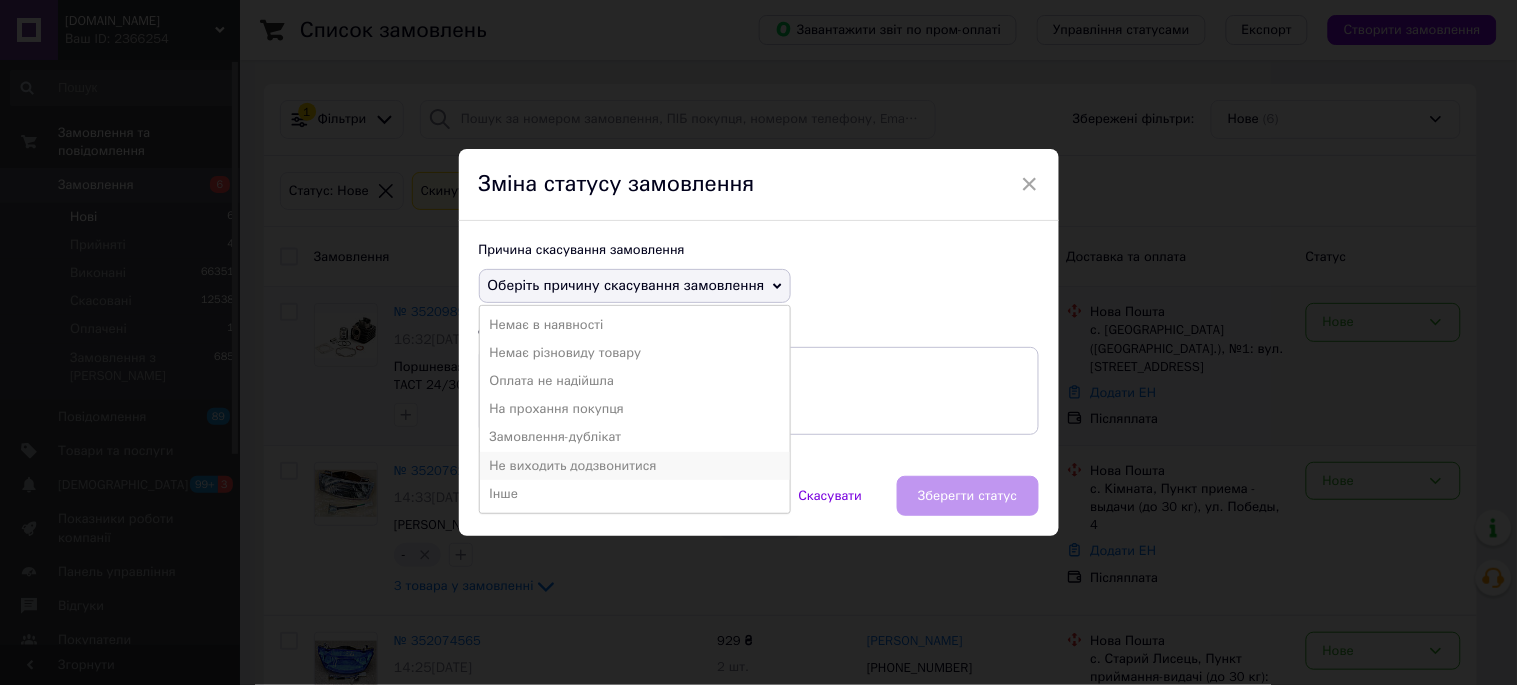 click on "Не виходить додзвонитися" at bounding box center (635, 466) 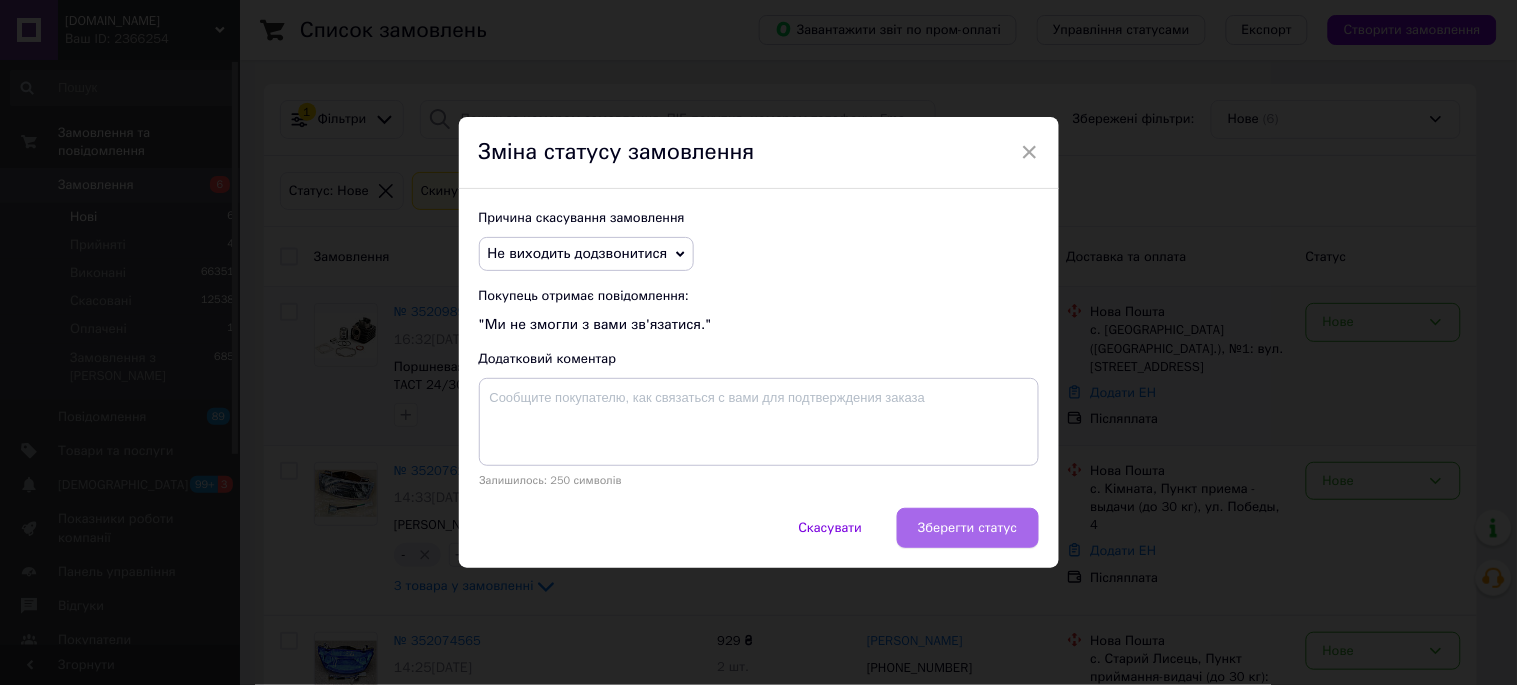 click on "Зберегти статус" at bounding box center (967, 528) 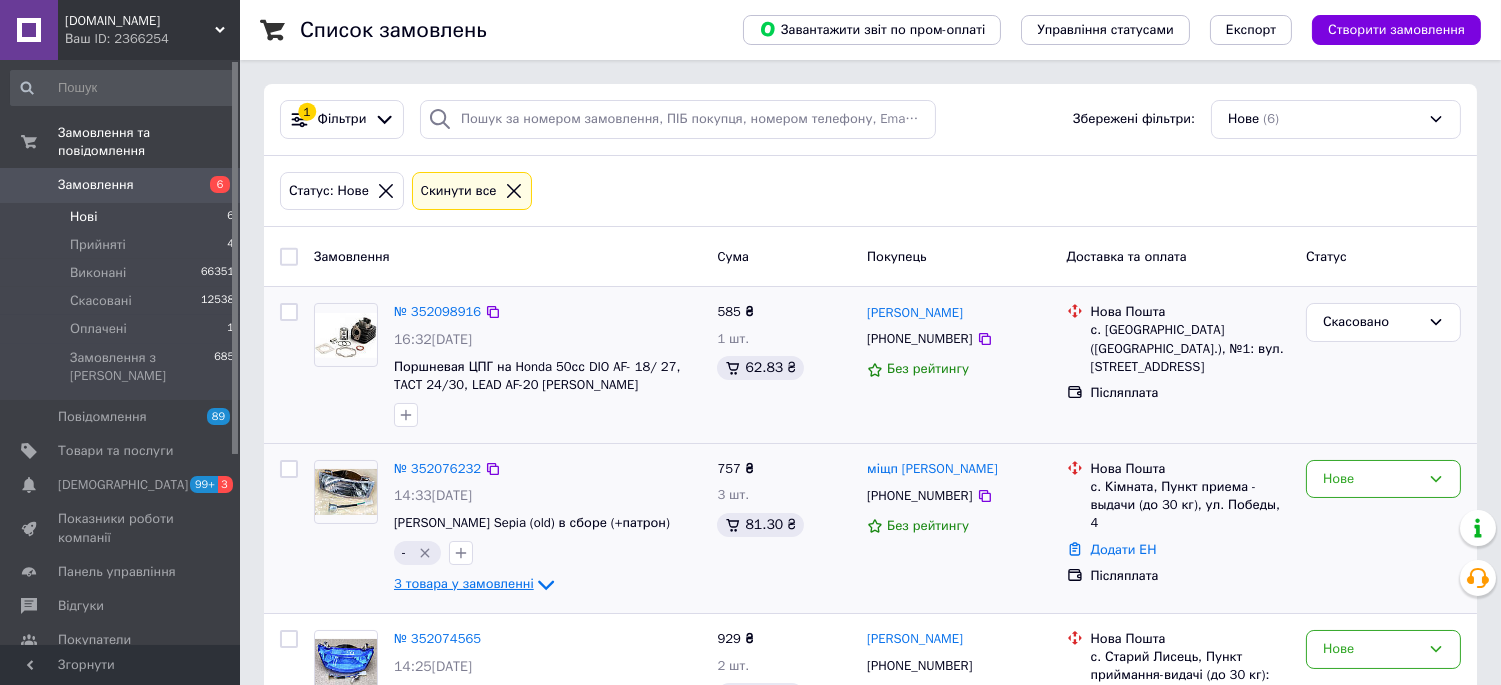 click on "3 товара у замовленні" at bounding box center (464, 584) 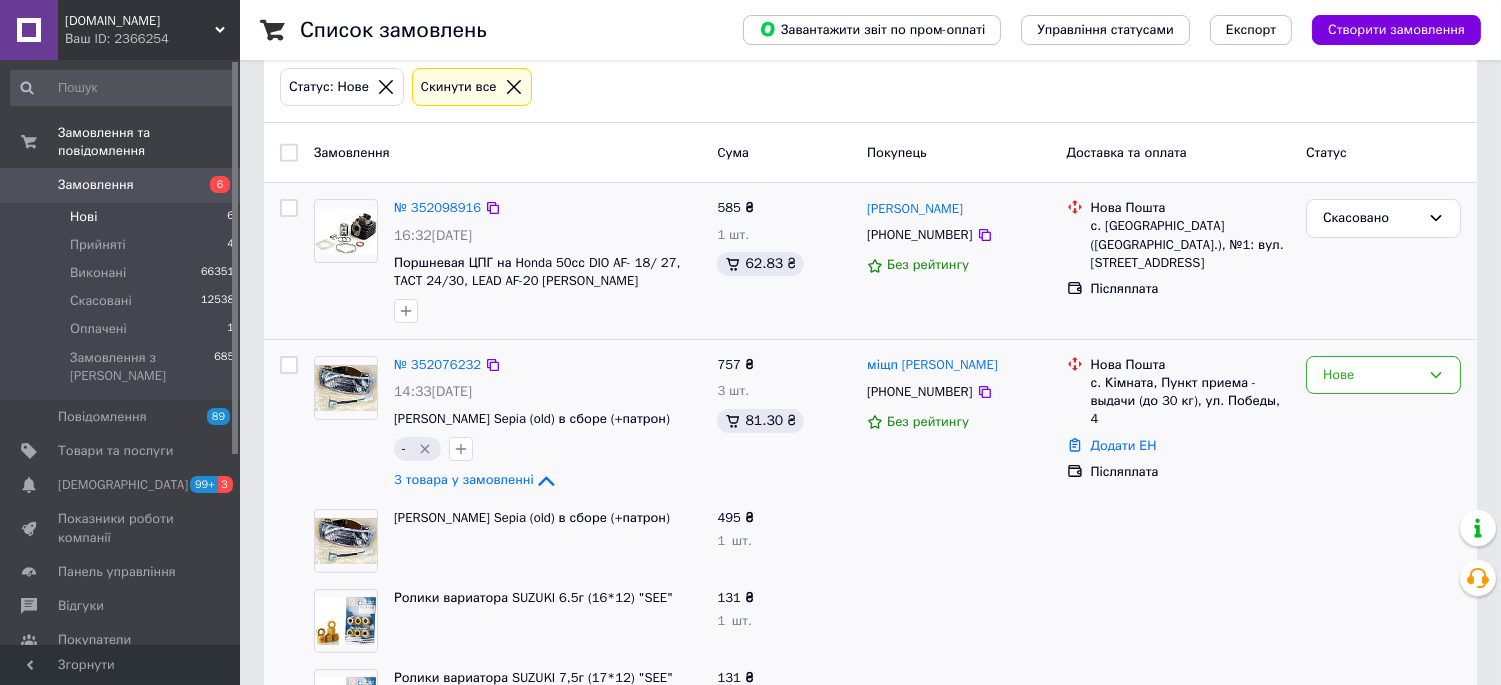 scroll, scrollTop: 222, scrollLeft: 0, axis: vertical 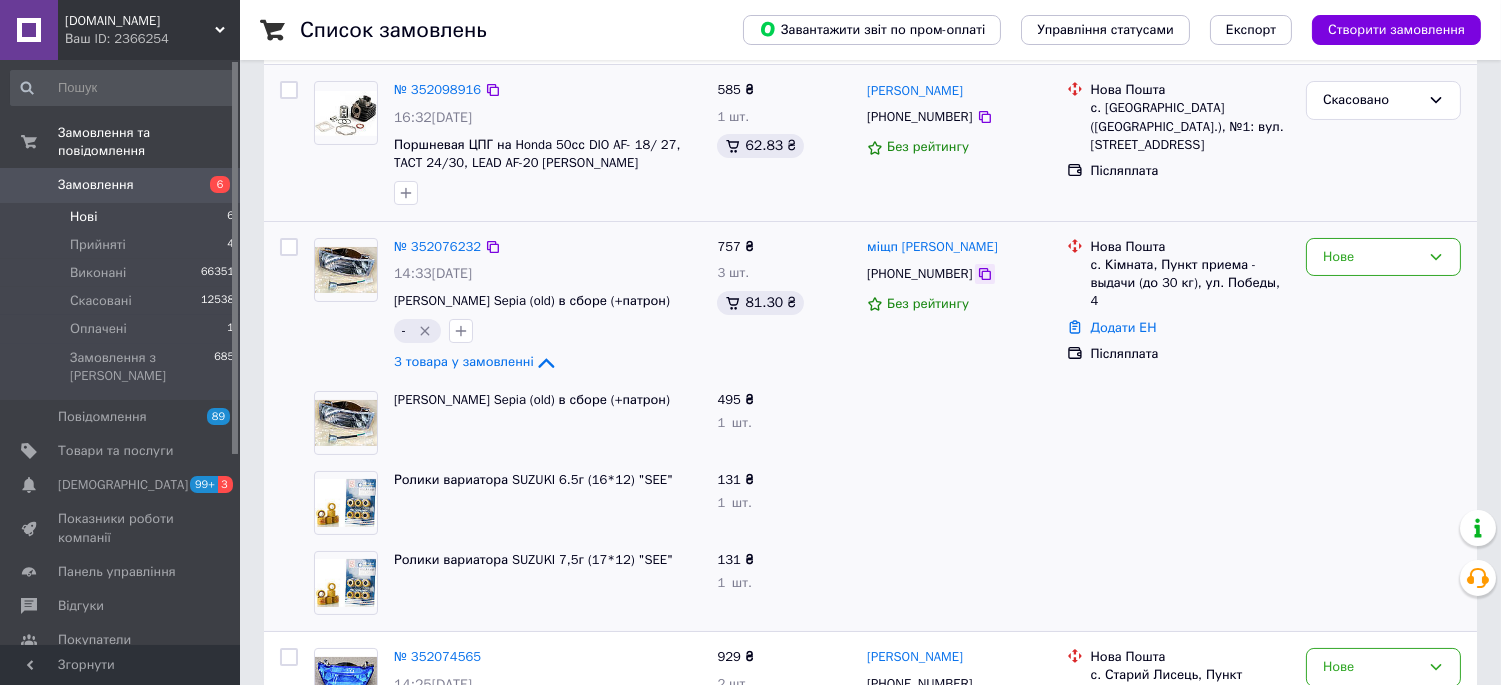 click 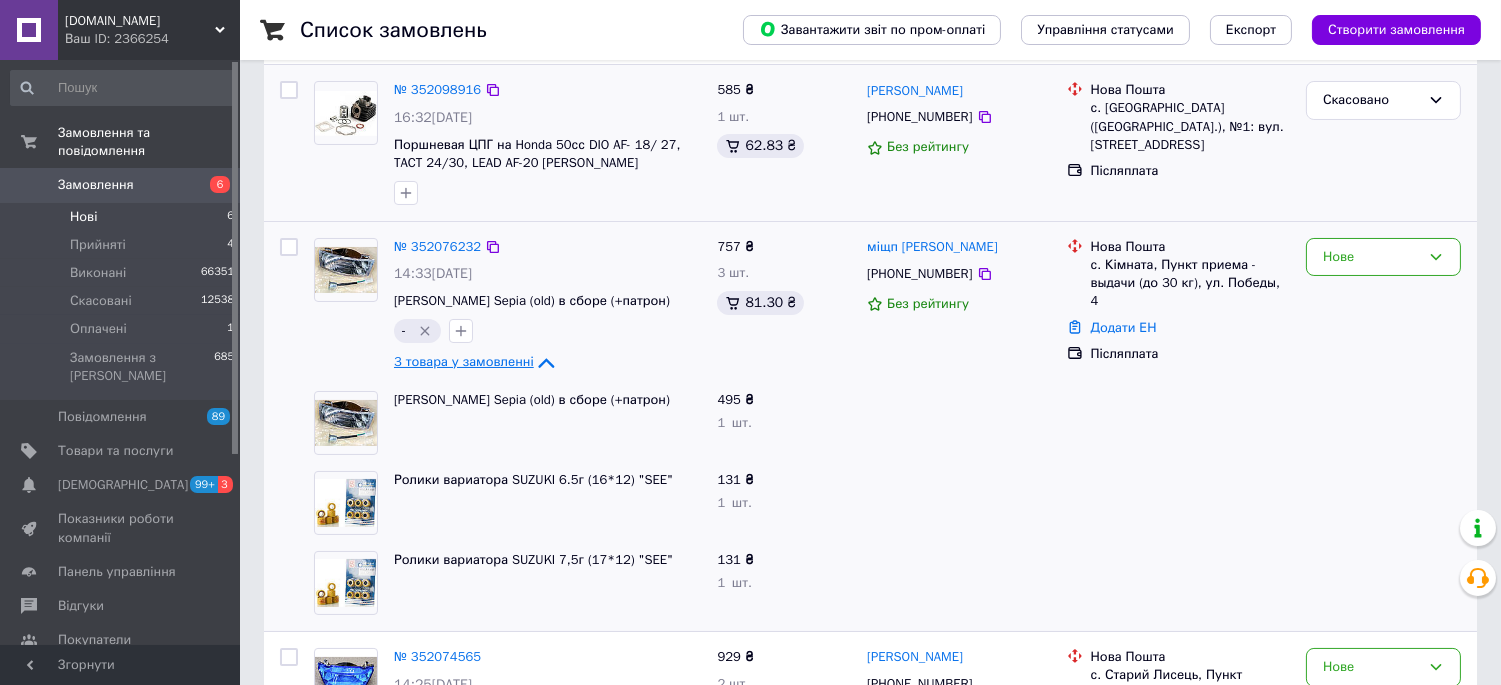 click on "3 товара у замовленні" at bounding box center (464, 362) 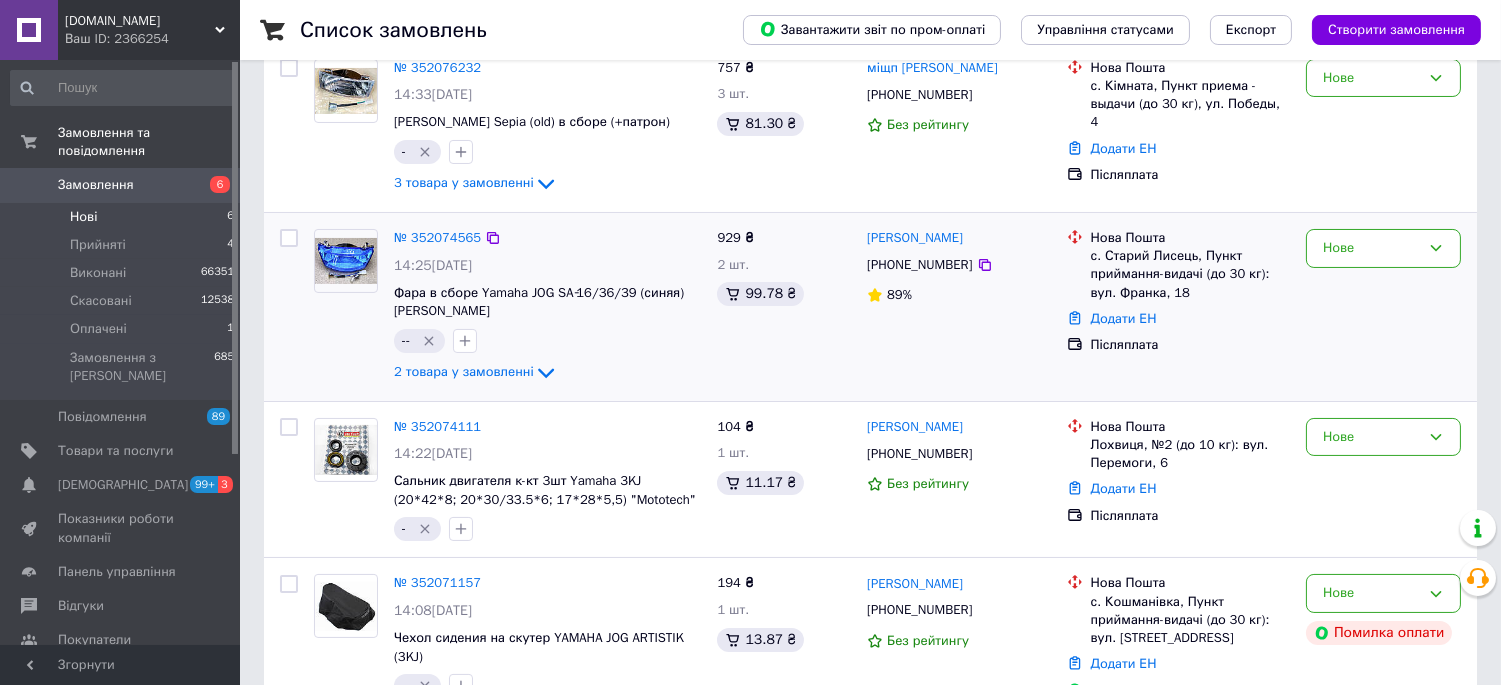scroll, scrollTop: 444, scrollLeft: 0, axis: vertical 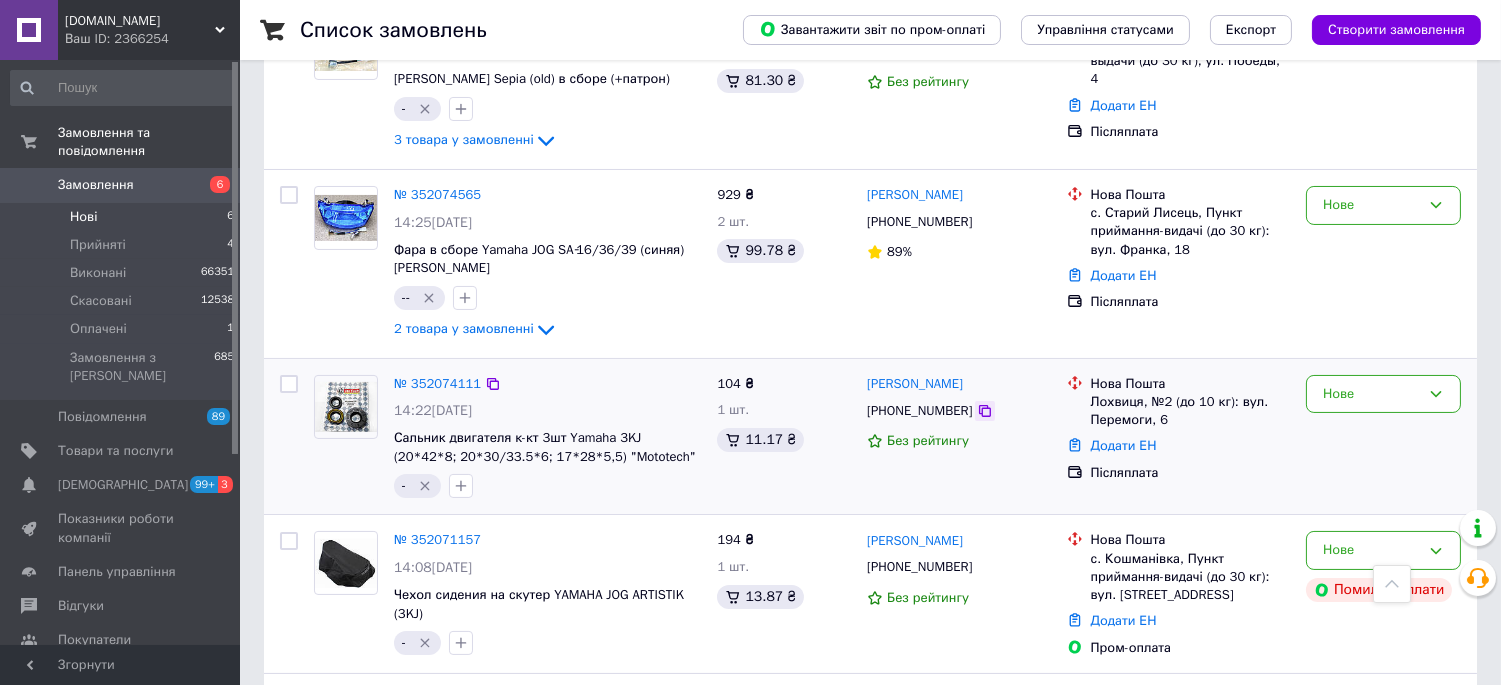 click 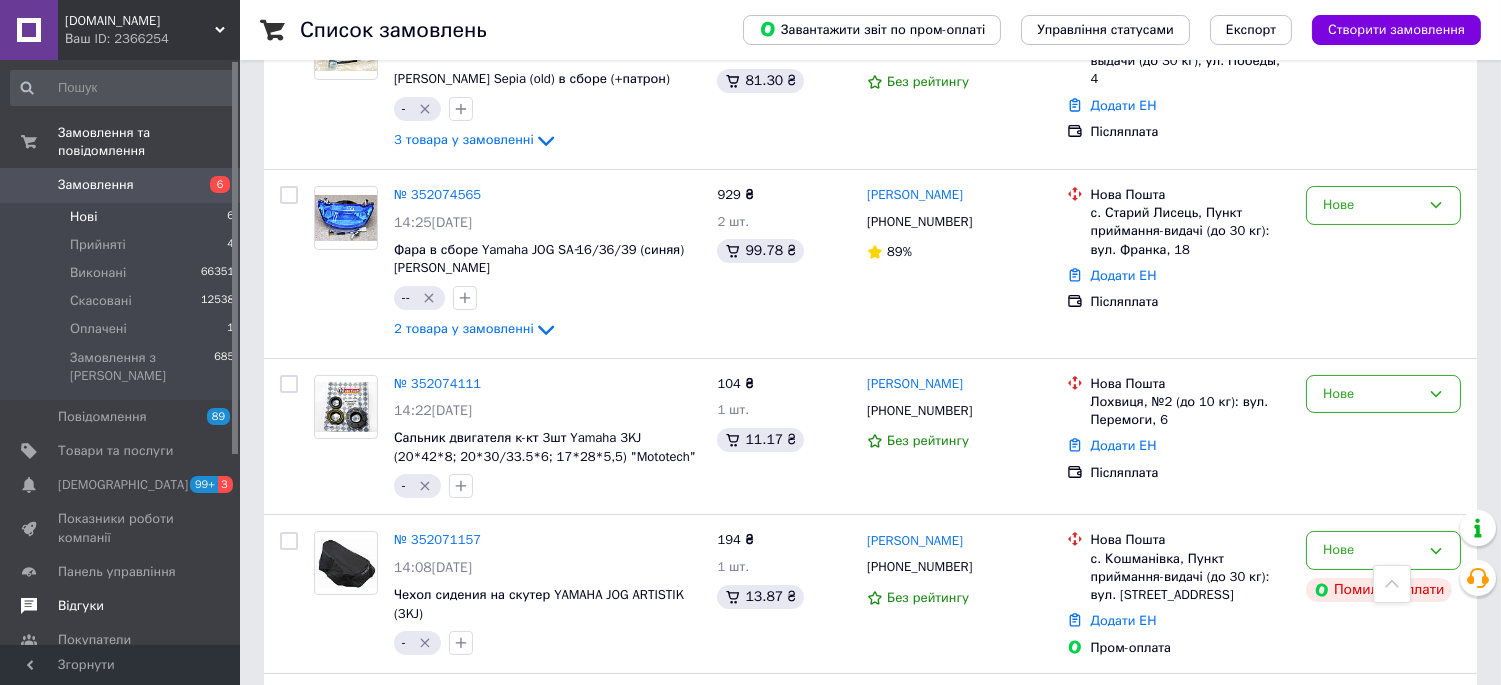 click on "Відгуки" at bounding box center [123, 606] 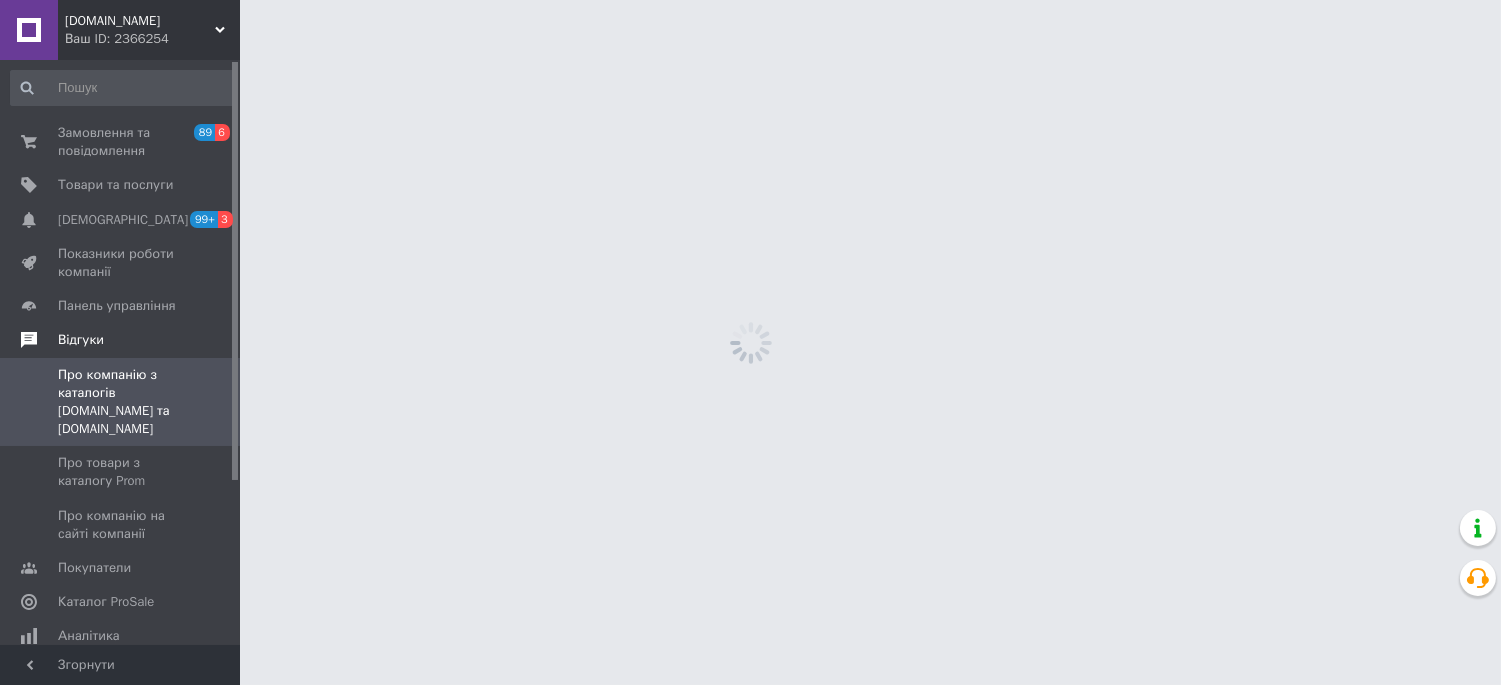 scroll, scrollTop: 0, scrollLeft: 0, axis: both 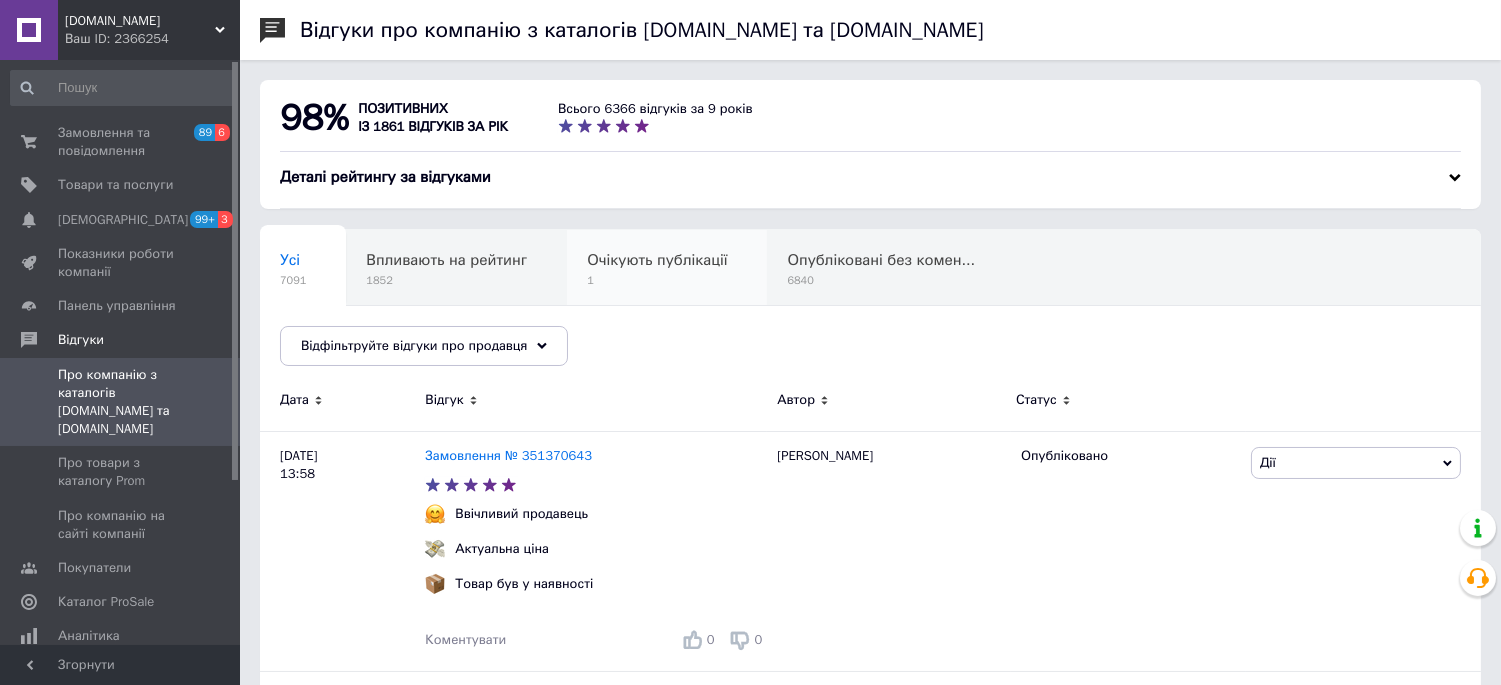click on "Очікують публікації" at bounding box center [657, 260] 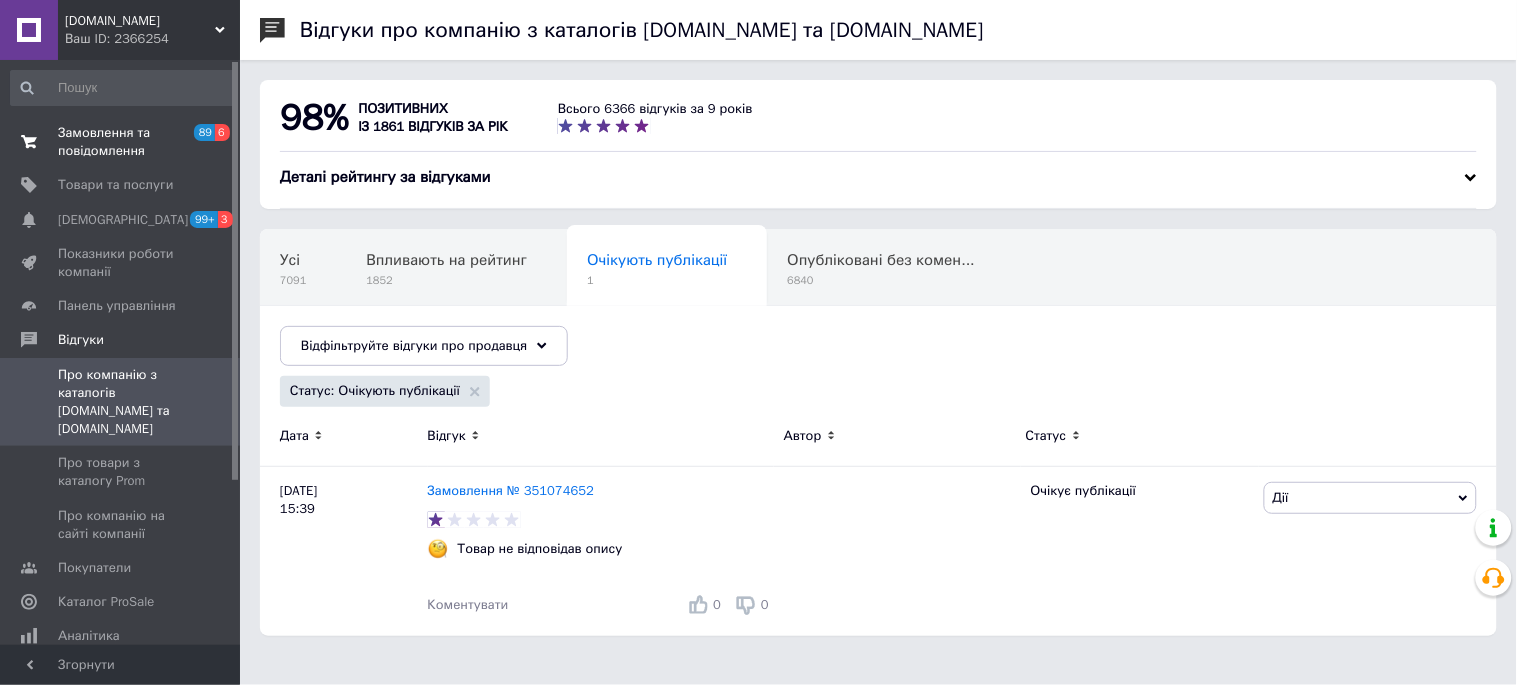click on "Замовлення та повідомлення" at bounding box center [121, 142] 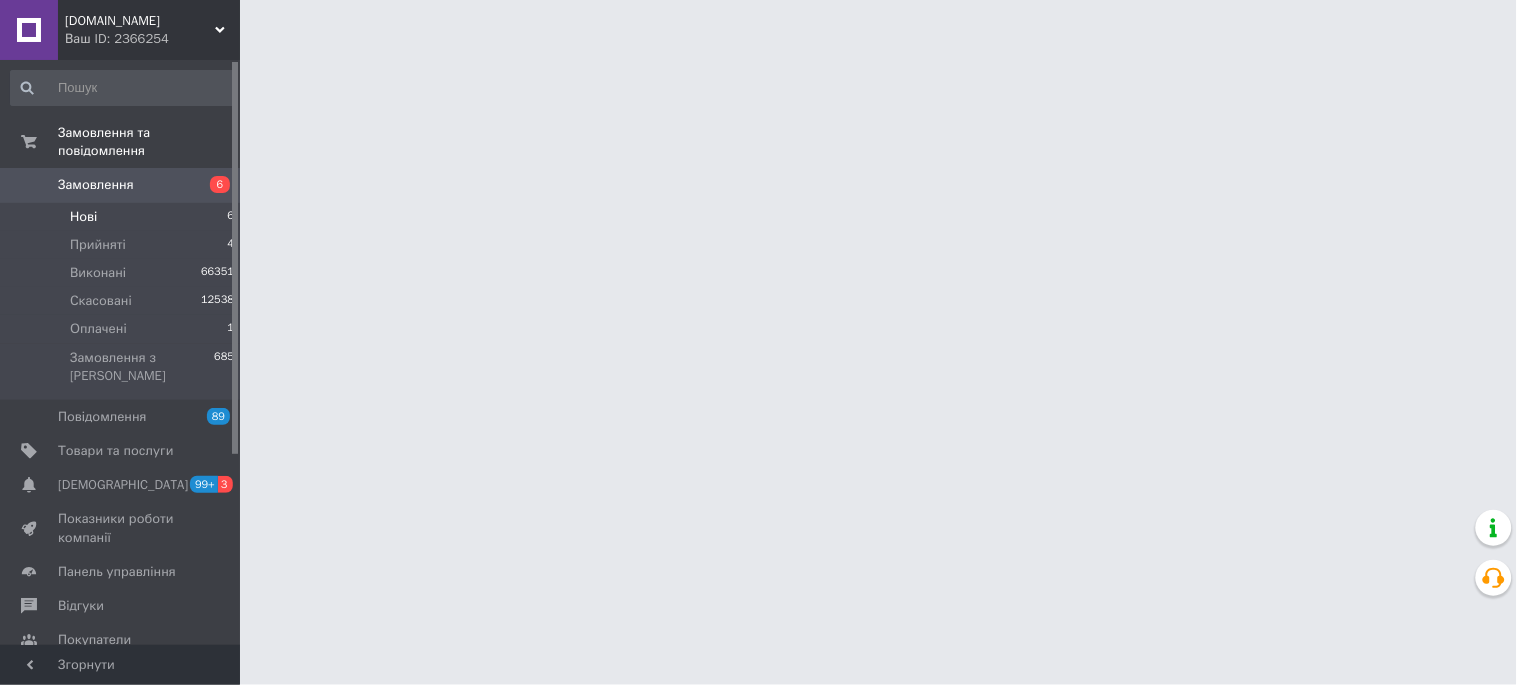 click on "Нові 6" at bounding box center [123, 217] 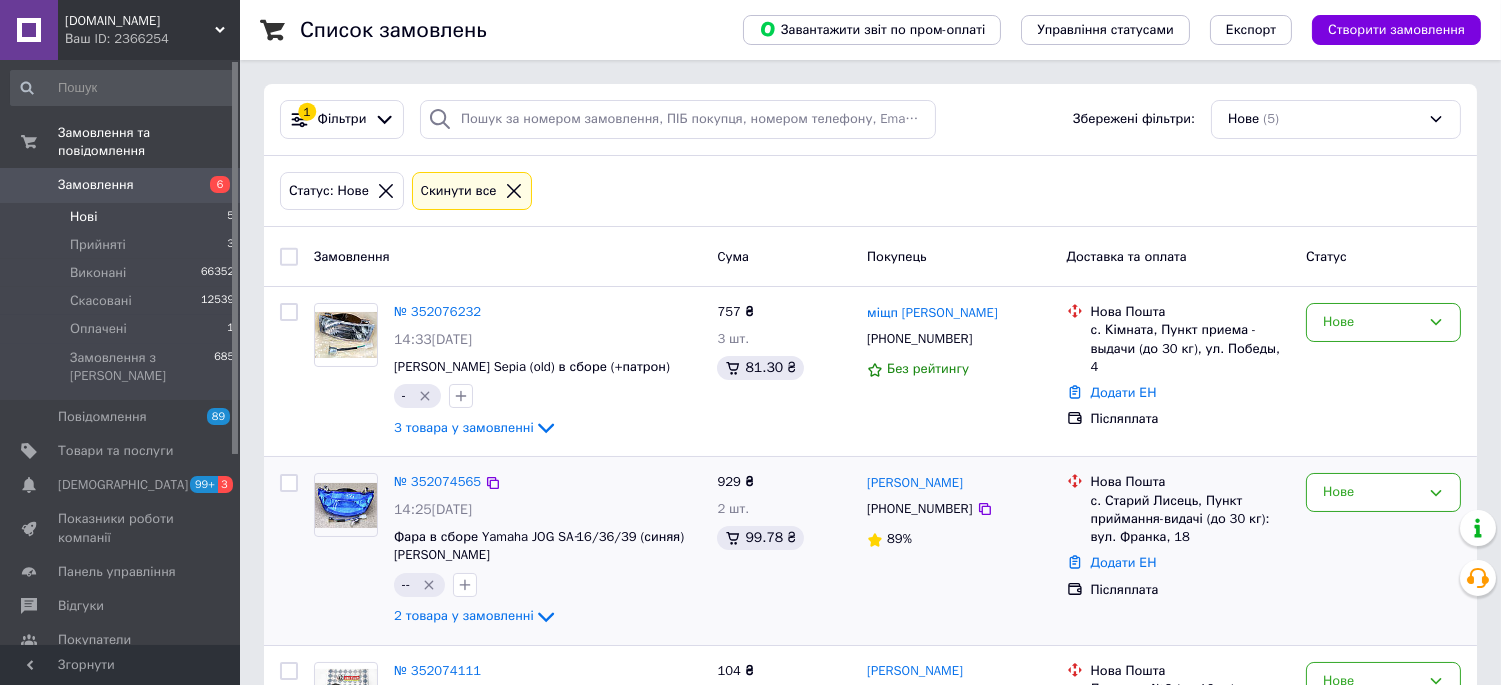 scroll, scrollTop: 222, scrollLeft: 0, axis: vertical 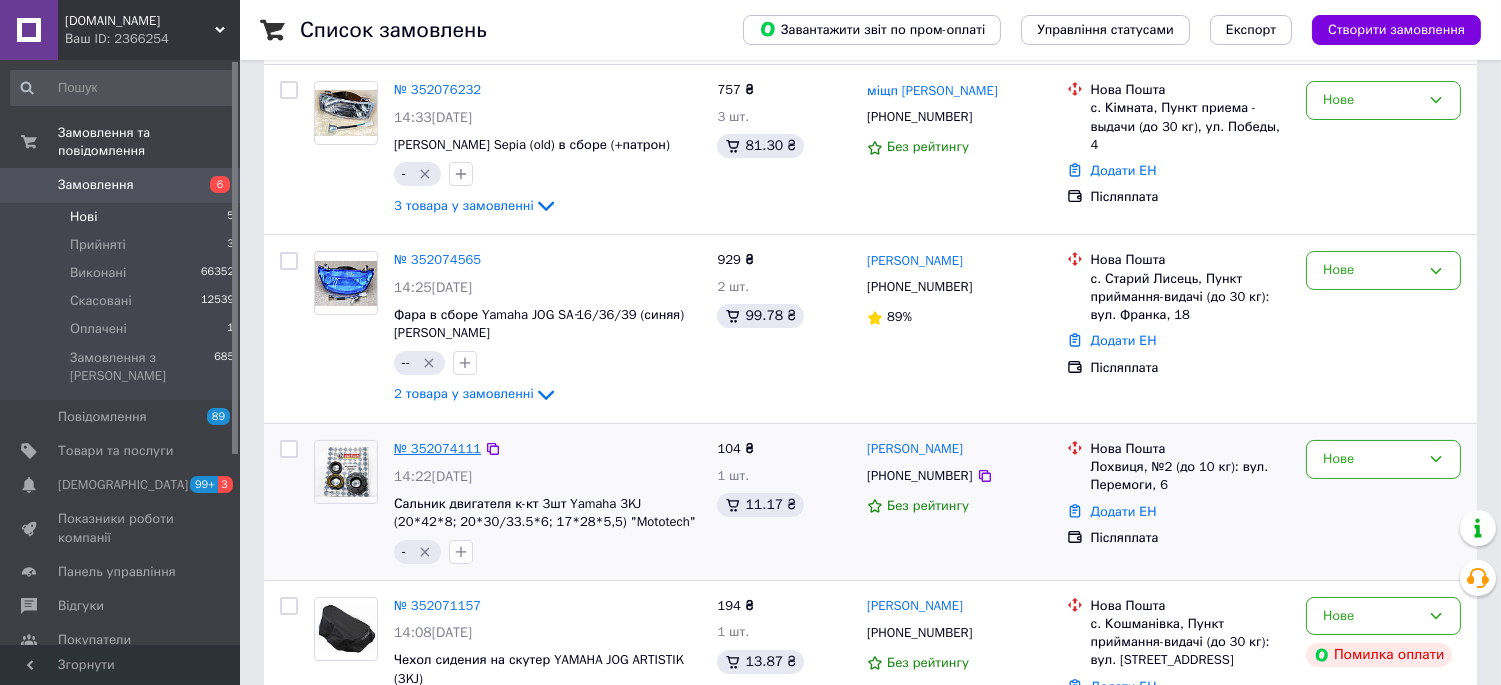 click on "№ 352074111" at bounding box center [437, 448] 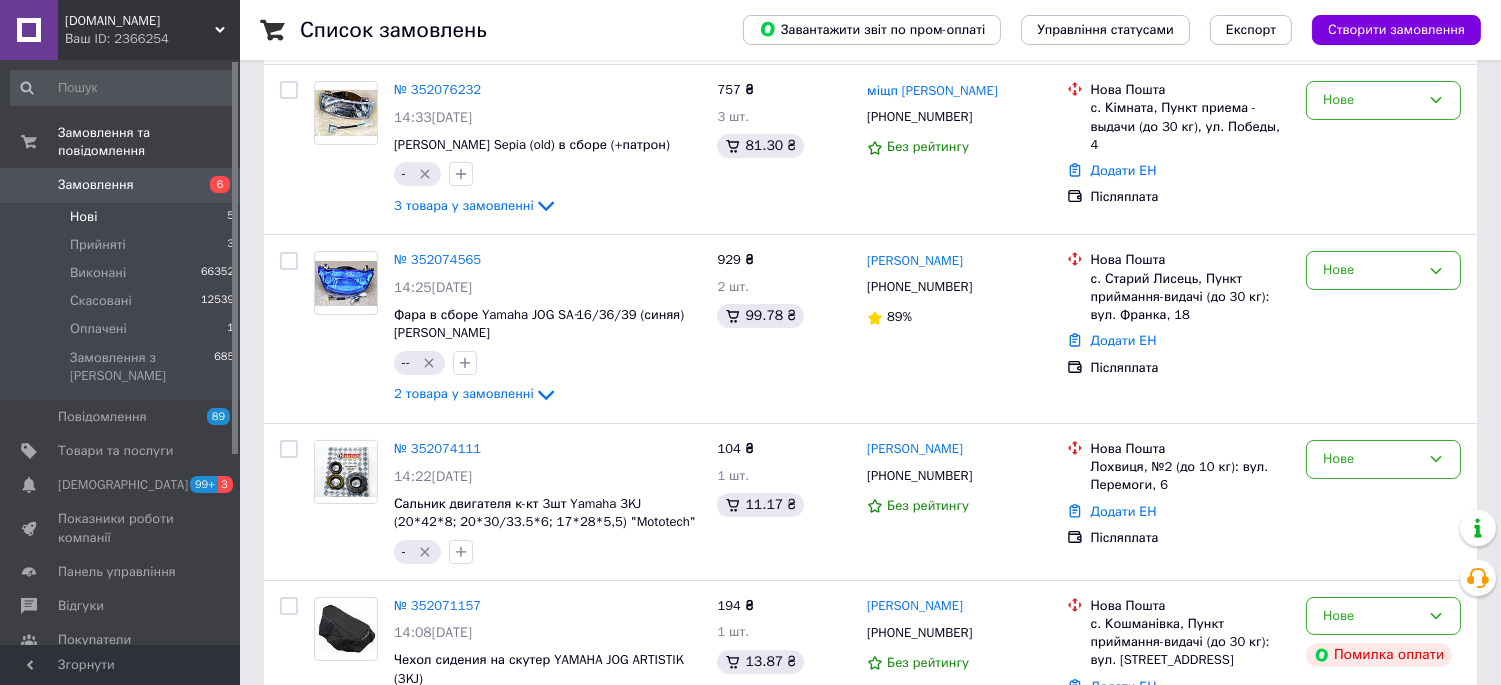 scroll, scrollTop: 0, scrollLeft: 0, axis: both 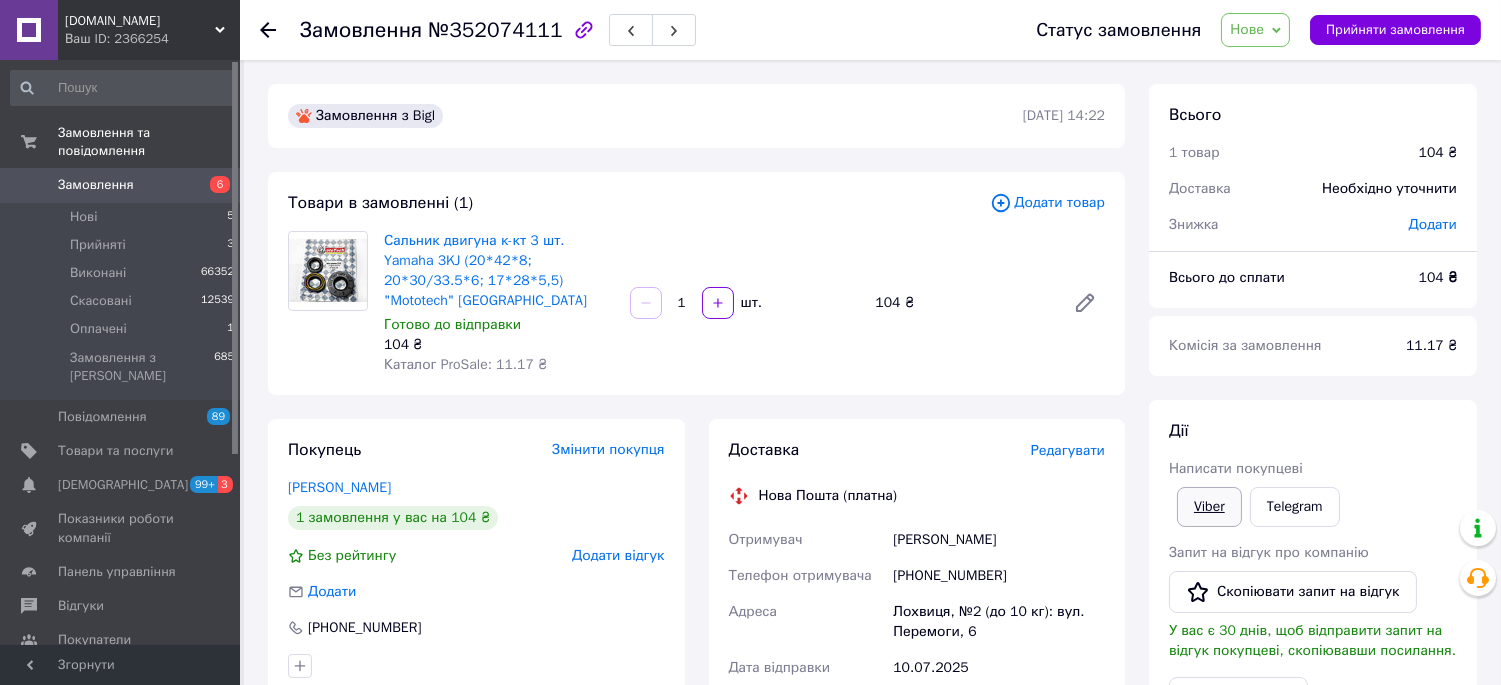 click on "Viber" at bounding box center (1209, 507) 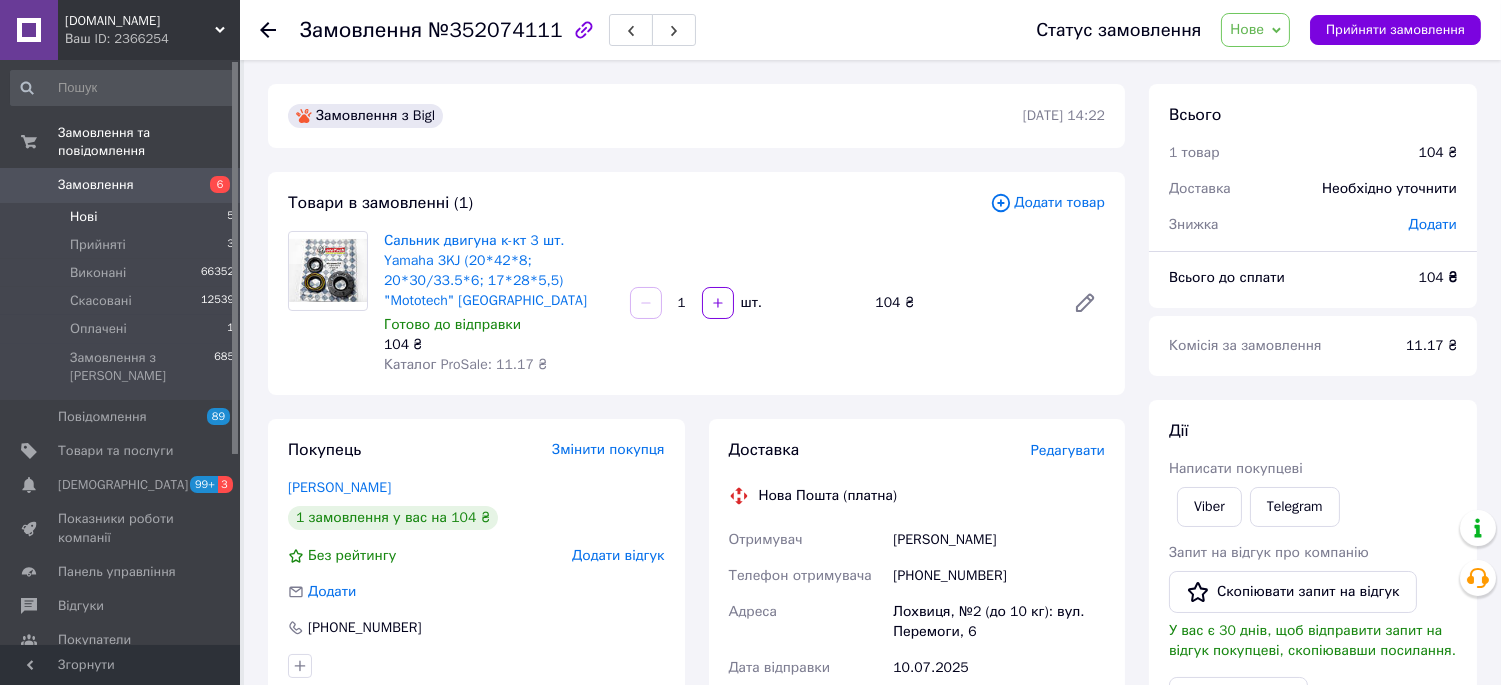 click on "Нові" at bounding box center (83, 217) 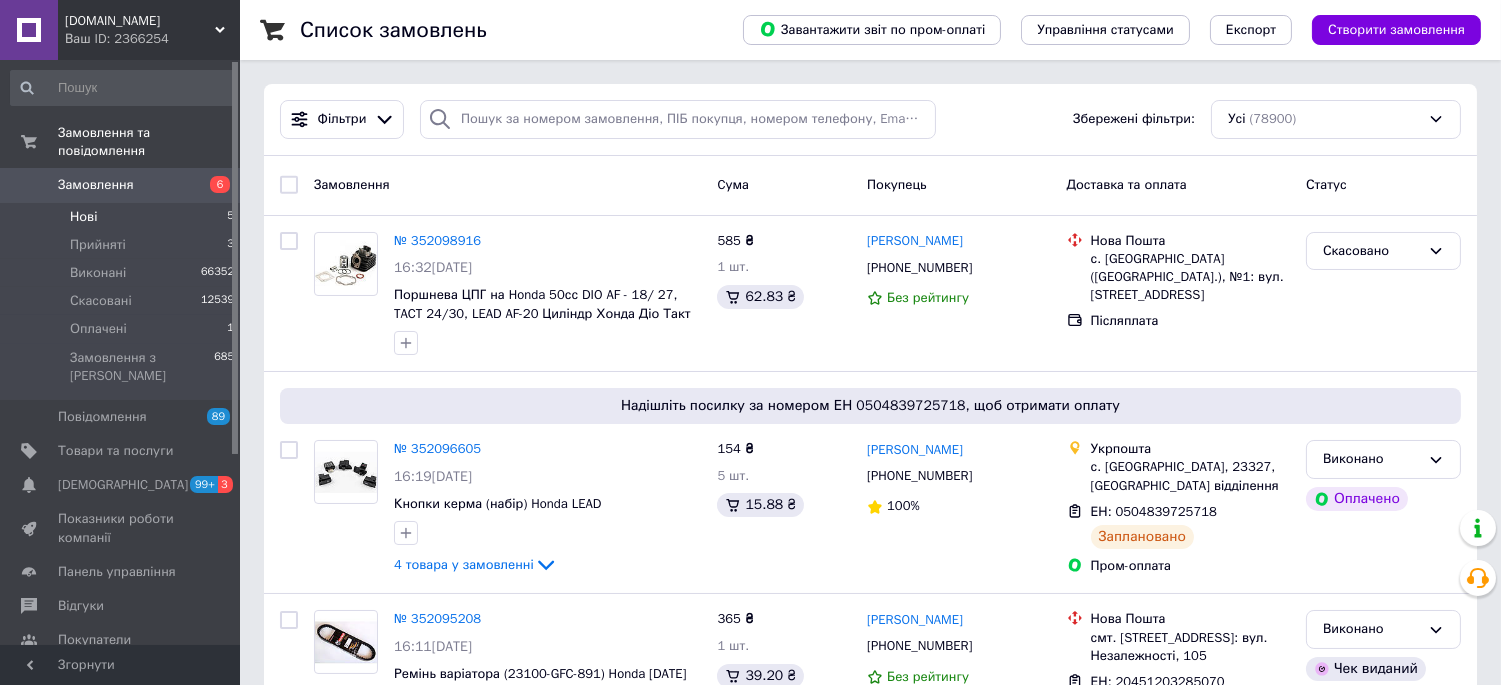 click on "Нові" at bounding box center (83, 217) 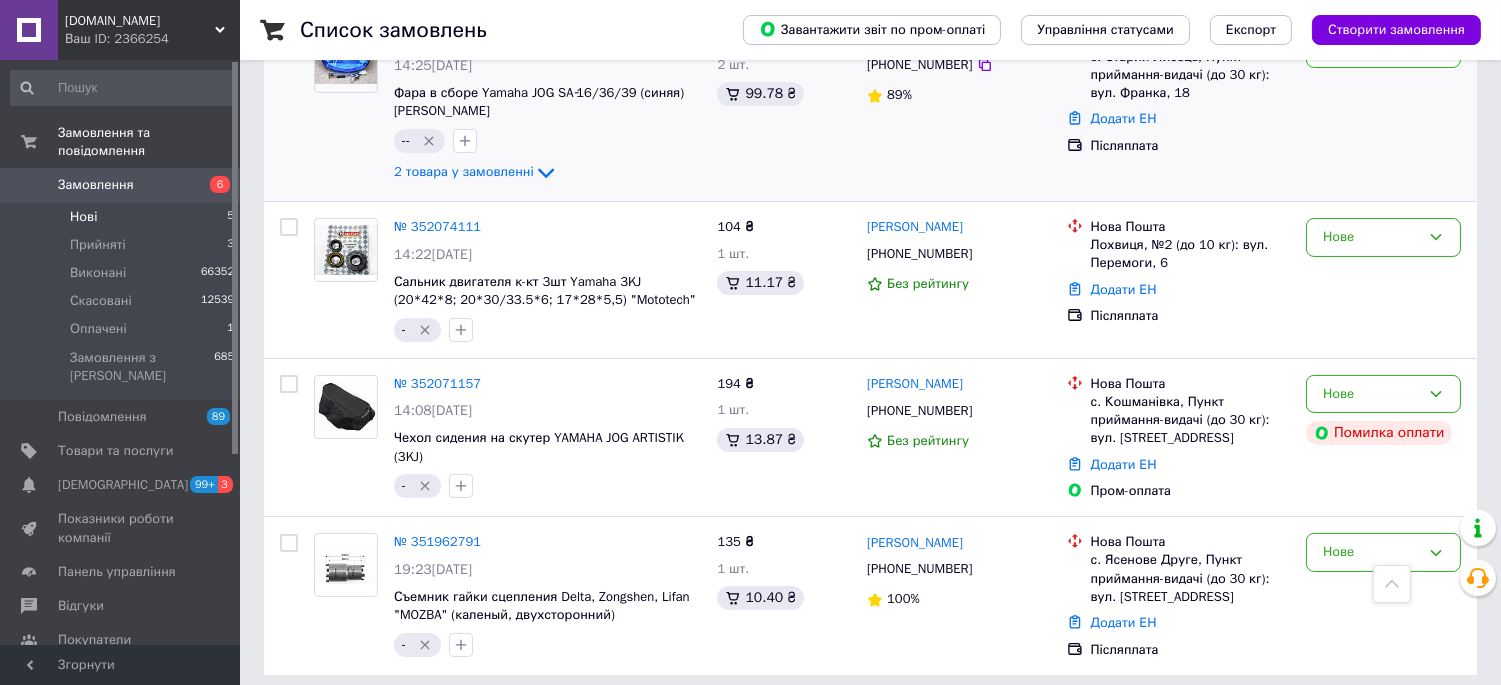 scroll, scrollTop: 457, scrollLeft: 0, axis: vertical 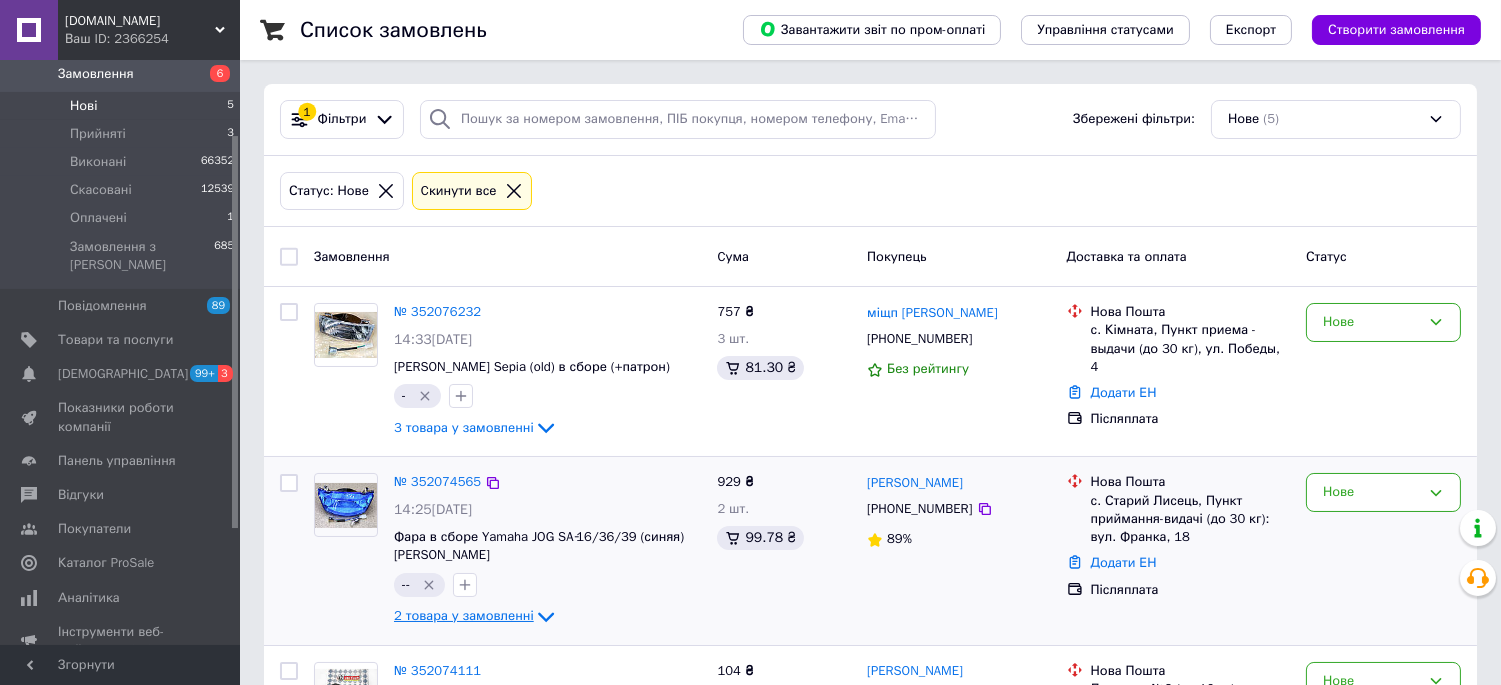 click on "2 товара у замовленні" at bounding box center (464, 616) 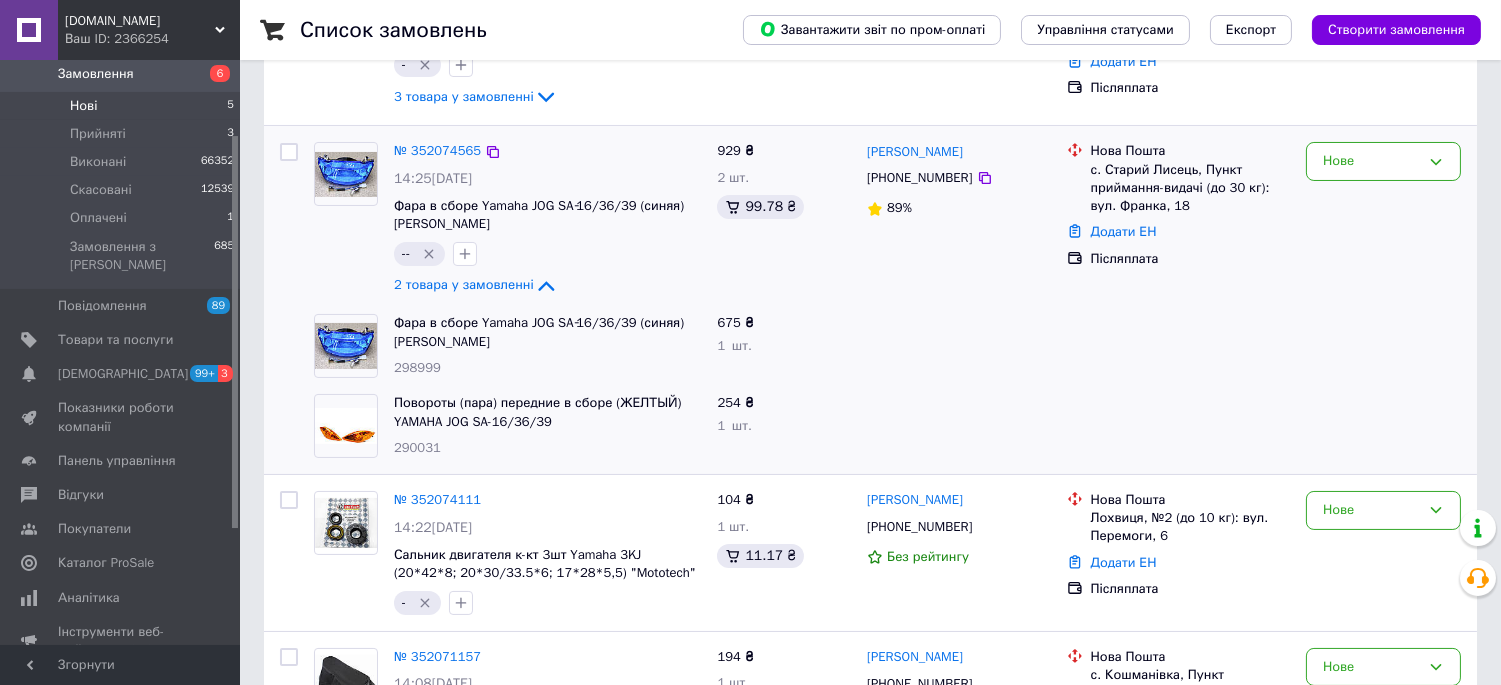 scroll, scrollTop: 333, scrollLeft: 0, axis: vertical 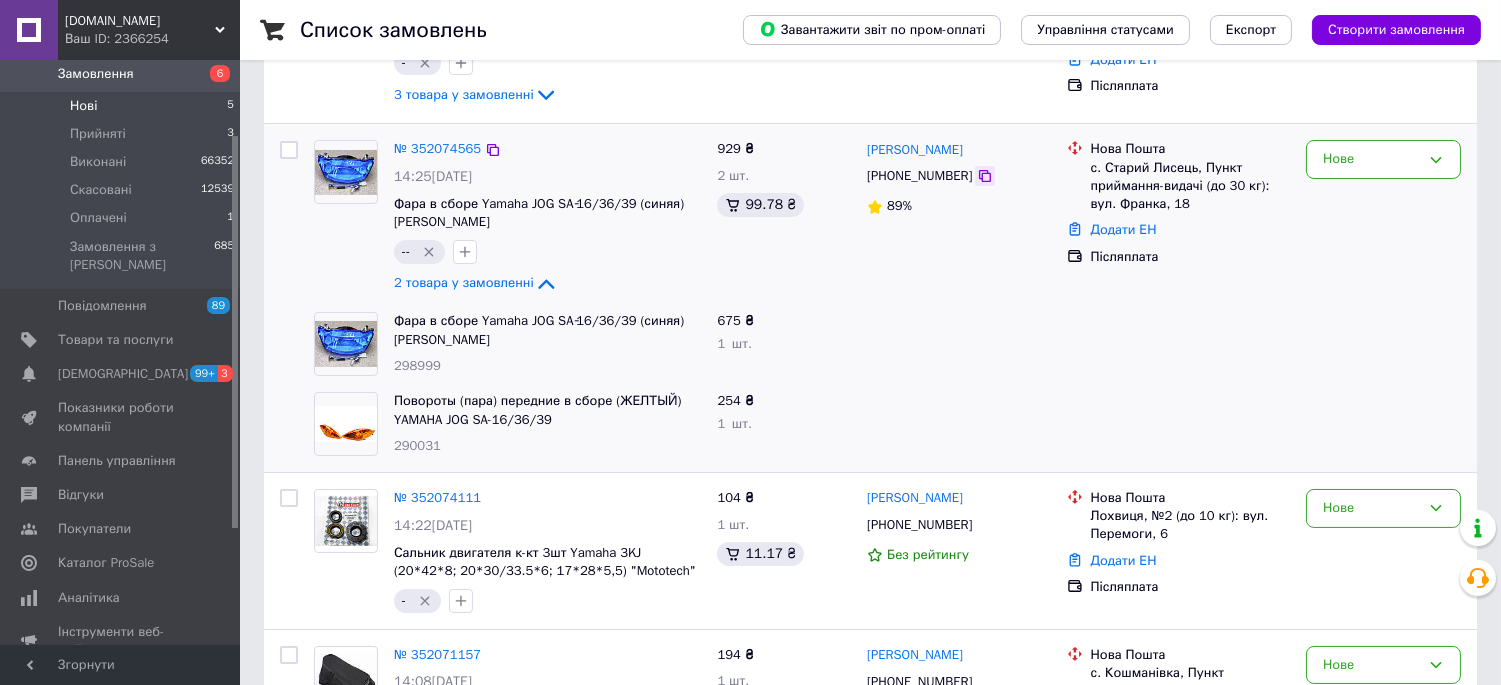 click 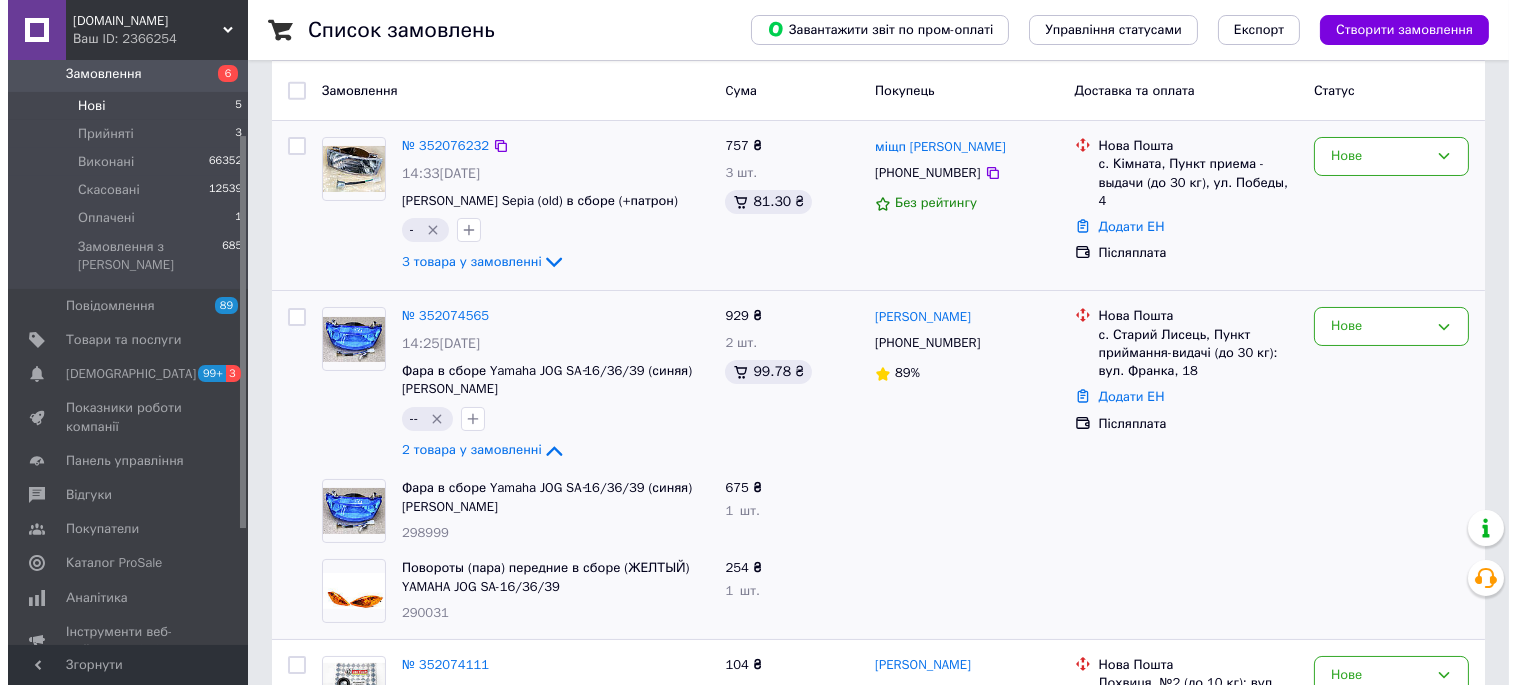 scroll, scrollTop: 0, scrollLeft: 0, axis: both 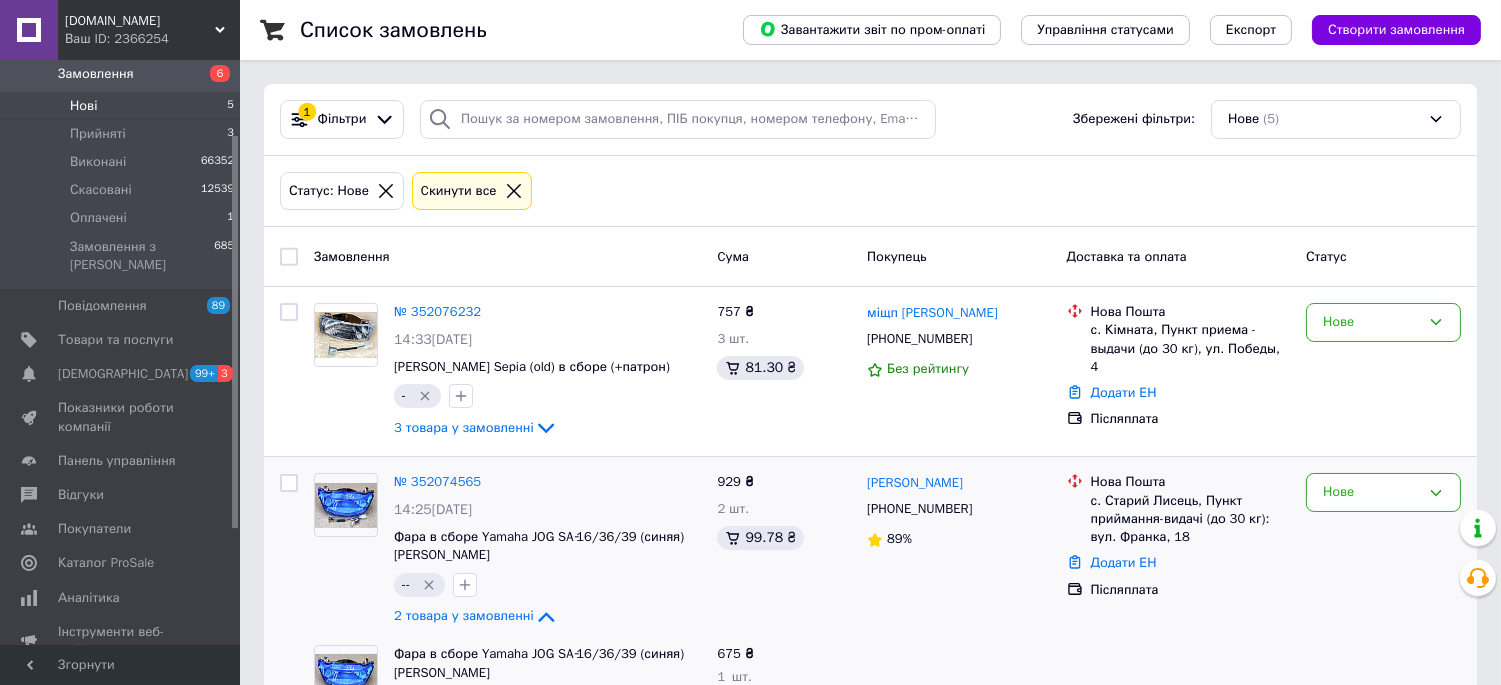 click 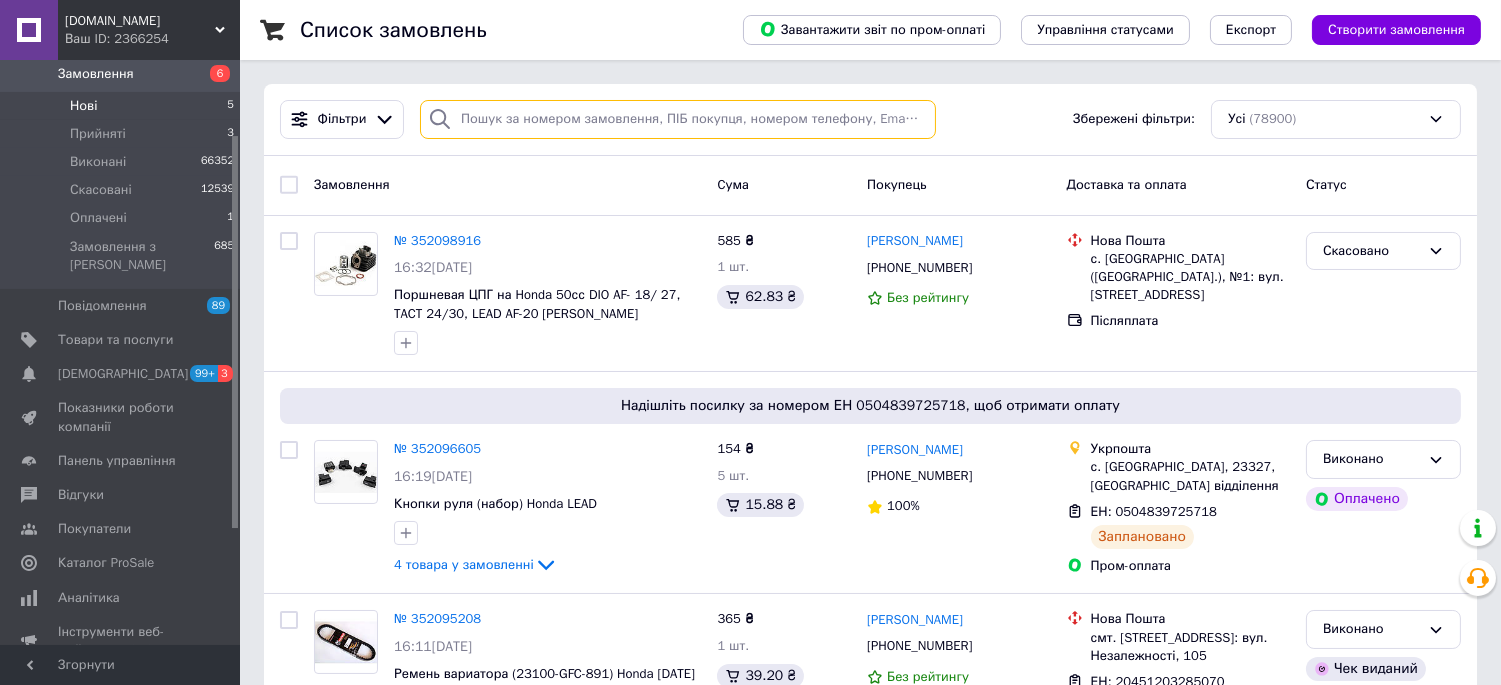 paste on "+380956057450" 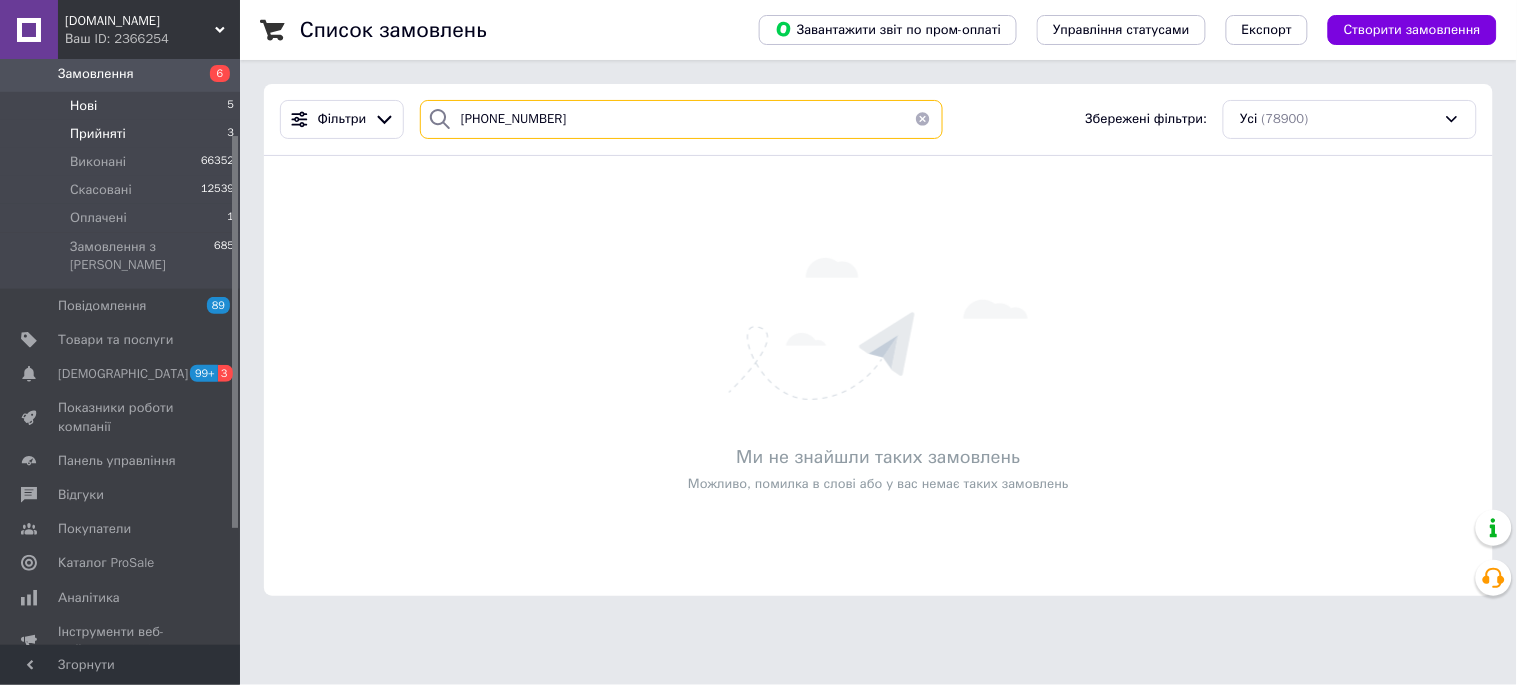 drag, startPoint x: 622, startPoint y: 115, endPoint x: 200, endPoint y: 120, distance: 422.02963 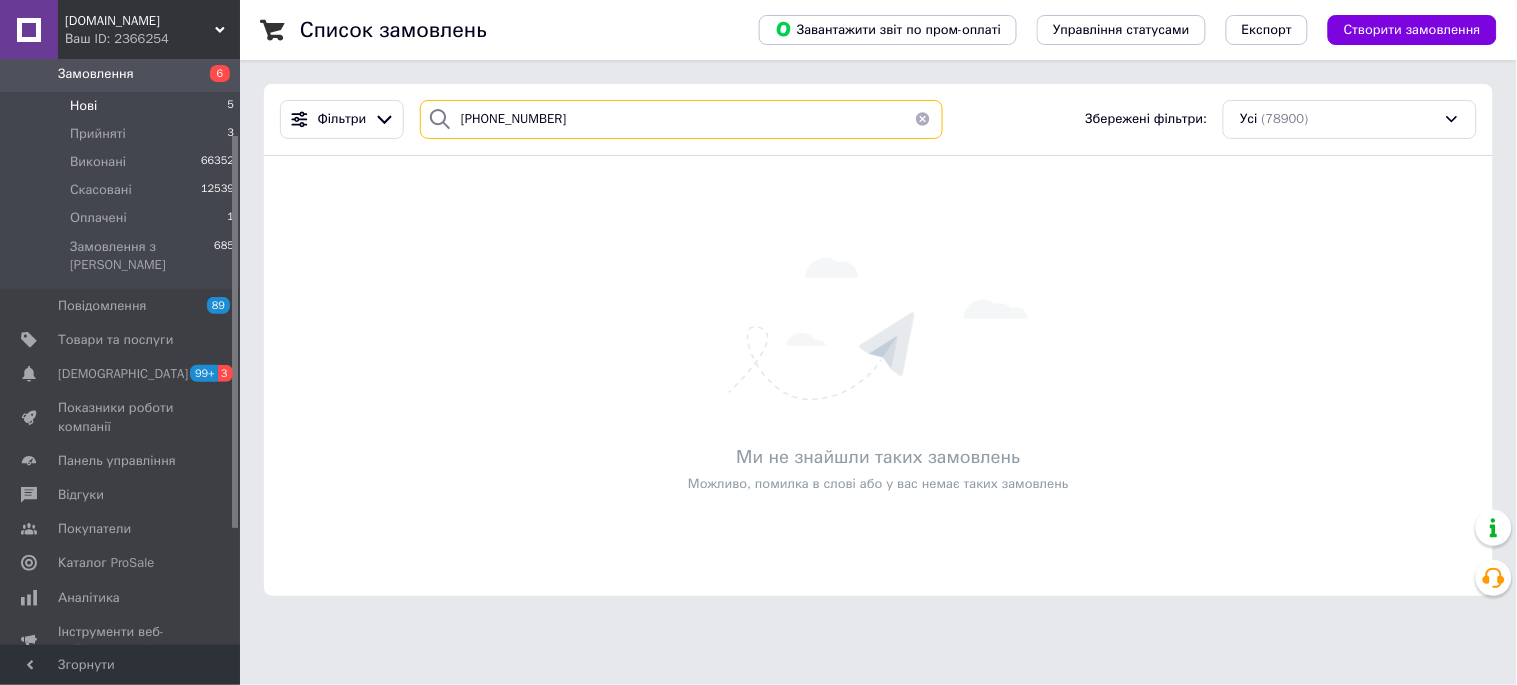 drag, startPoint x: 573, startPoint y: 113, endPoint x: 413, endPoint y: 113, distance: 160 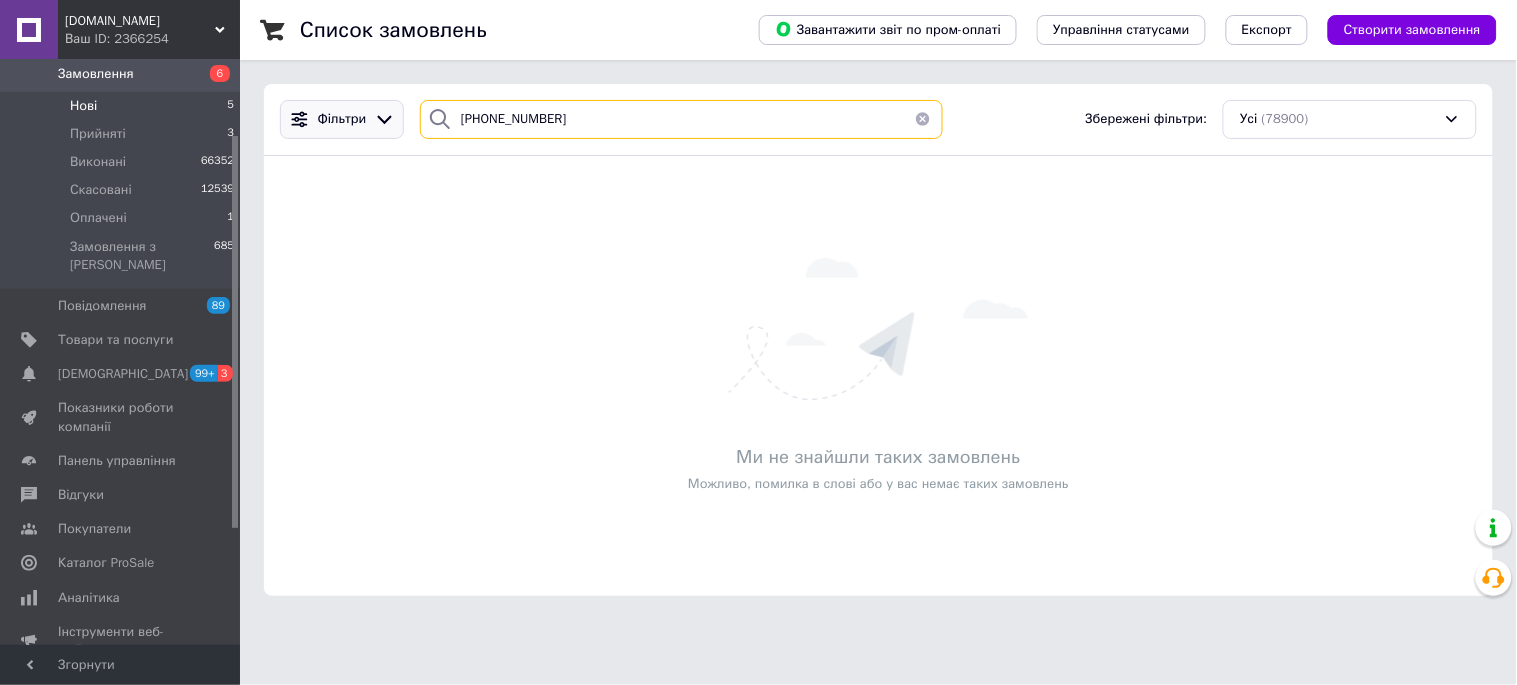 drag, startPoint x: 543, startPoint y: 116, endPoint x: 297, endPoint y: 116, distance: 246 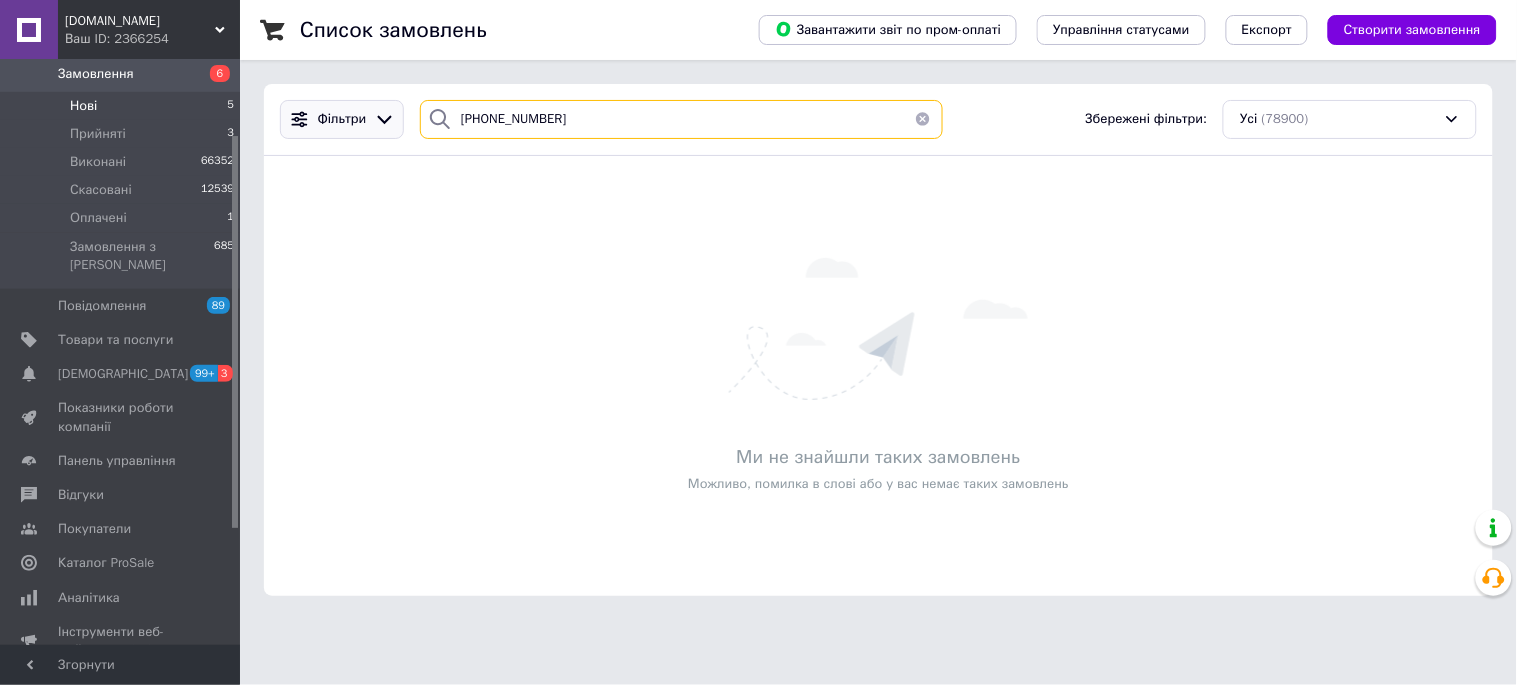 paste on "977038185" 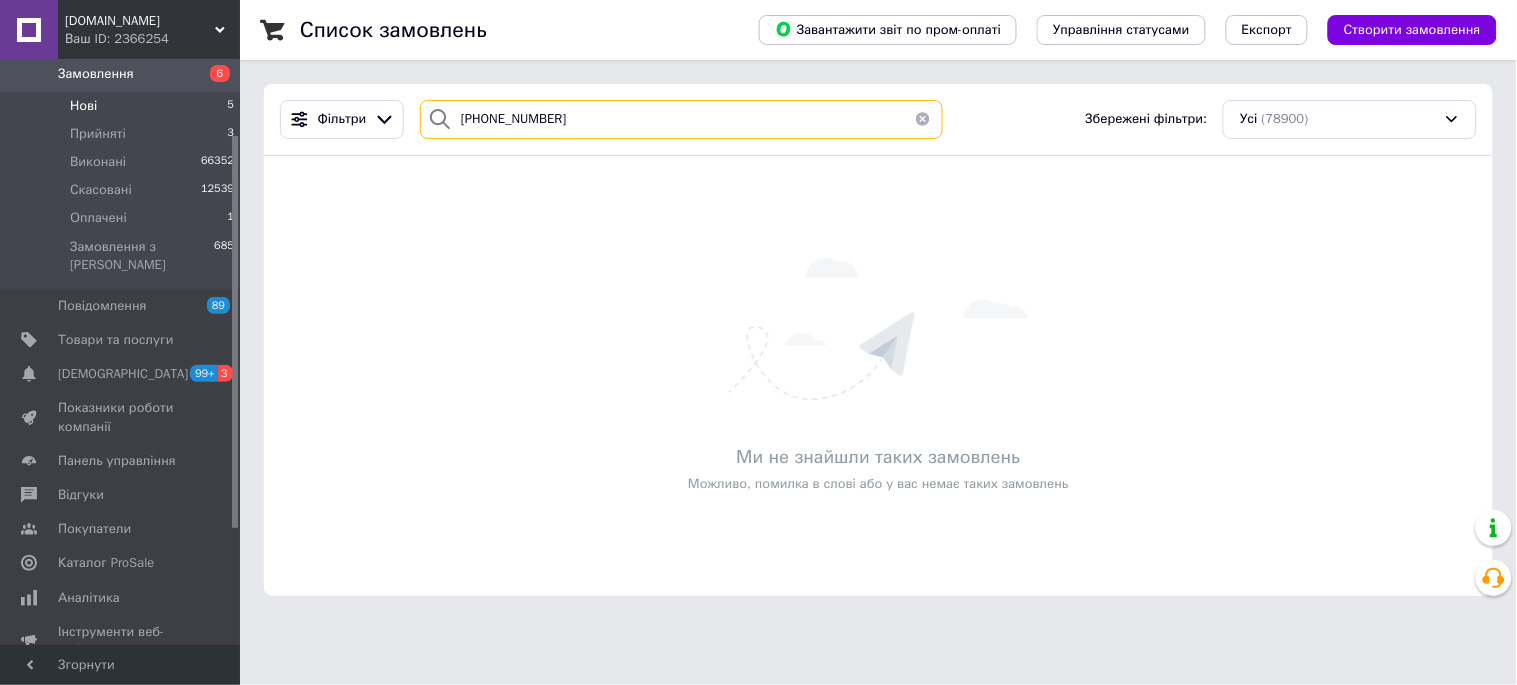 type on "+380977038185" 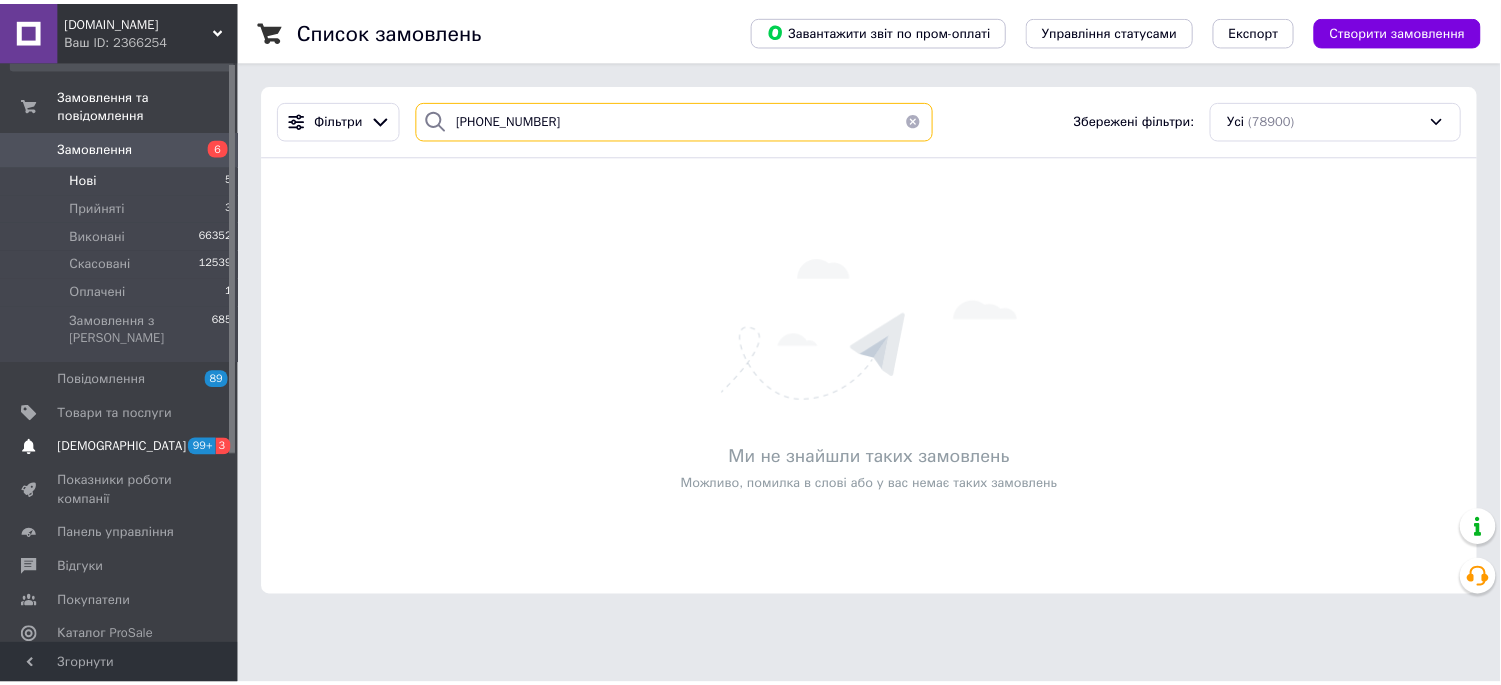 scroll, scrollTop: 0, scrollLeft: 0, axis: both 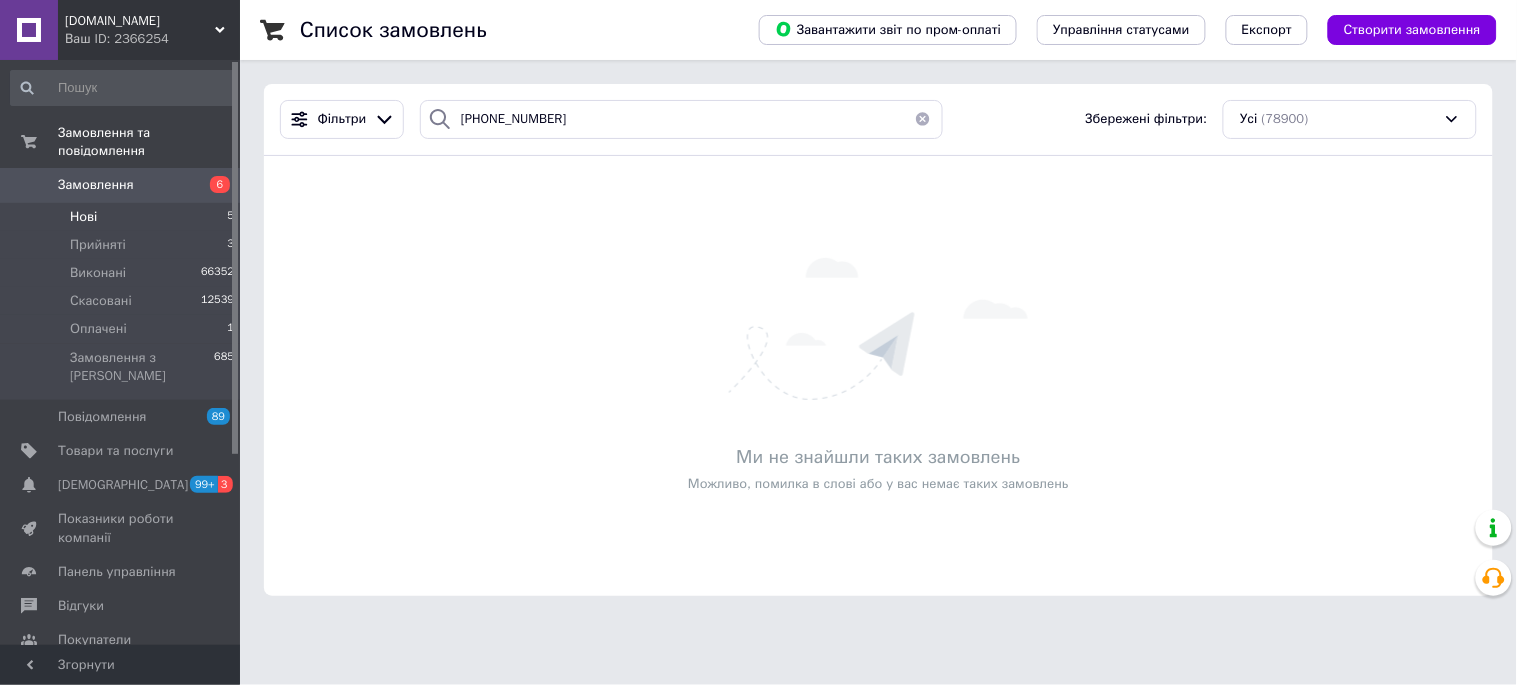 click on "Нові 5" at bounding box center [123, 217] 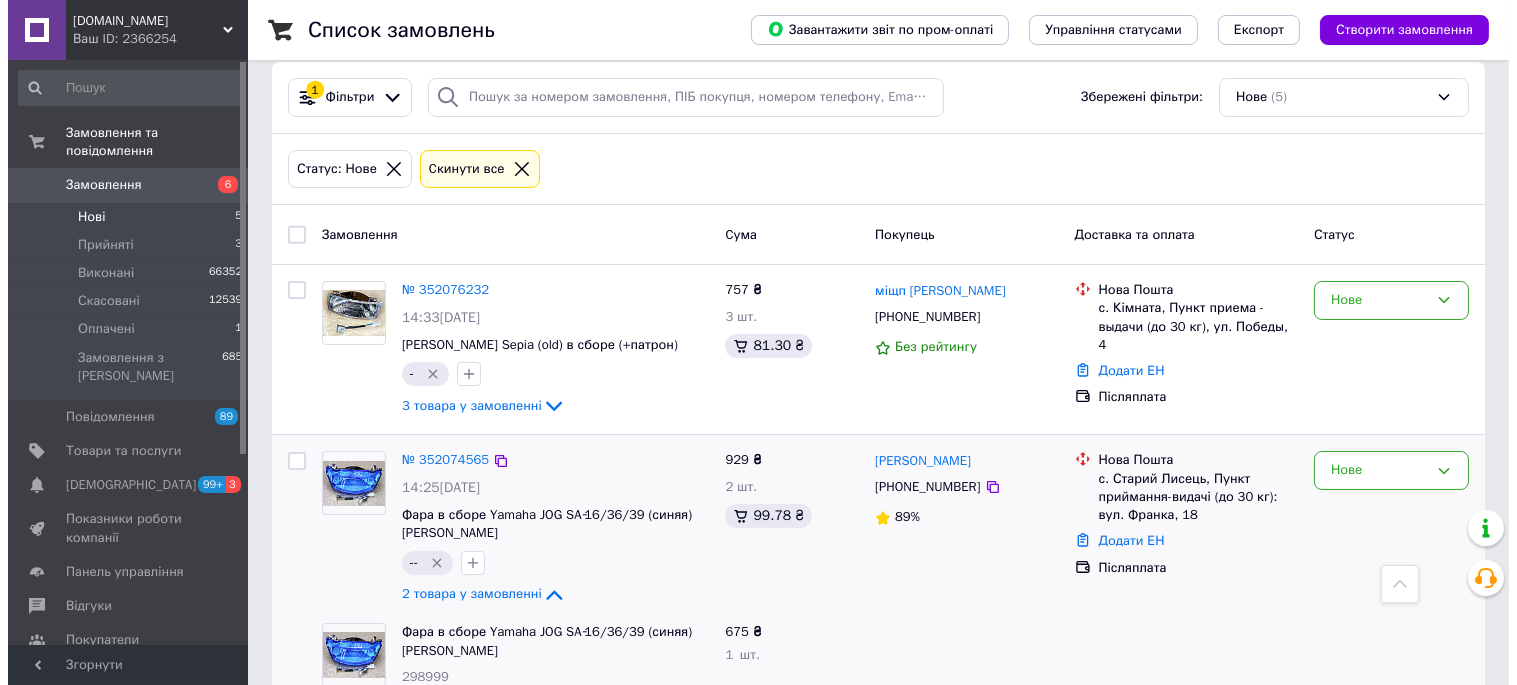 scroll, scrollTop: 0, scrollLeft: 0, axis: both 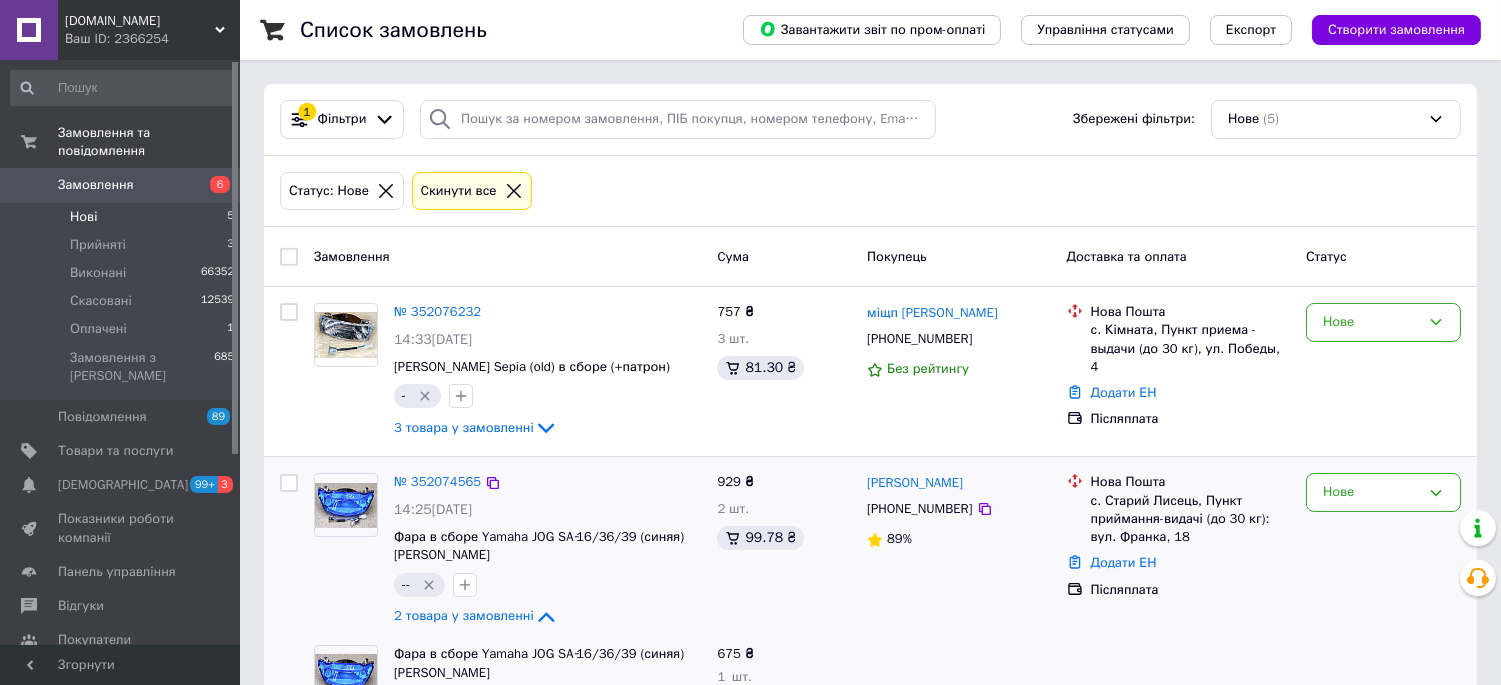 drag, startPoint x: 400, startPoint y: 314, endPoint x: 826, endPoint y: 491, distance: 461.30792 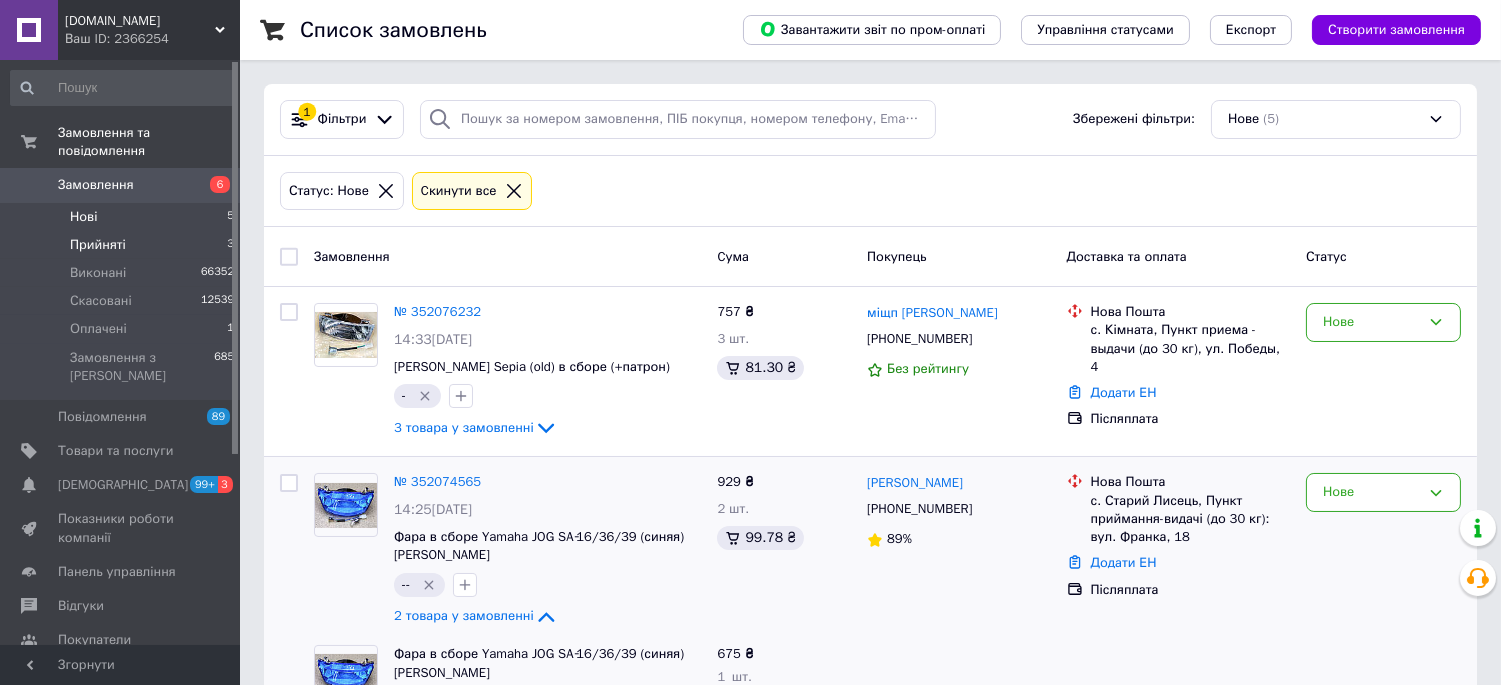 click on "Прийняті" at bounding box center (98, 245) 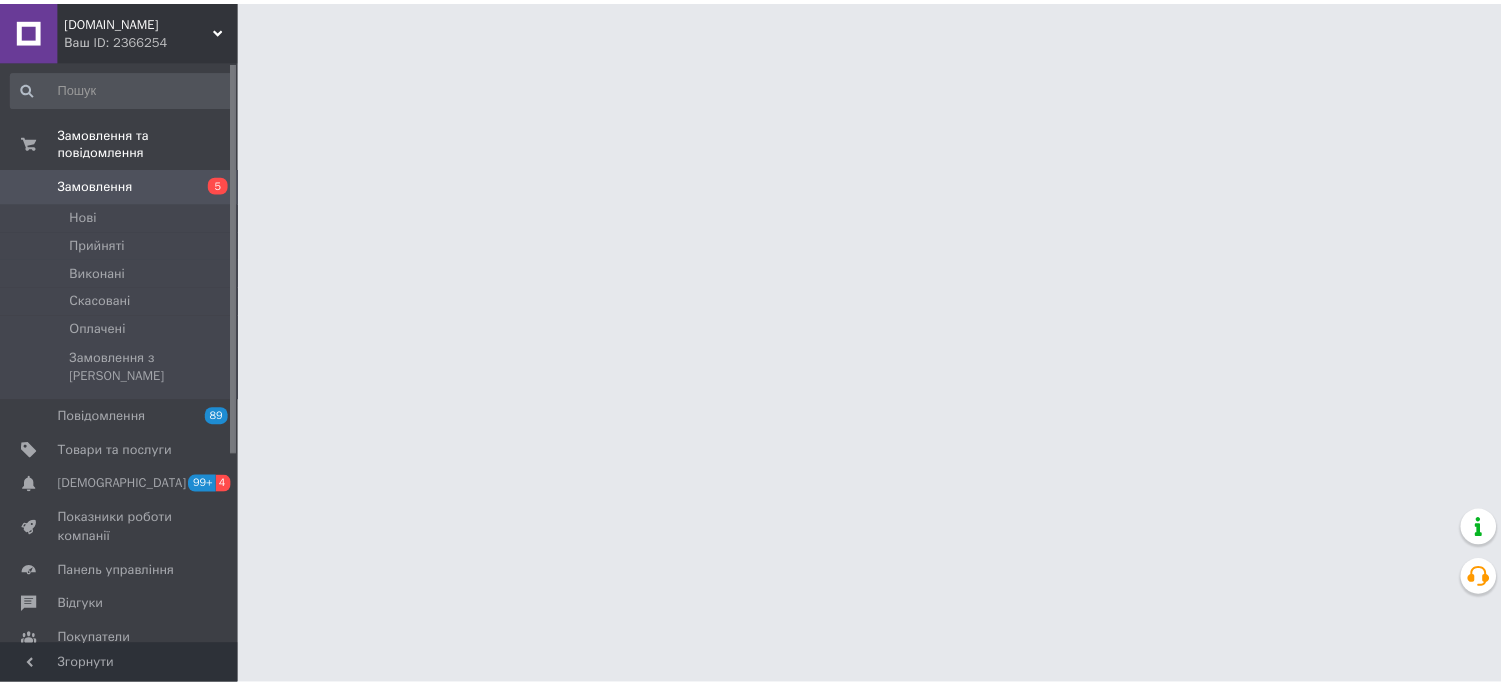 scroll, scrollTop: 0, scrollLeft: 0, axis: both 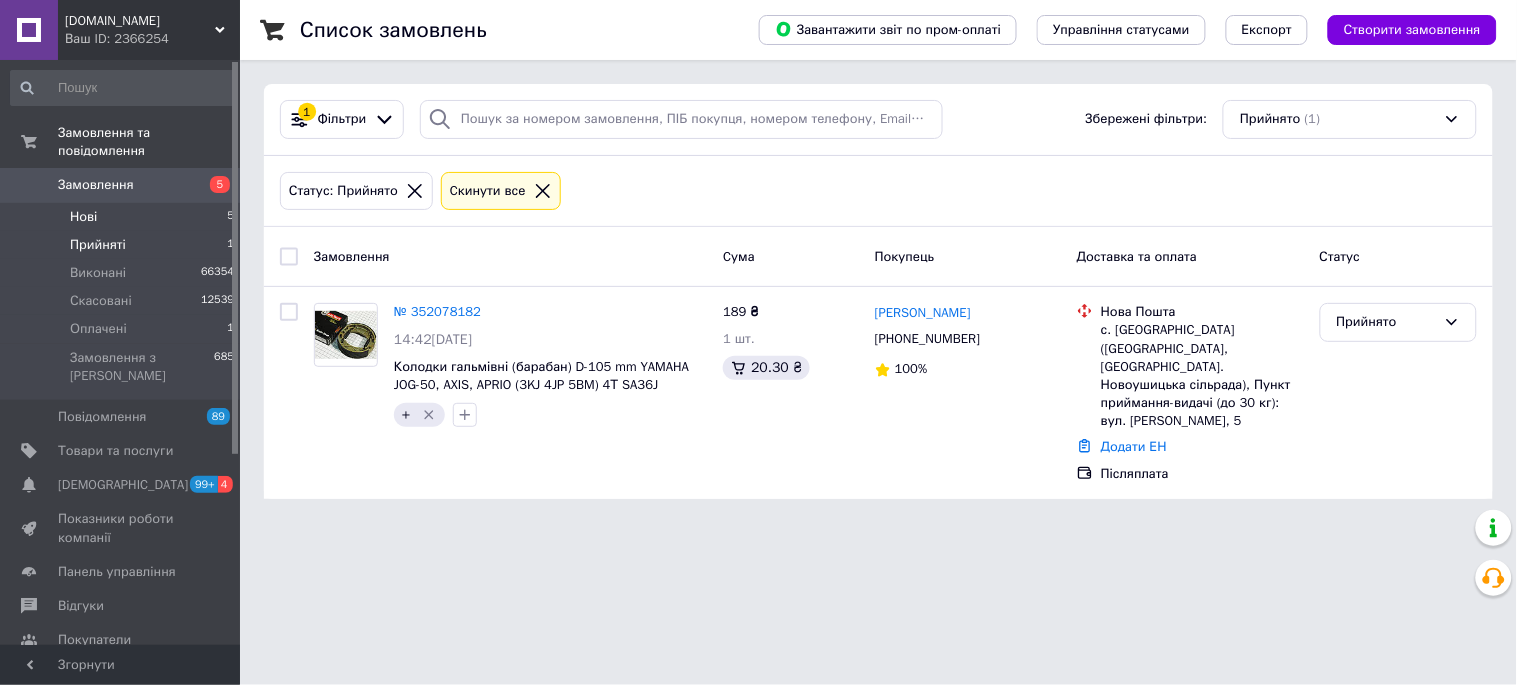 click on "Нові" at bounding box center [83, 217] 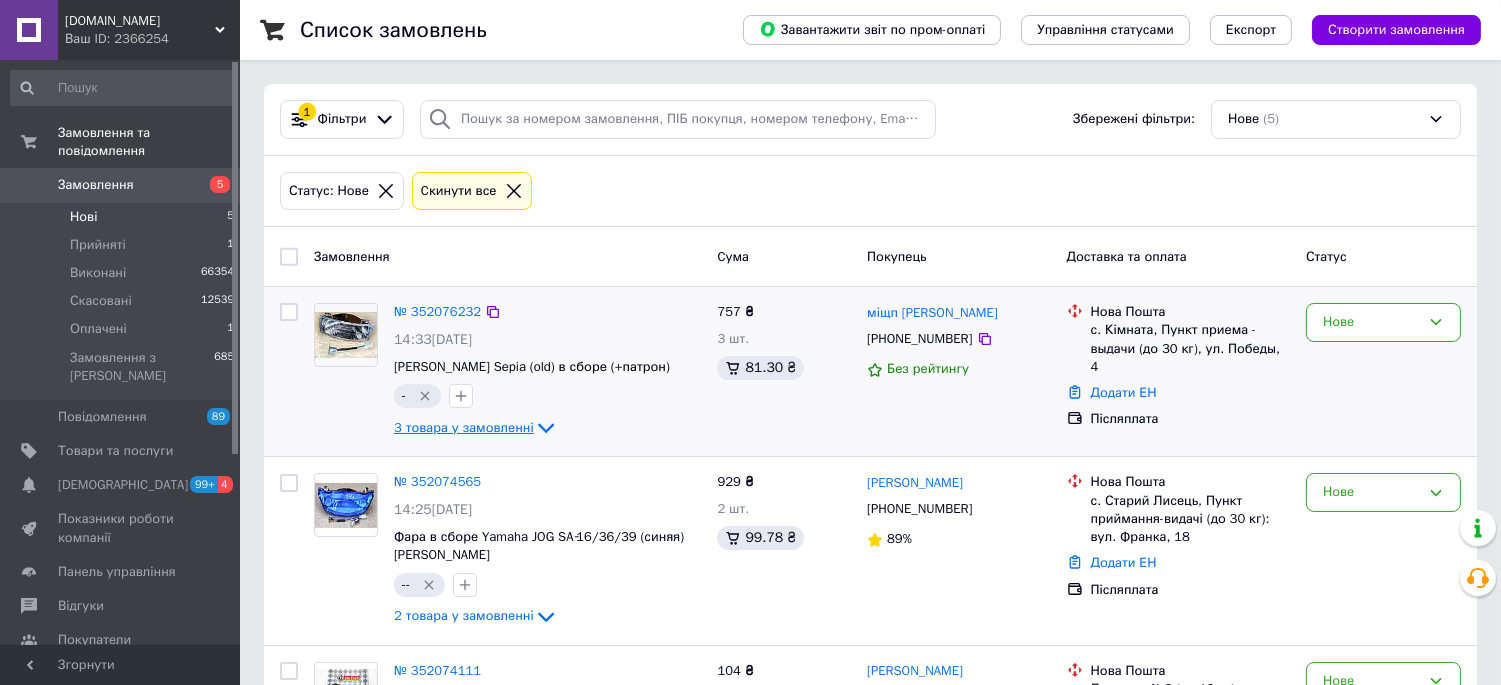 click on "3 товара у замовленні" at bounding box center (464, 427) 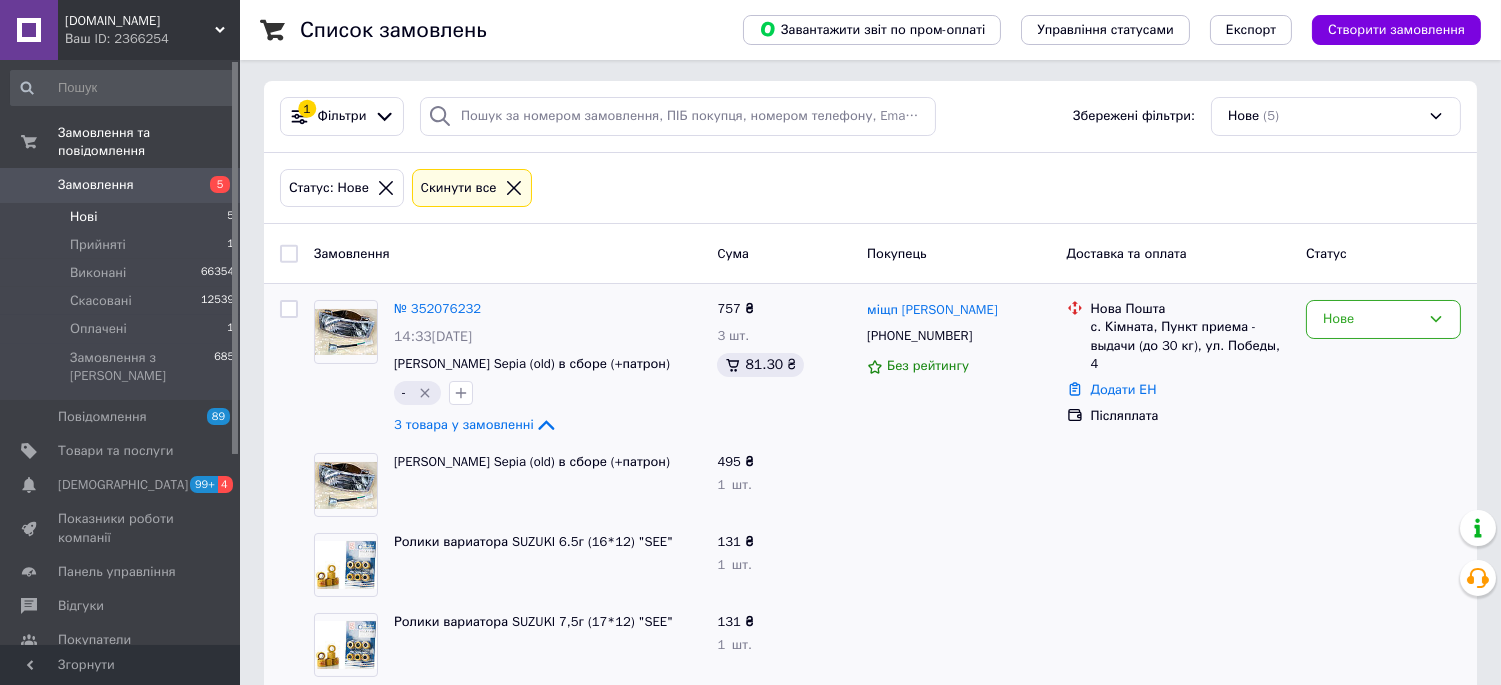 scroll, scrollTop: 0, scrollLeft: 0, axis: both 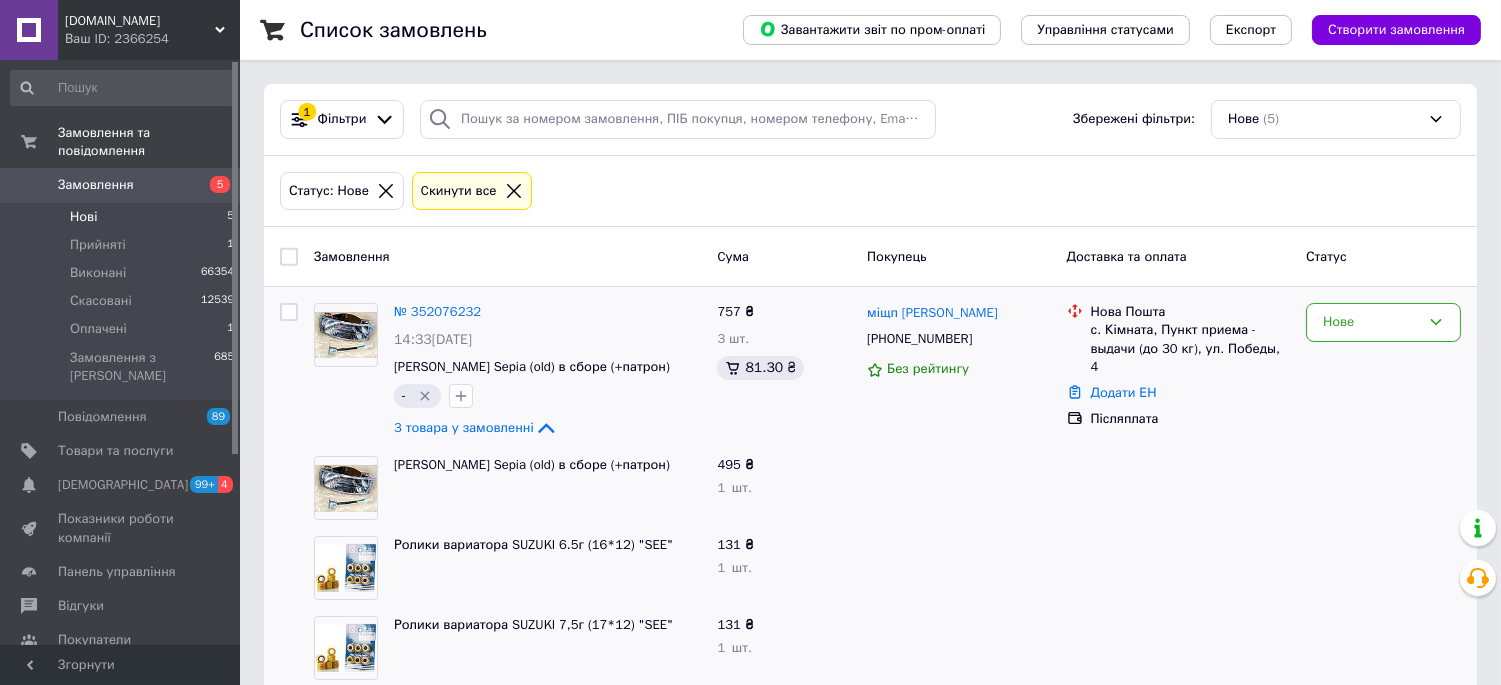 click on "Нові 5" at bounding box center (123, 217) 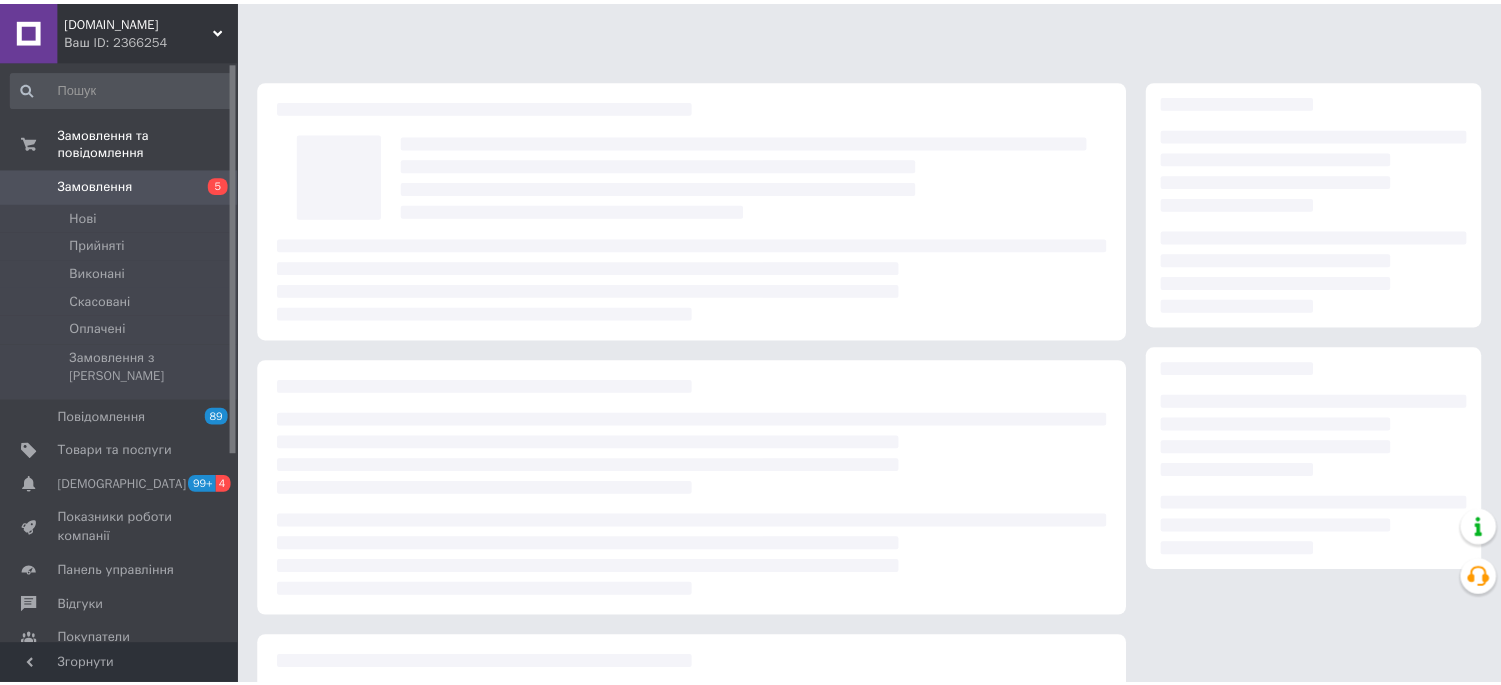 scroll, scrollTop: 0, scrollLeft: 0, axis: both 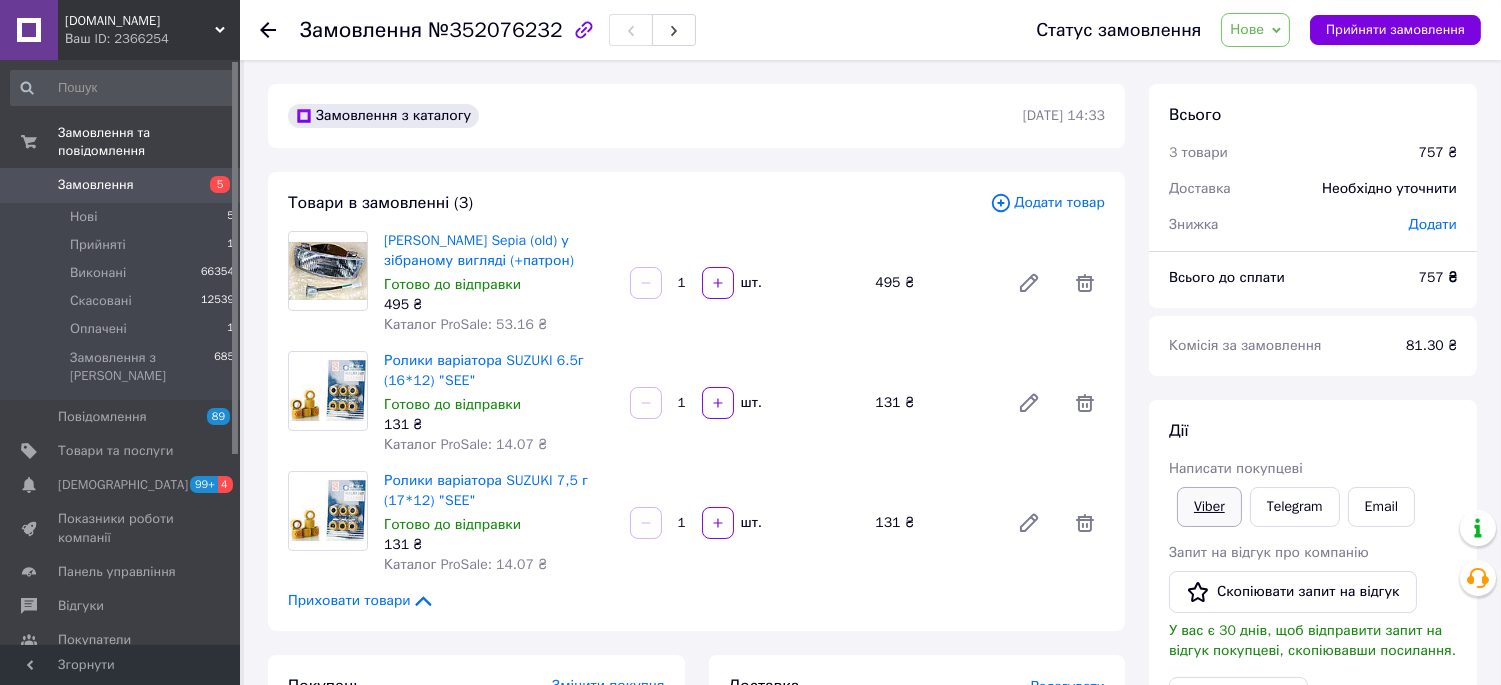 click on "Viber" at bounding box center [1209, 507] 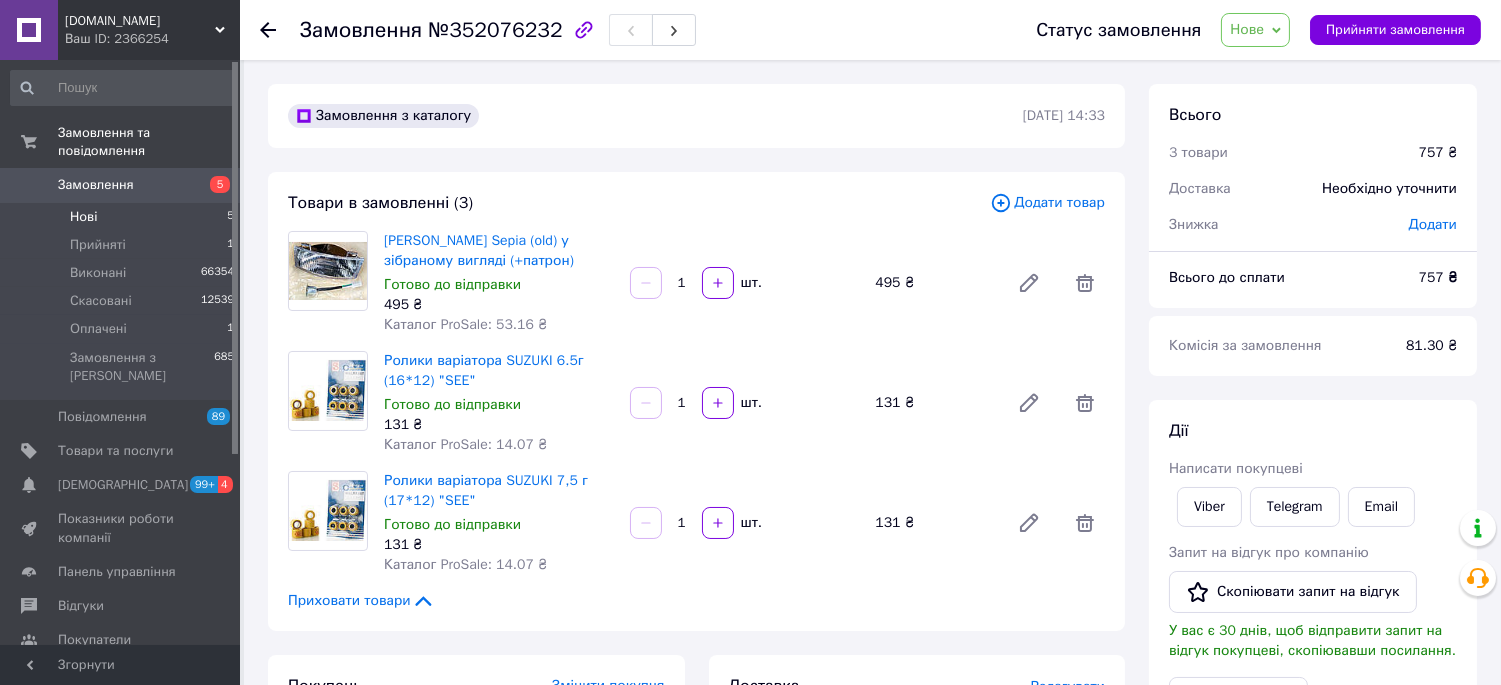 click on "Нові" at bounding box center [83, 217] 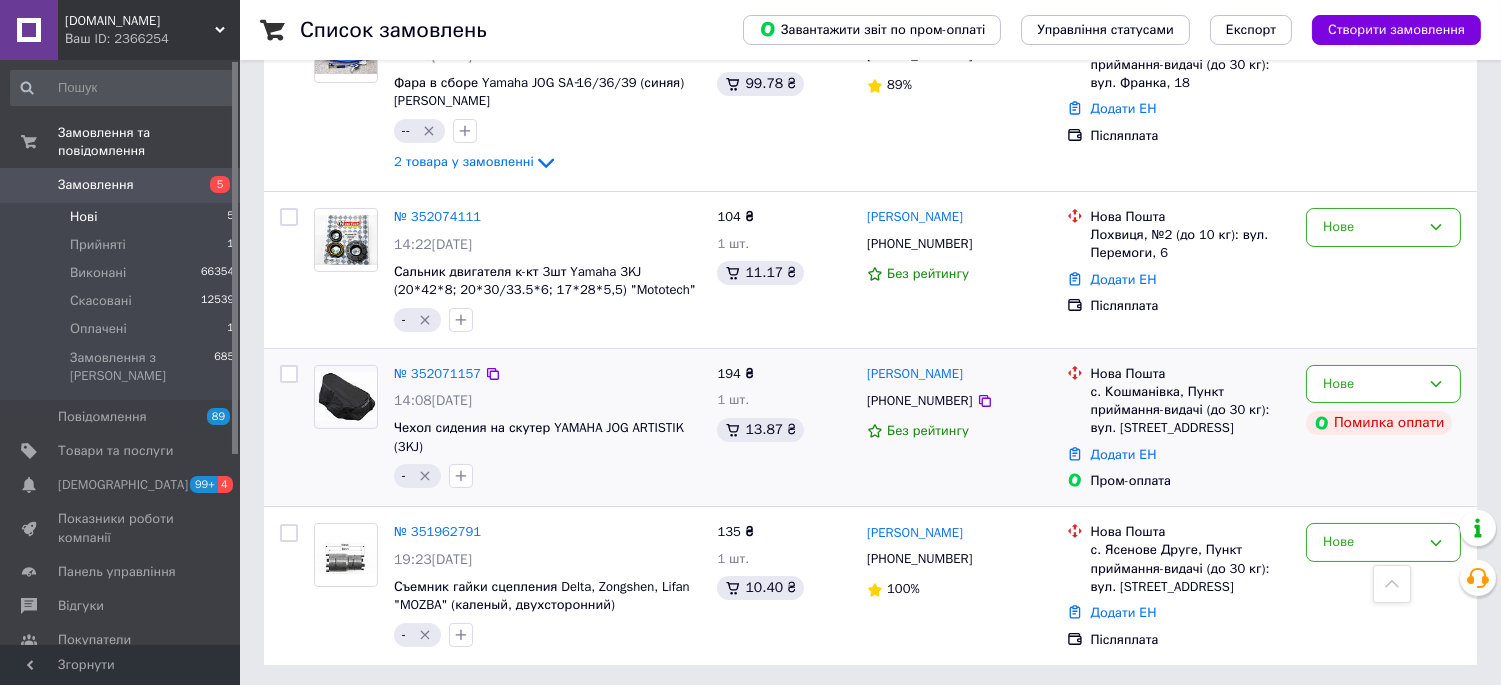 scroll, scrollTop: 457, scrollLeft: 0, axis: vertical 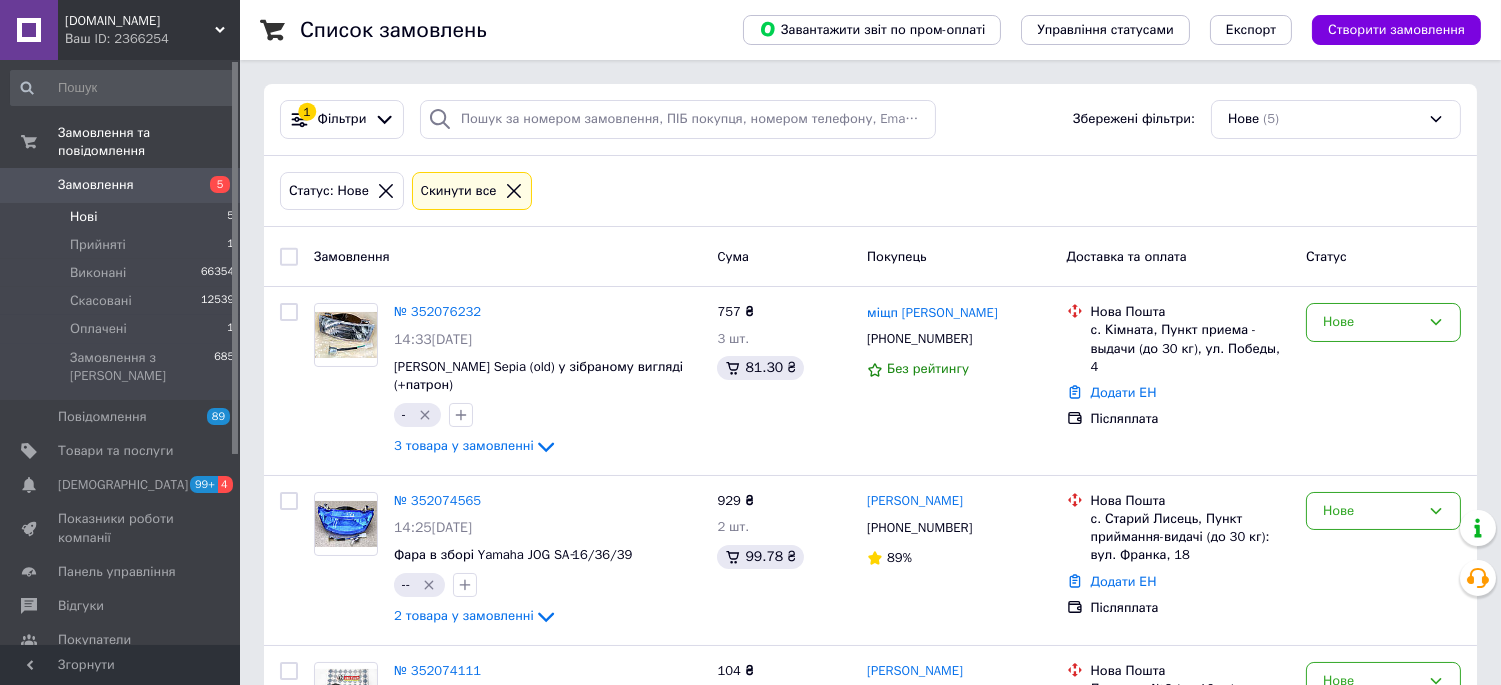 click on "Нові" at bounding box center (83, 217) 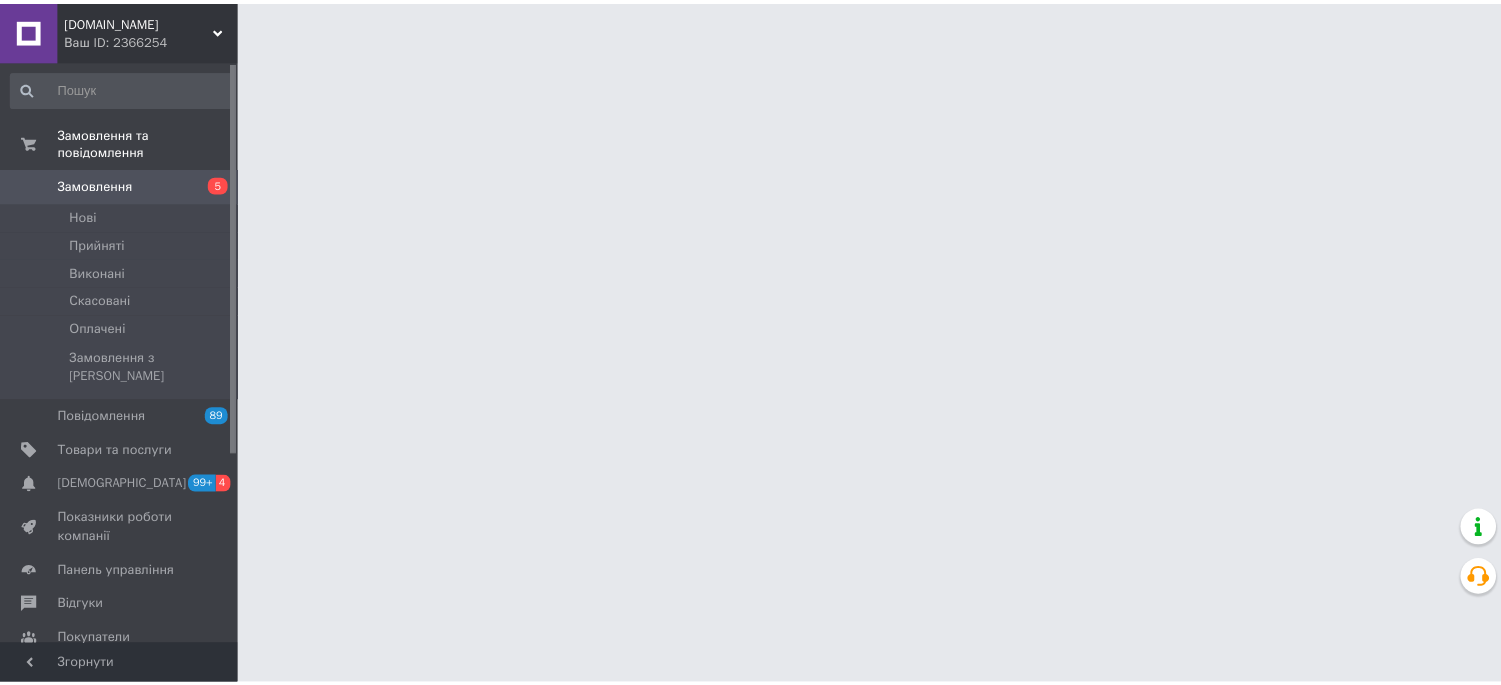 scroll, scrollTop: 0, scrollLeft: 0, axis: both 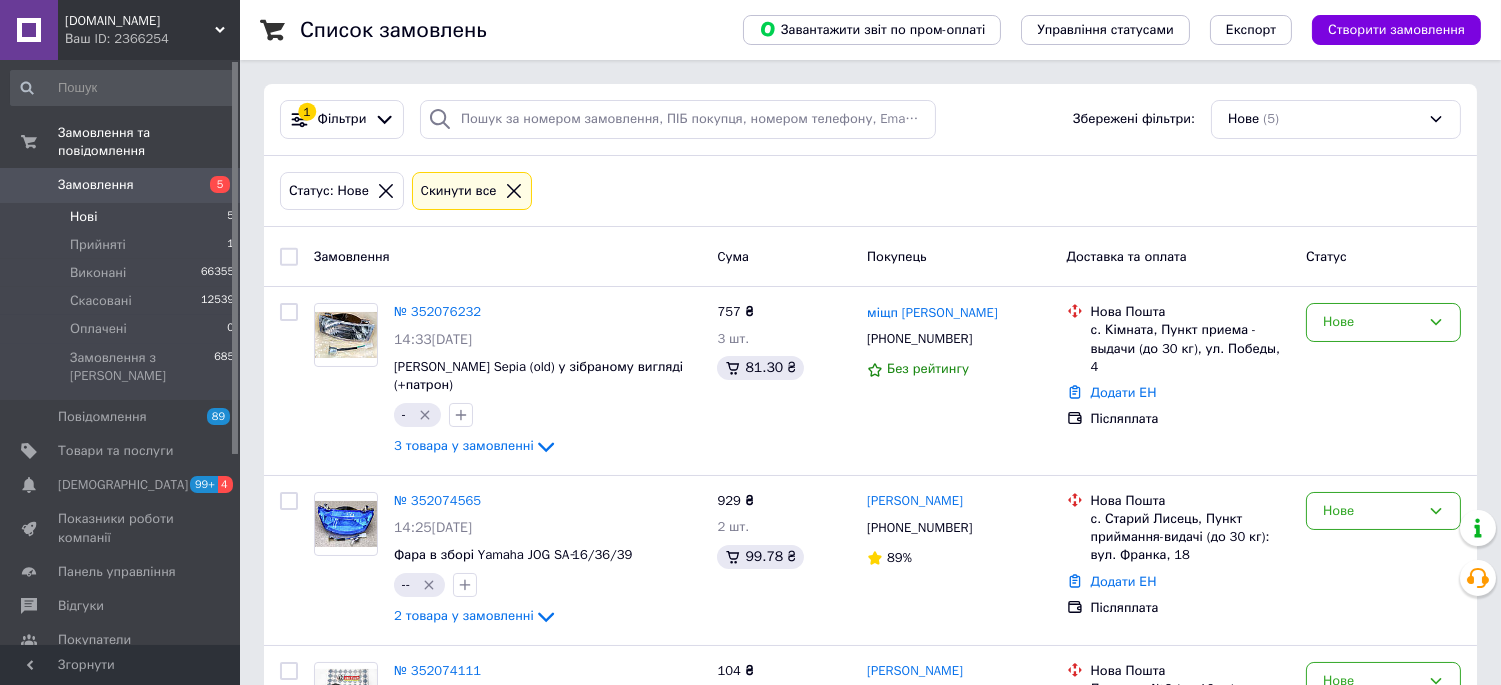 click on "Нові" at bounding box center [83, 217] 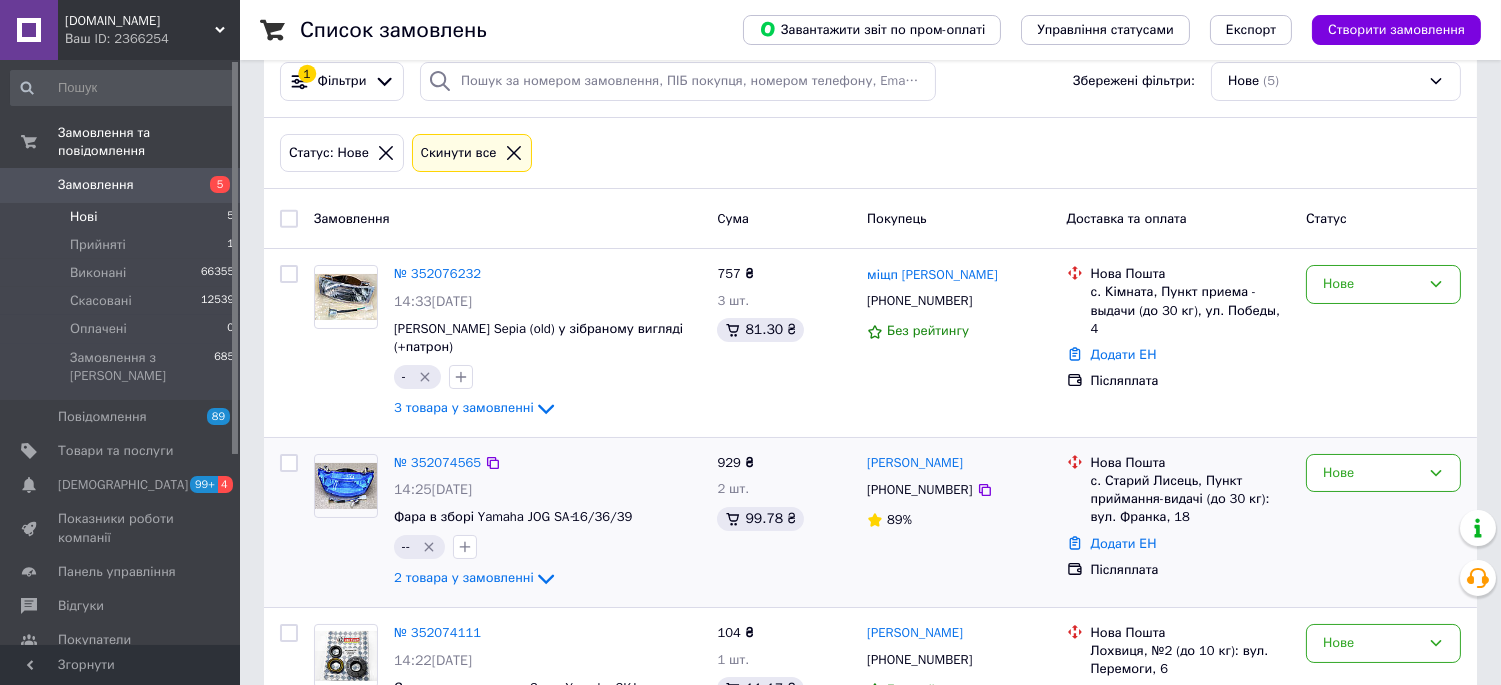 scroll, scrollTop: 0, scrollLeft: 0, axis: both 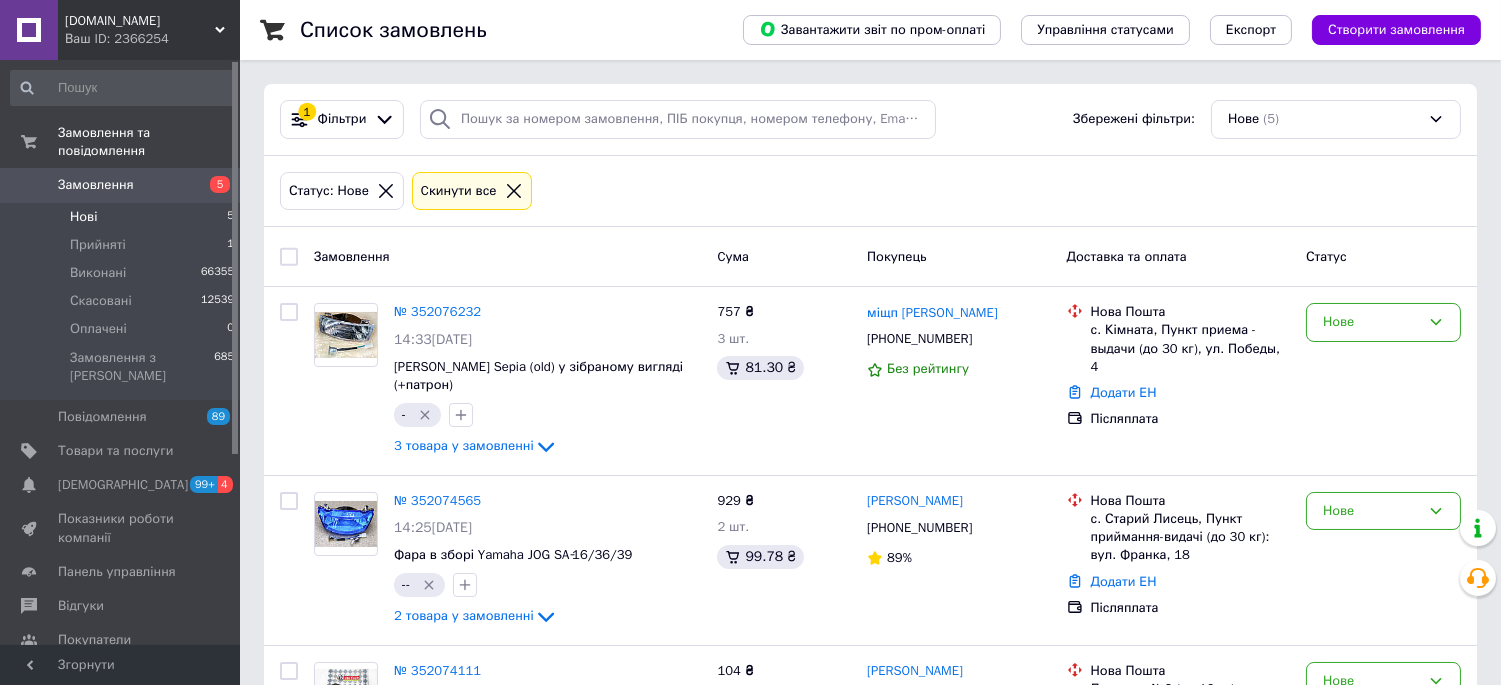 click on "Нові" at bounding box center (83, 217) 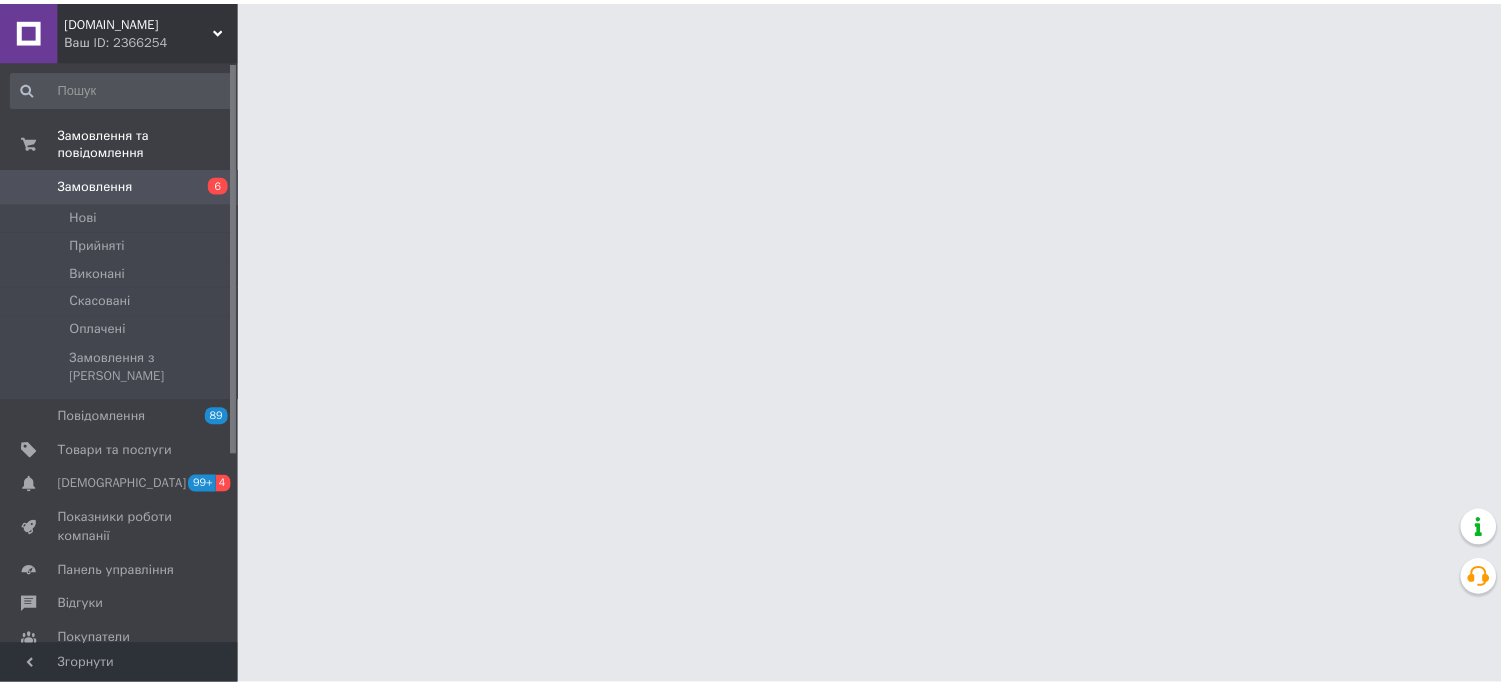 scroll, scrollTop: 0, scrollLeft: 0, axis: both 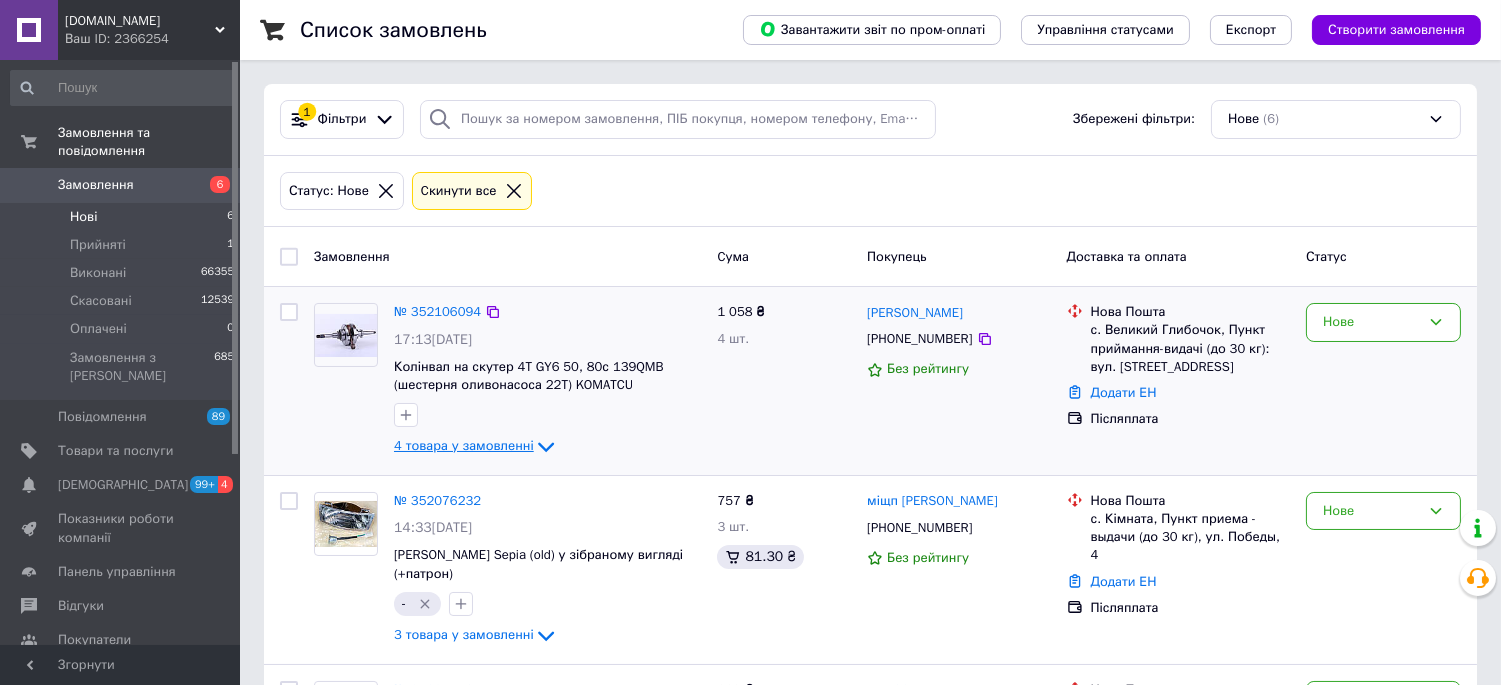 click on "4 товара у замовленні" at bounding box center [464, 446] 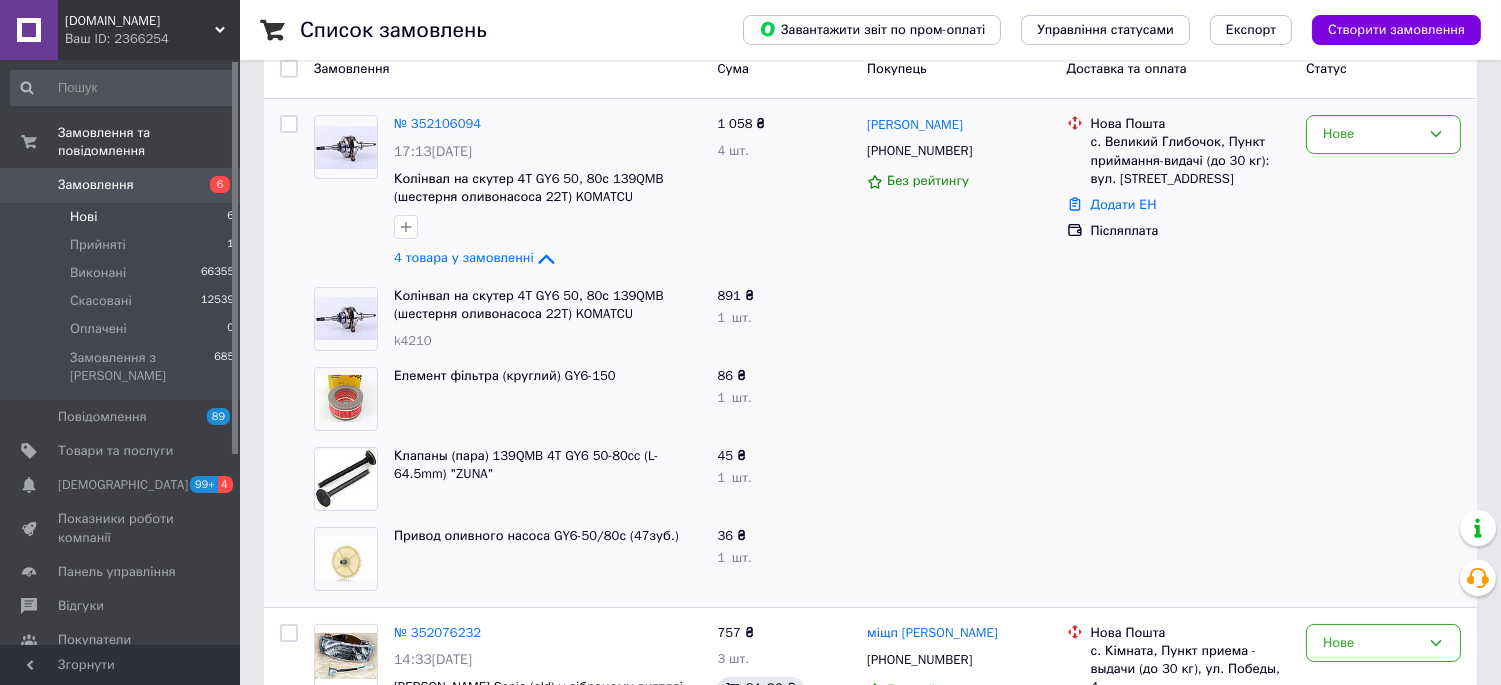 scroll, scrollTop: 222, scrollLeft: 0, axis: vertical 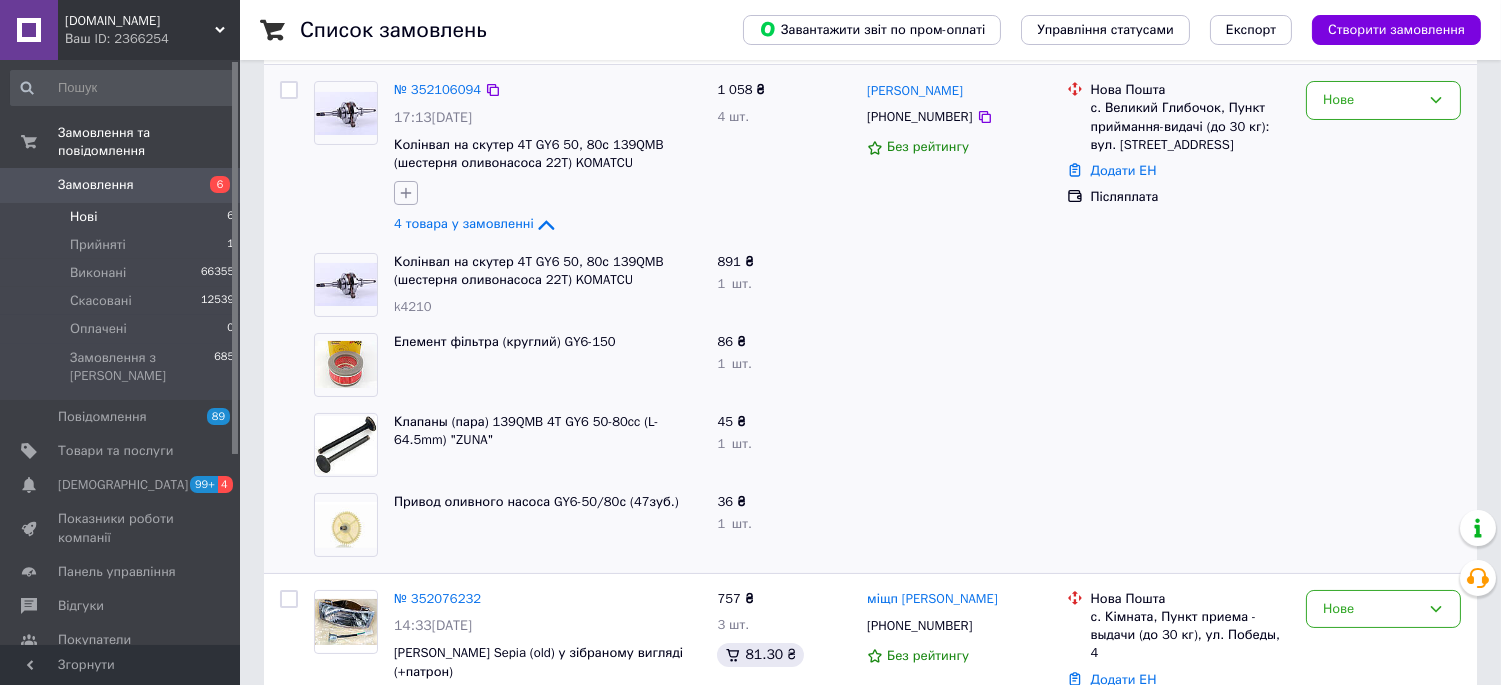 click 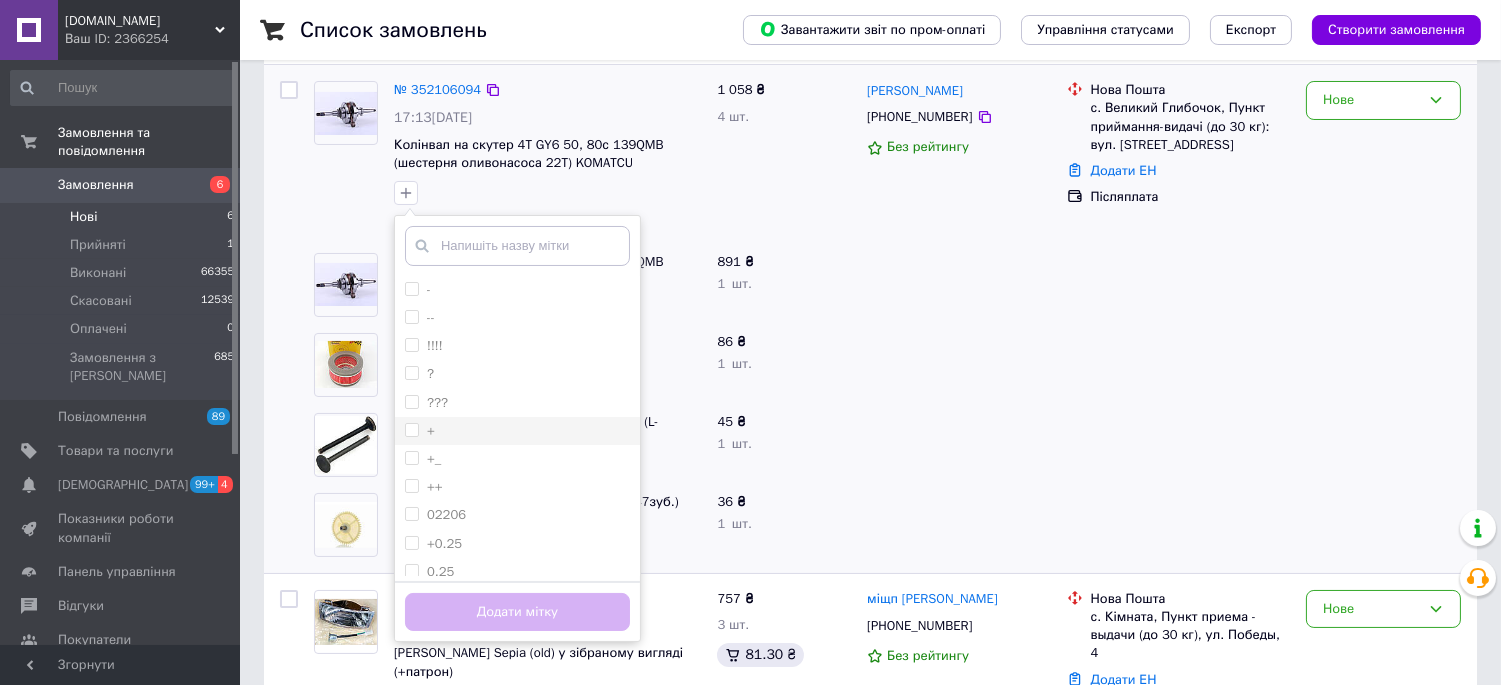 click on "+" at bounding box center (411, 429) 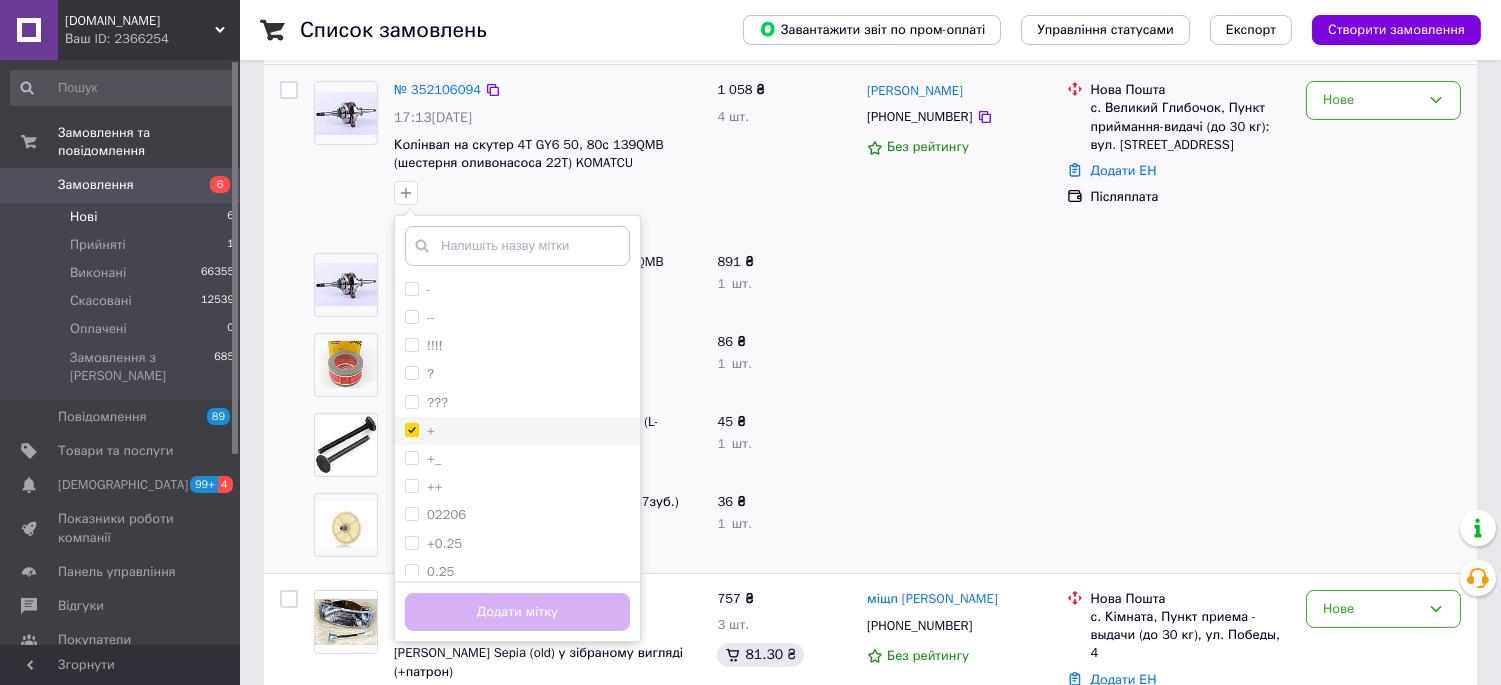 checkbox on "true" 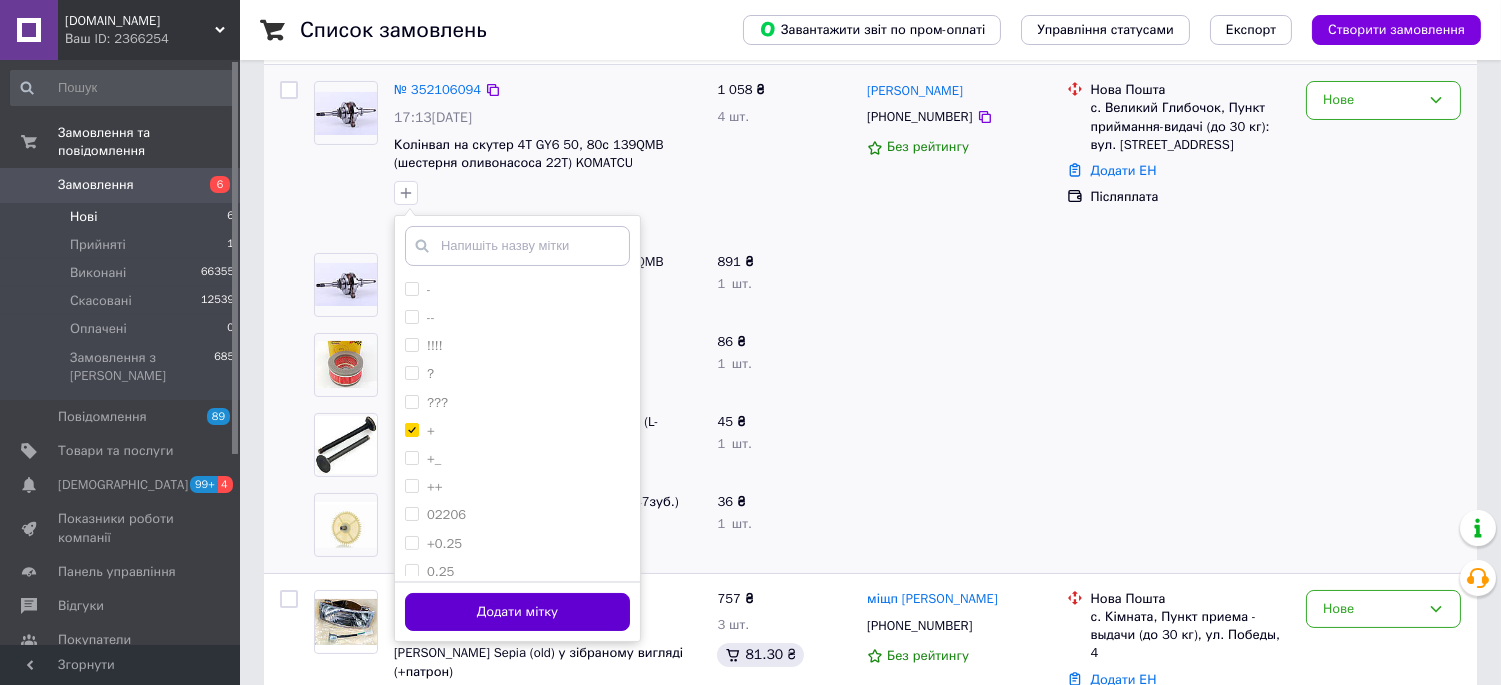 click on "Додати мітку" at bounding box center [517, 612] 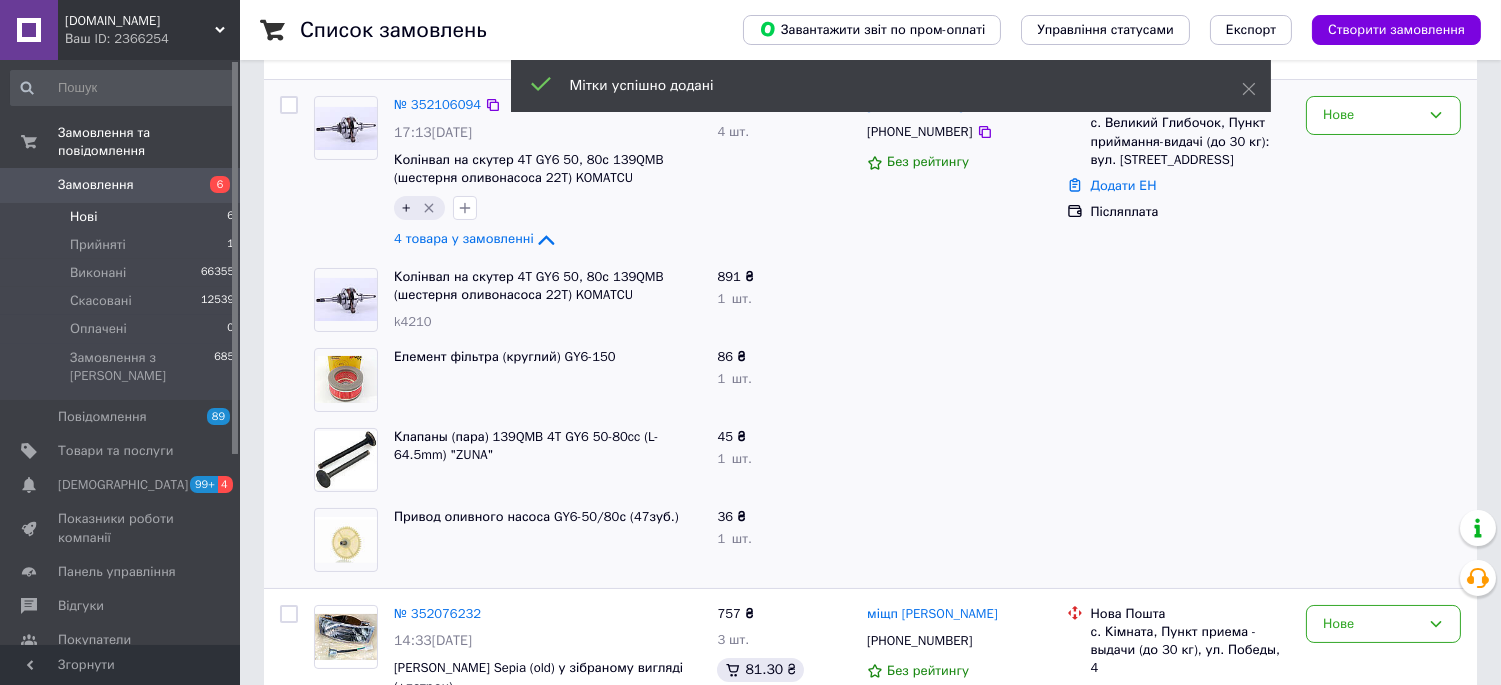 scroll, scrollTop: 0, scrollLeft: 0, axis: both 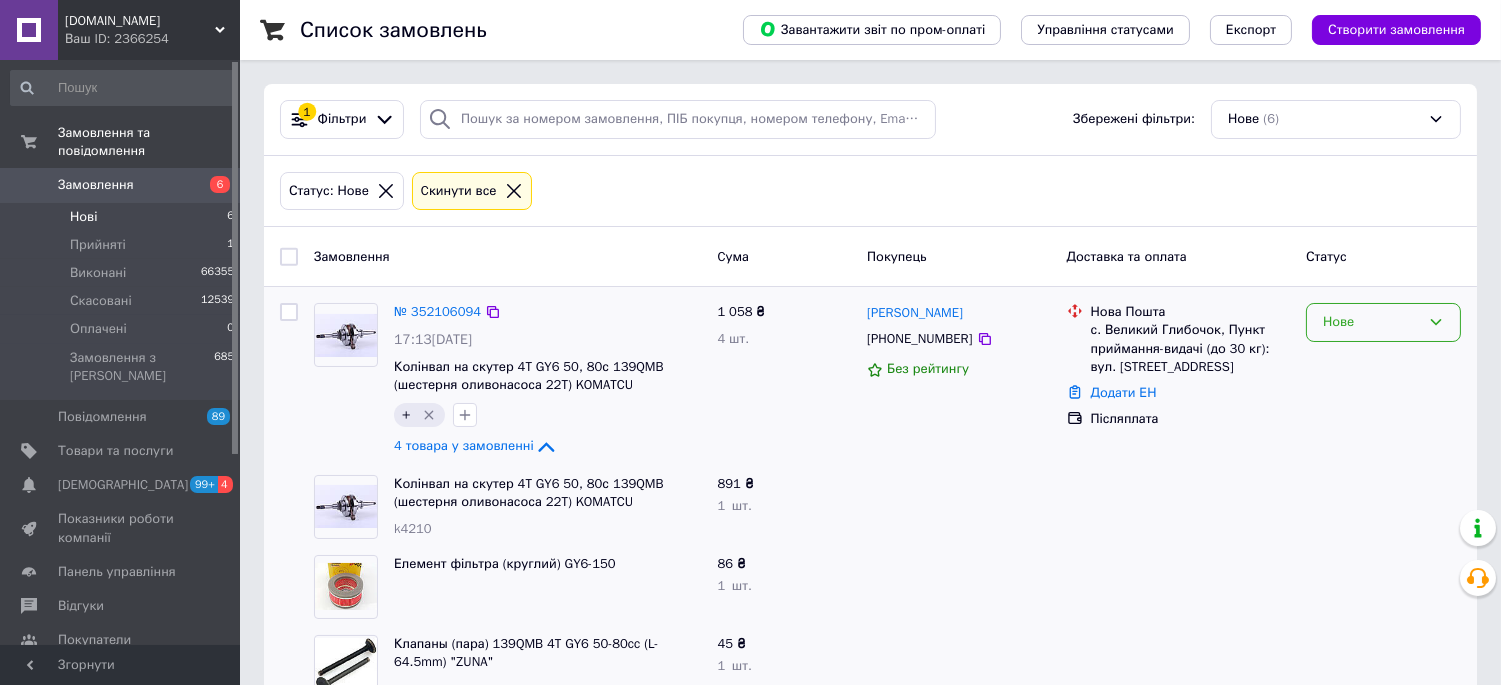drag, startPoint x: 1334, startPoint y: 322, endPoint x: 1344, endPoint y: 341, distance: 21.470911 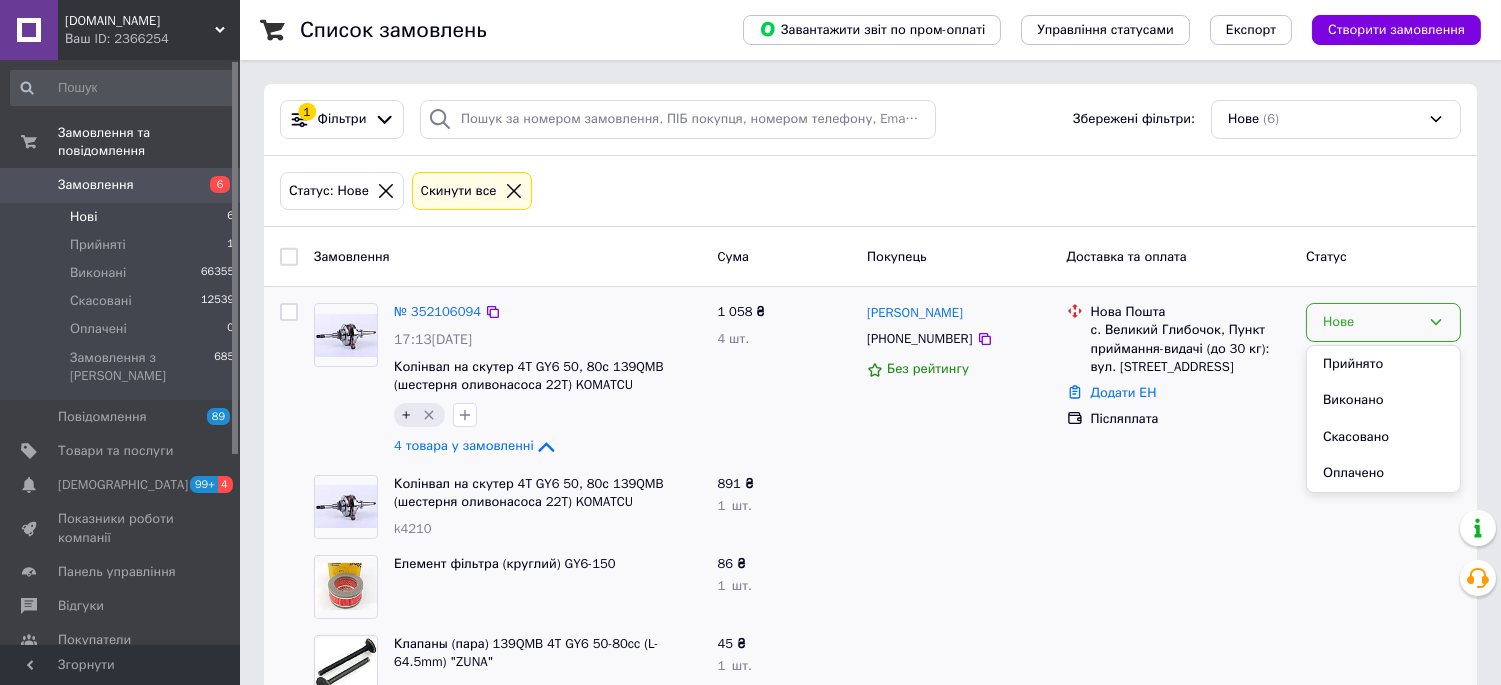 click on "Прийнято" at bounding box center (1383, 364) 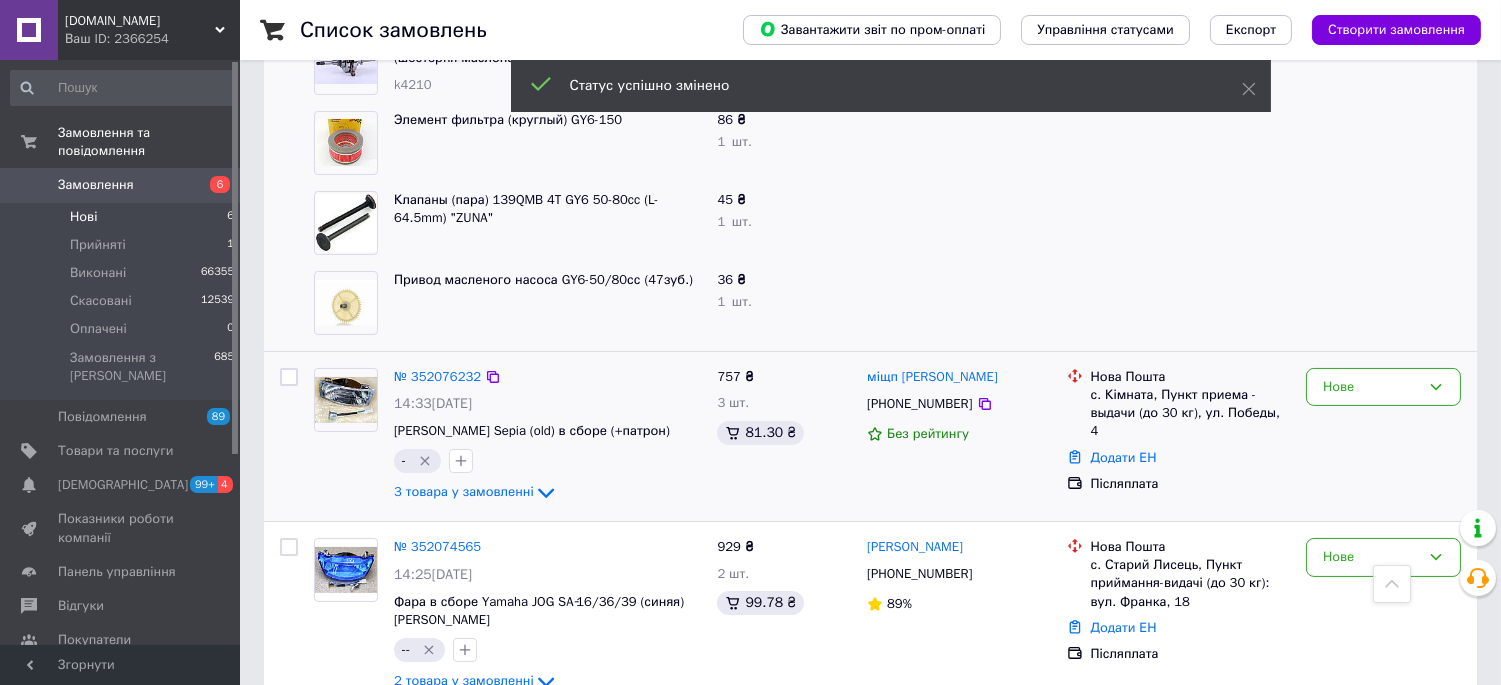 scroll, scrollTop: 0, scrollLeft: 0, axis: both 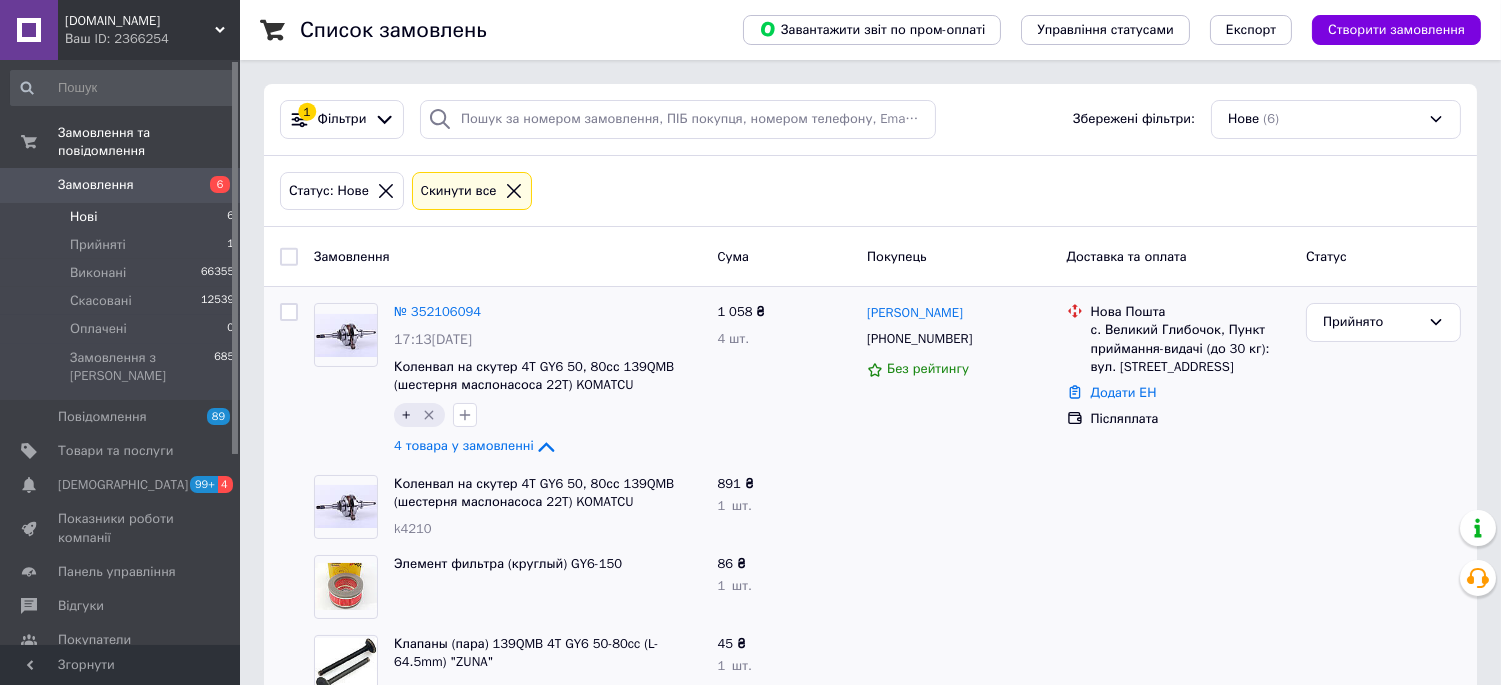 drag, startPoint x: 511, startPoint y: 445, endPoint x: 720, endPoint y: 523, distance: 223.0807 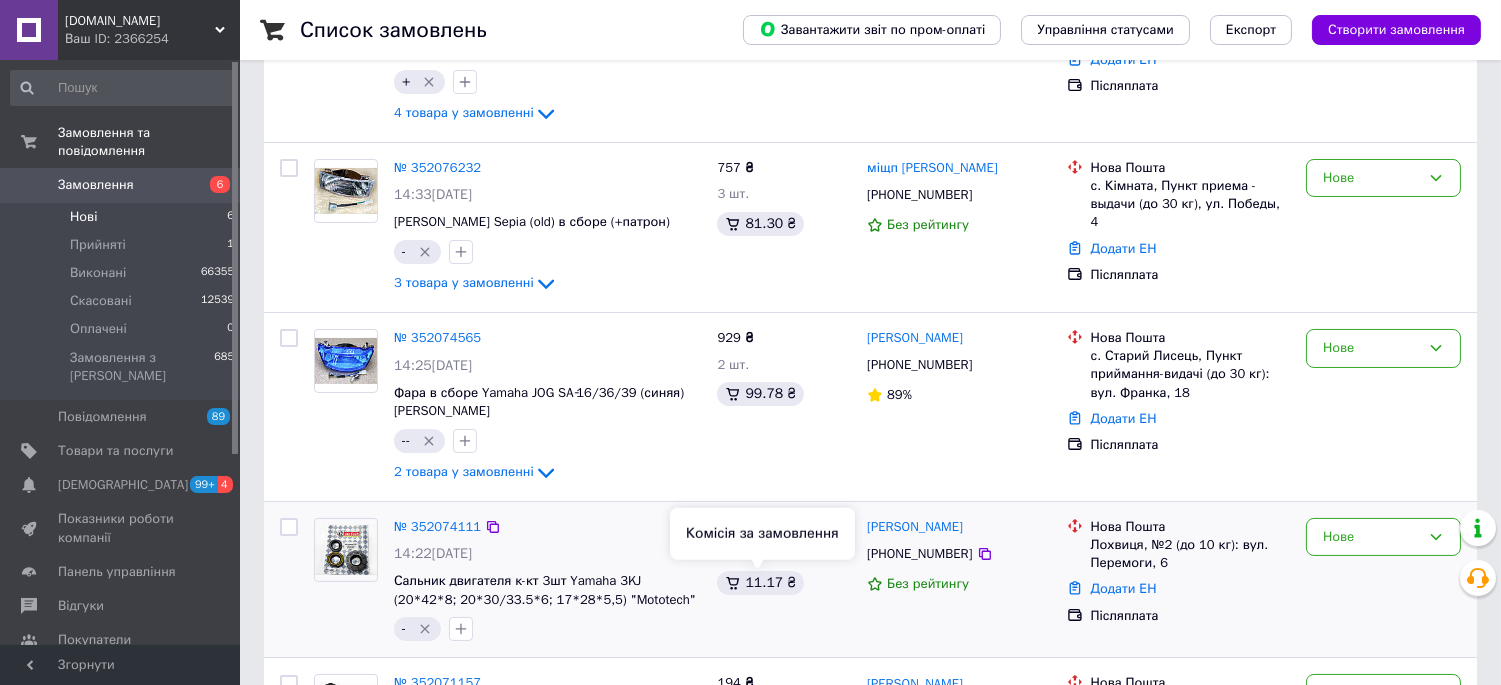 scroll, scrollTop: 0, scrollLeft: 0, axis: both 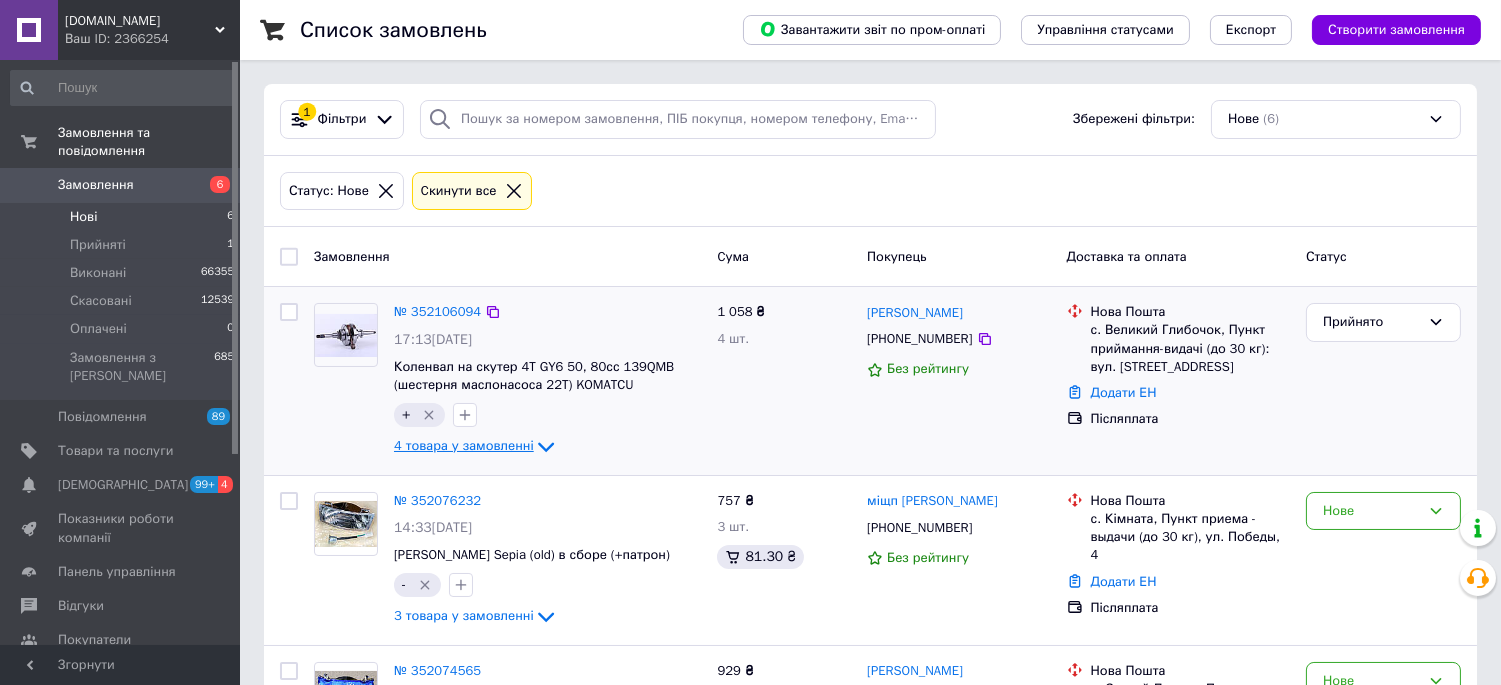 click on "4 товара у замовленні" at bounding box center (464, 446) 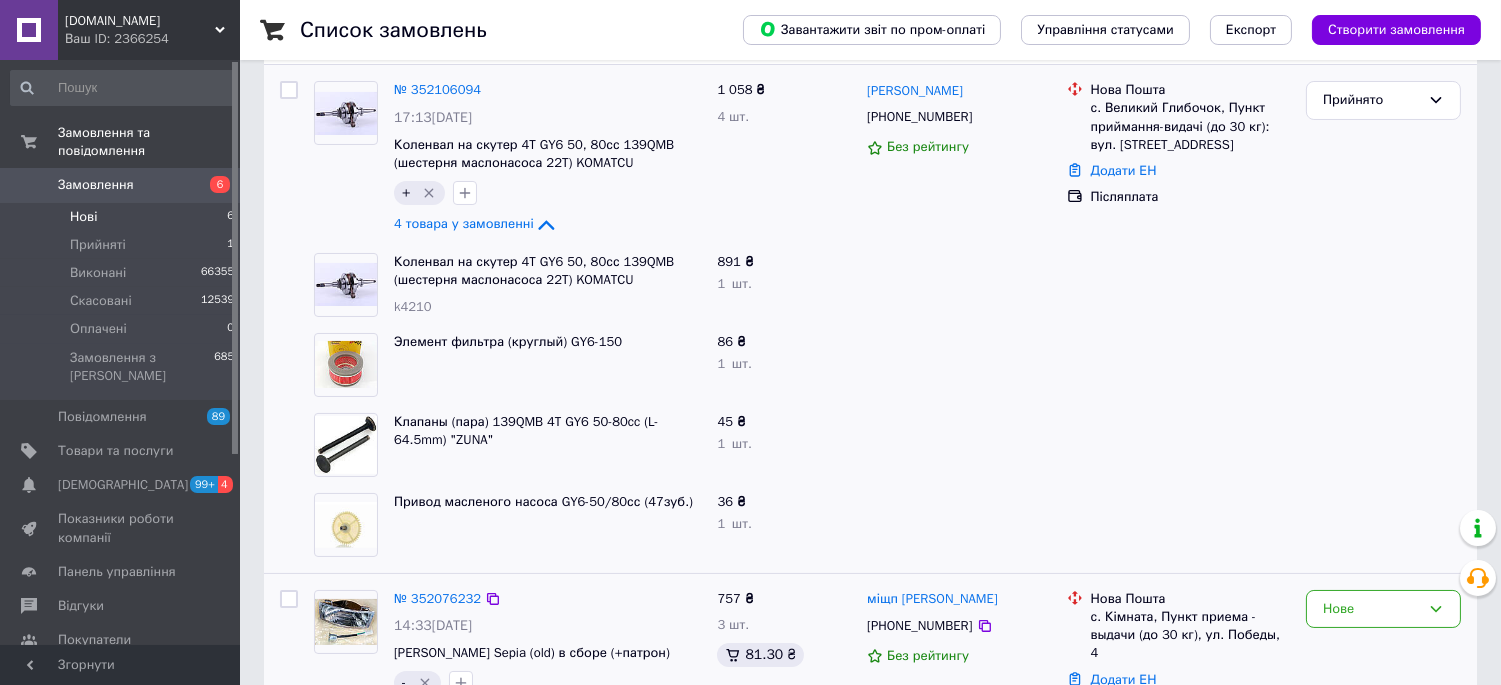 scroll, scrollTop: 0, scrollLeft: 0, axis: both 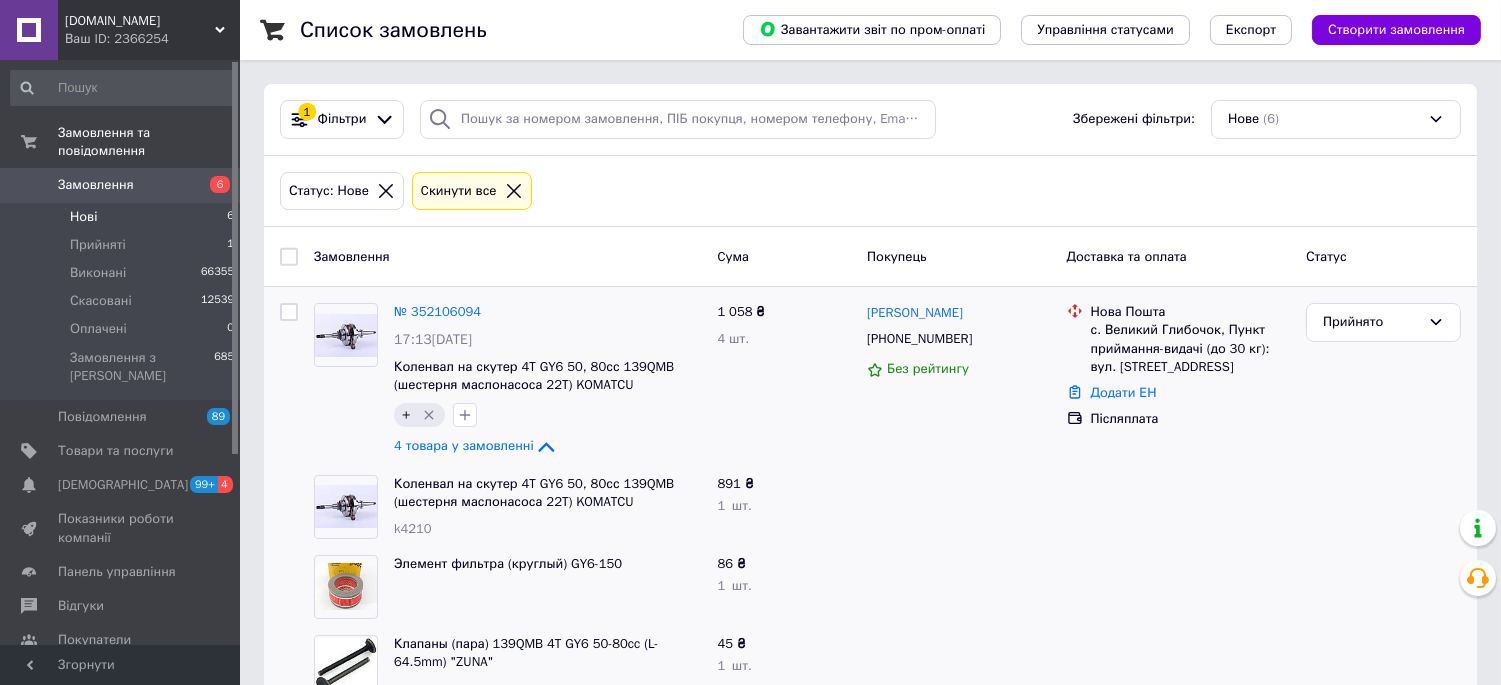 click on "Нові" at bounding box center [83, 217] 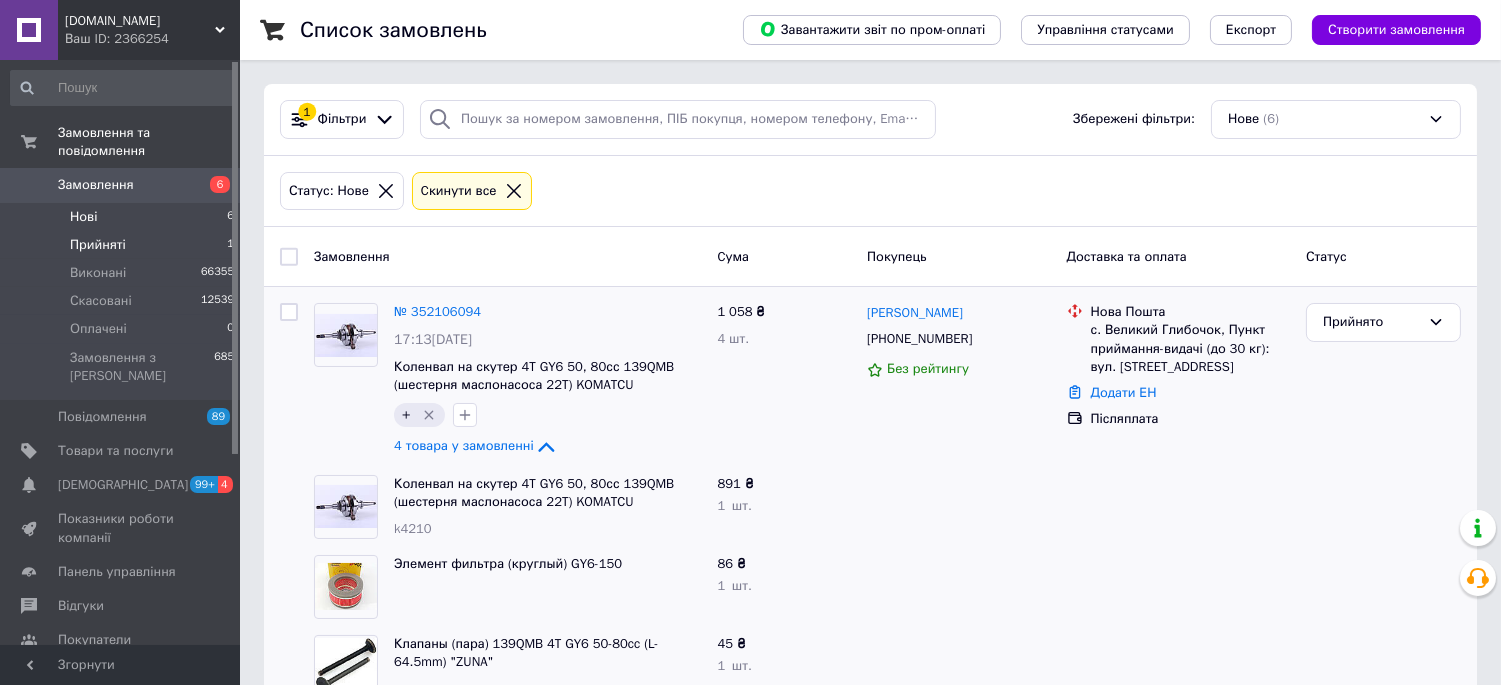 click on "Прийняті" at bounding box center [98, 245] 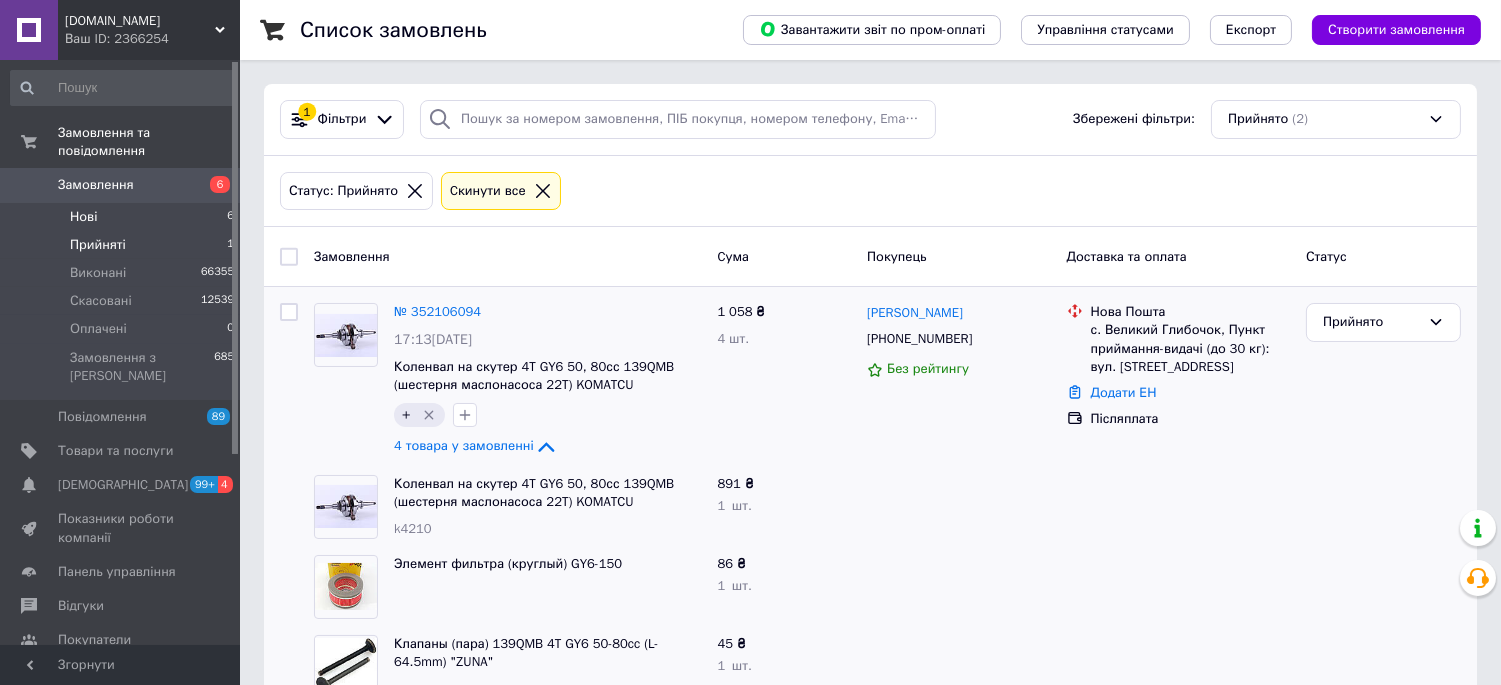 click on "Нові" at bounding box center (83, 217) 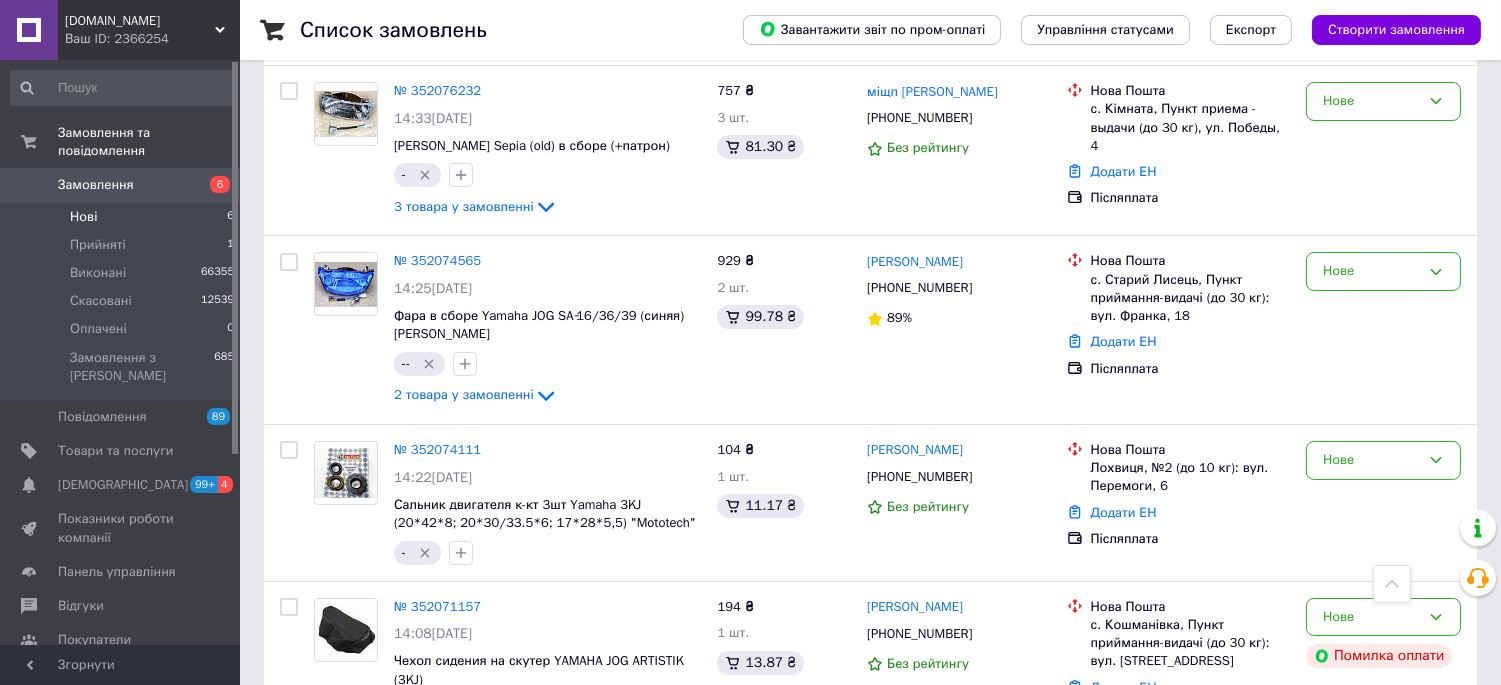 scroll, scrollTop: 0, scrollLeft: 0, axis: both 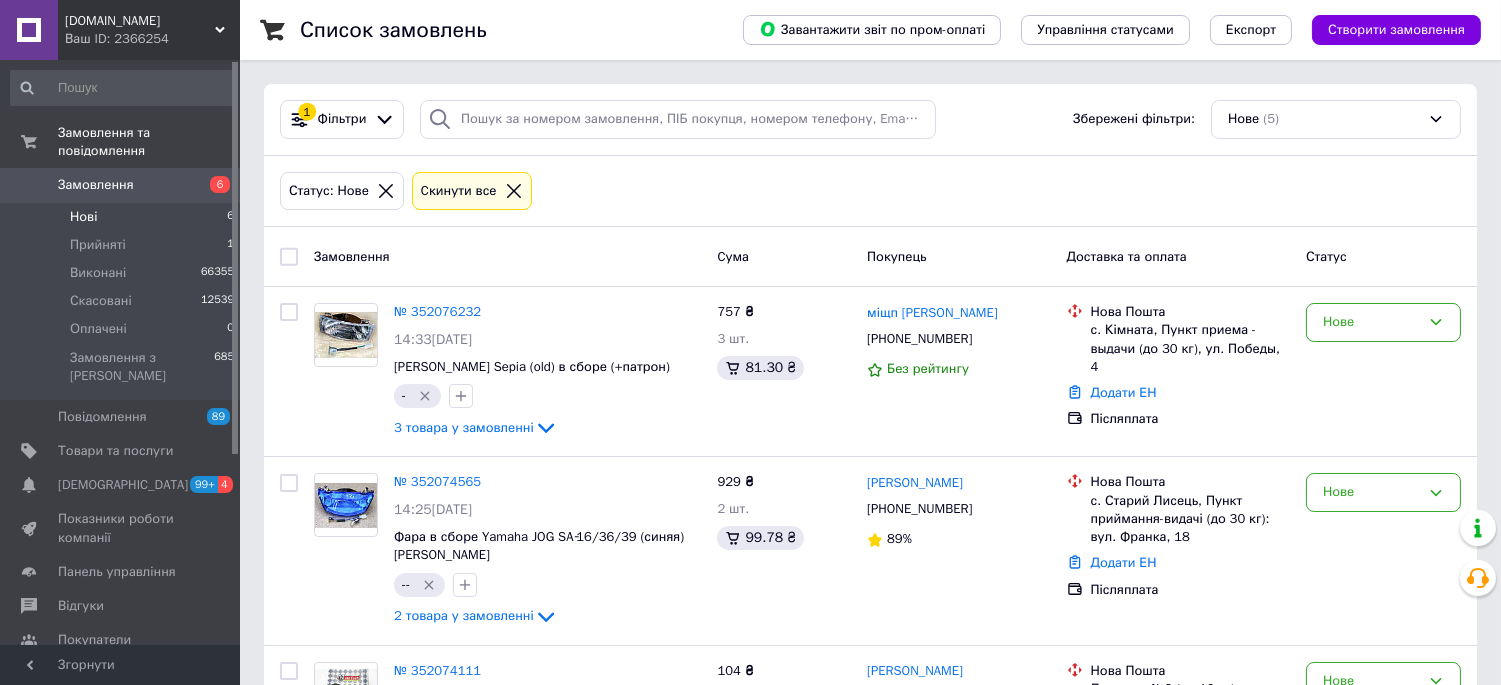 click on "Нові 6" at bounding box center [123, 217] 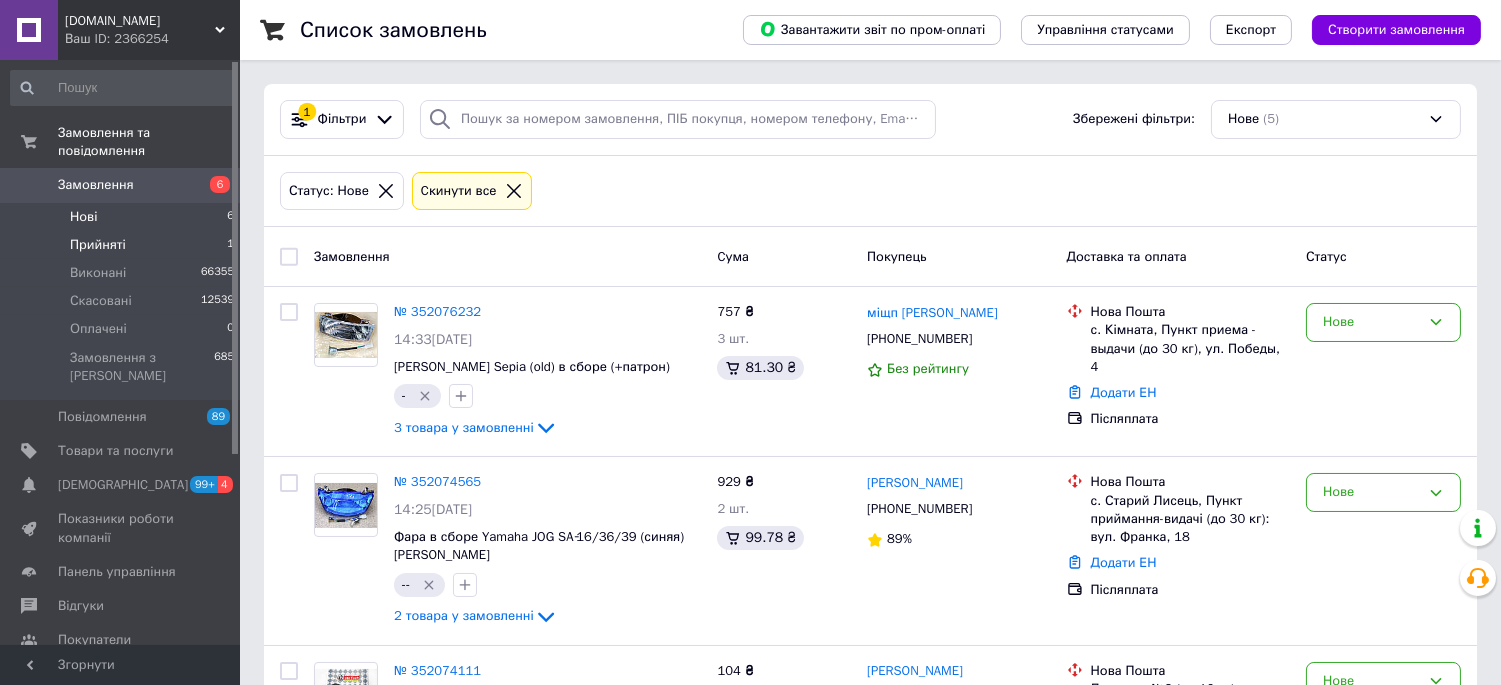 click on "Прийняті 1" at bounding box center (123, 245) 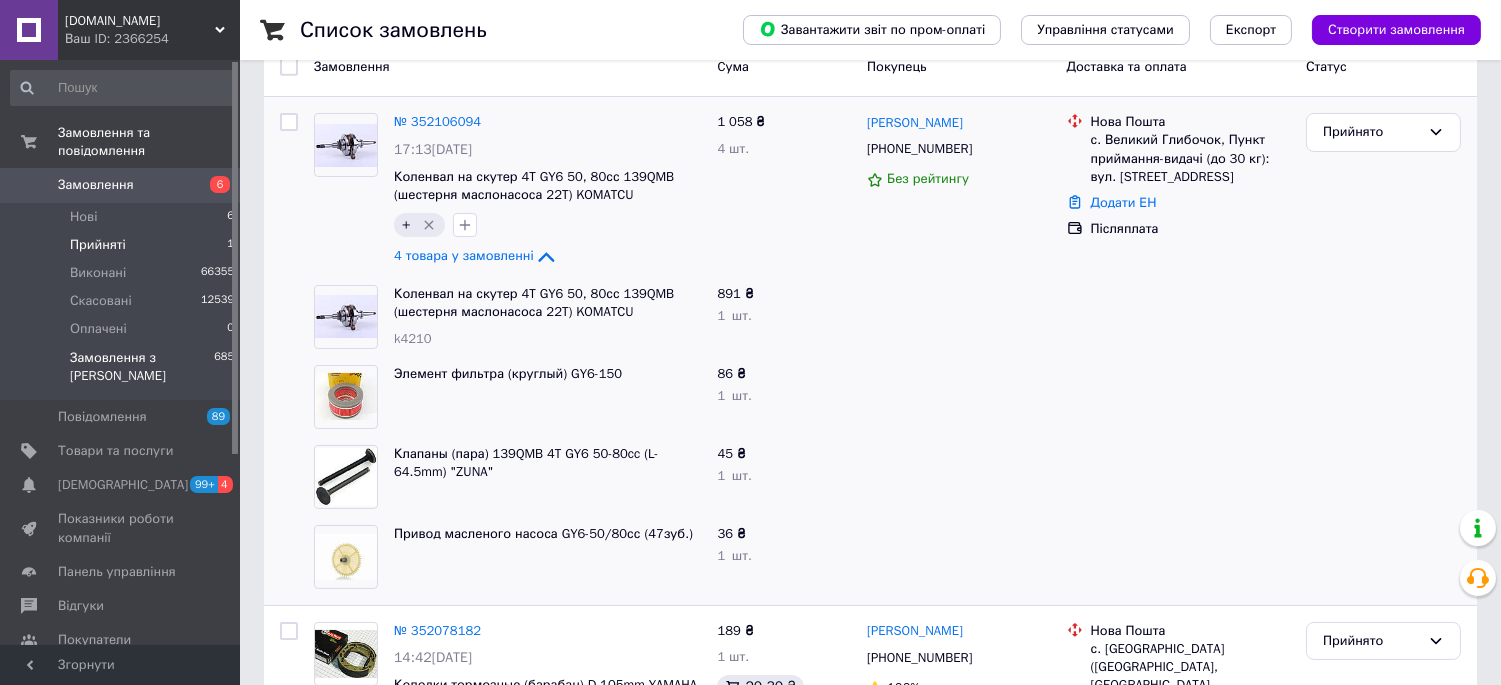 scroll, scrollTop: 0, scrollLeft: 0, axis: both 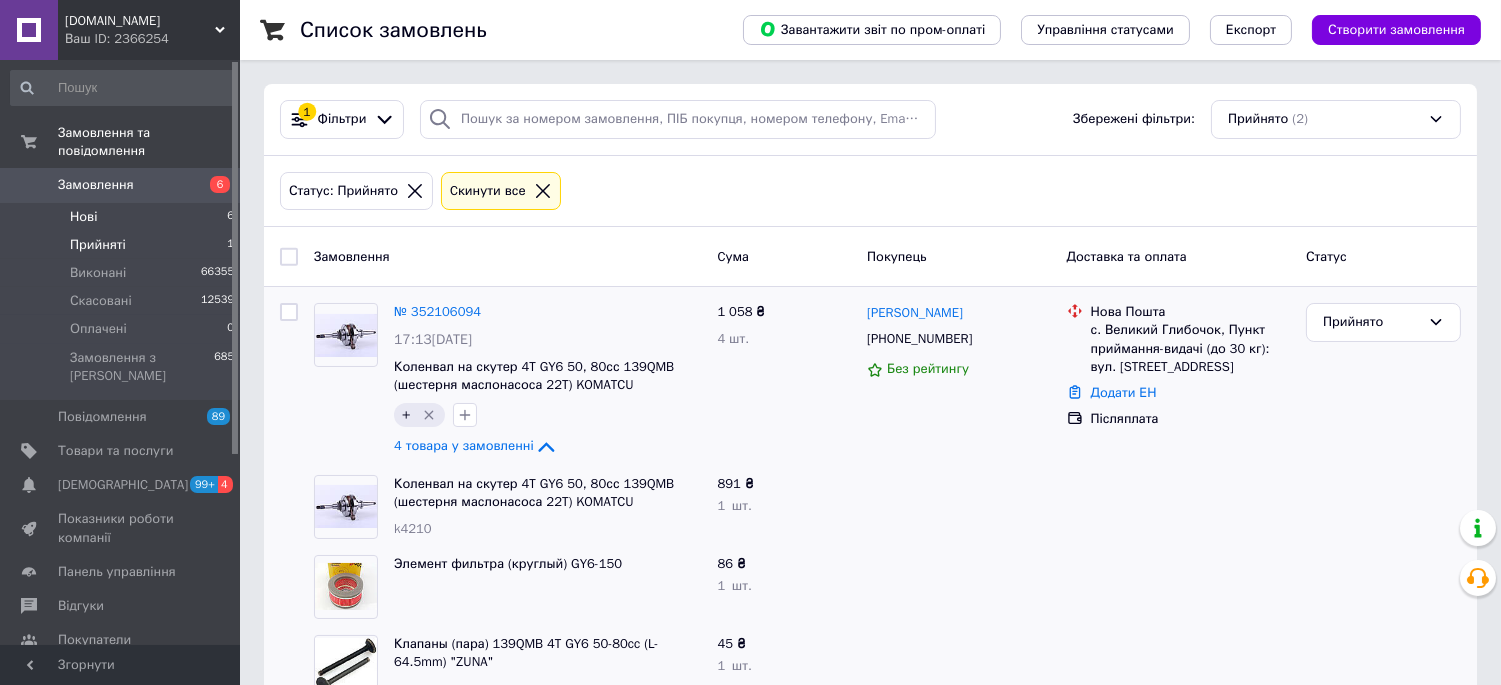 click on "Нові" at bounding box center (83, 217) 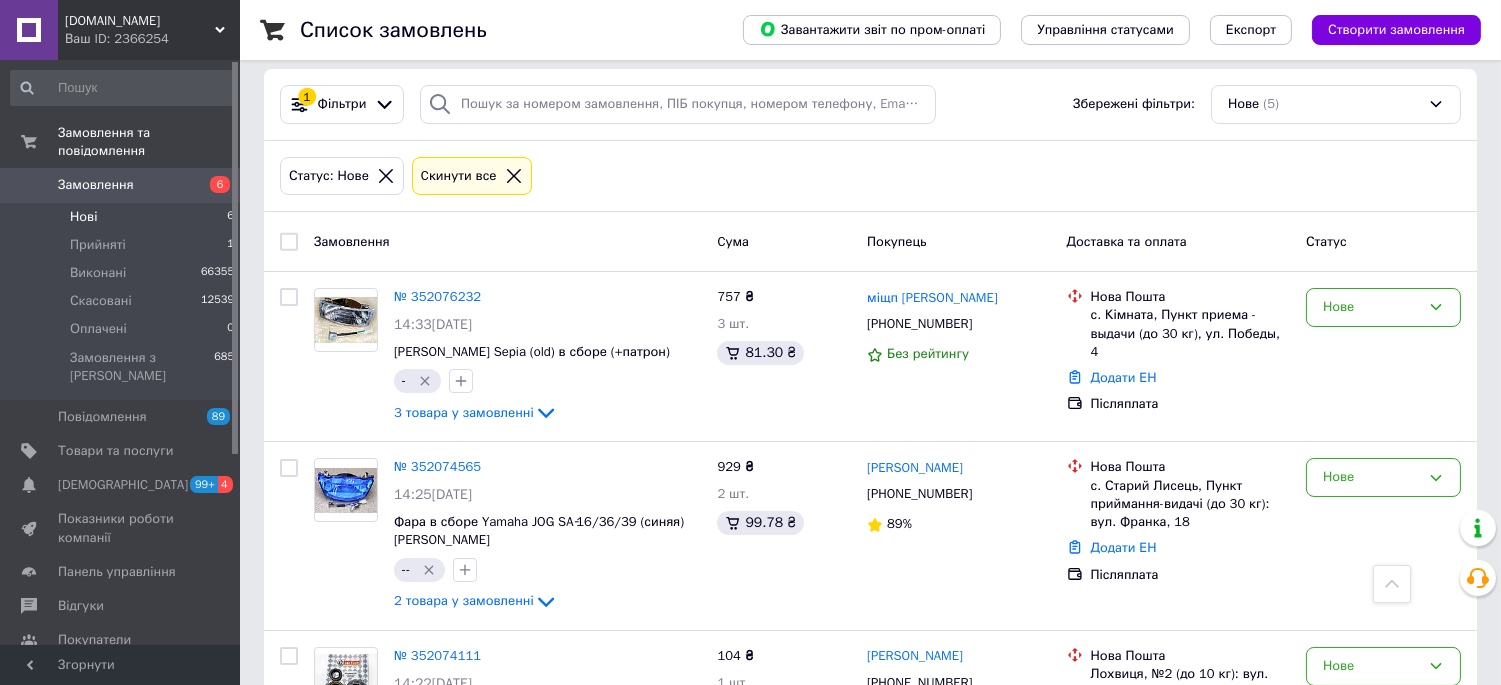 scroll, scrollTop: 13, scrollLeft: 0, axis: vertical 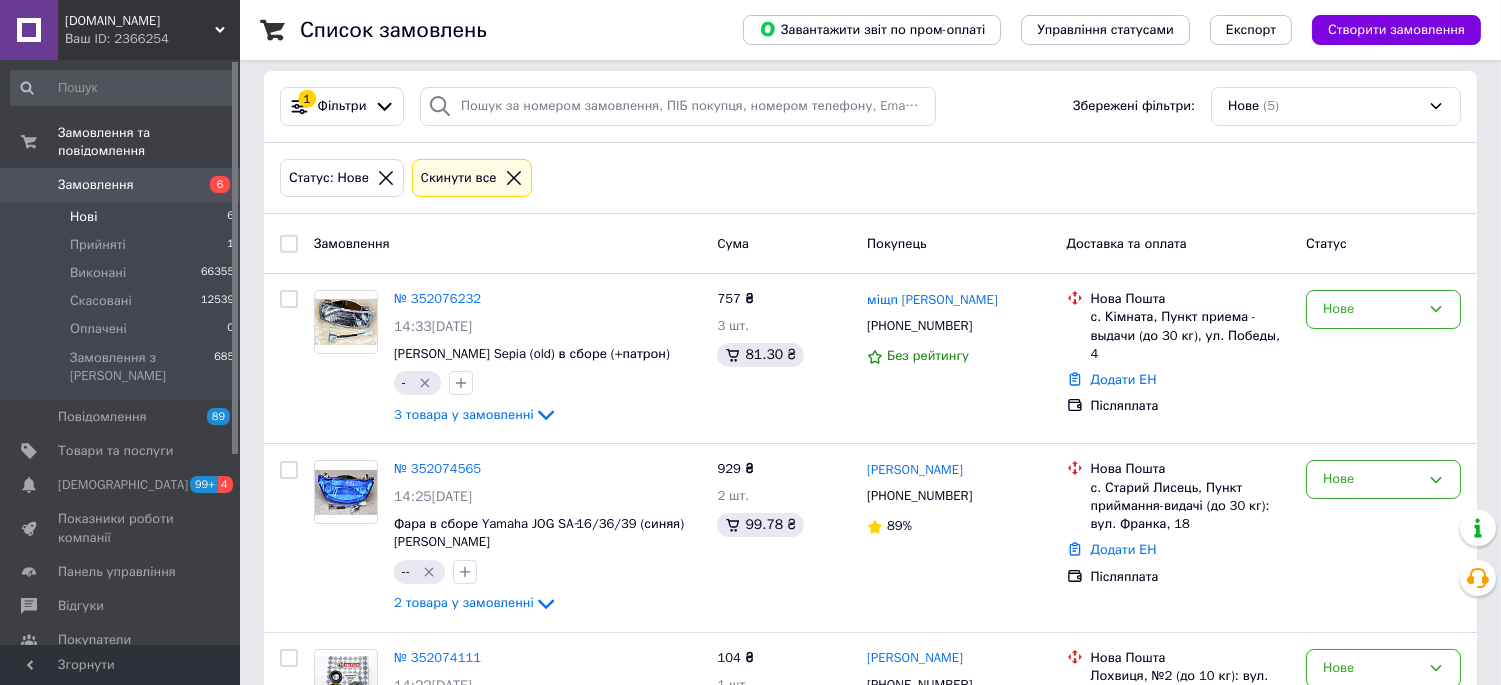 click on "Нові" at bounding box center [83, 217] 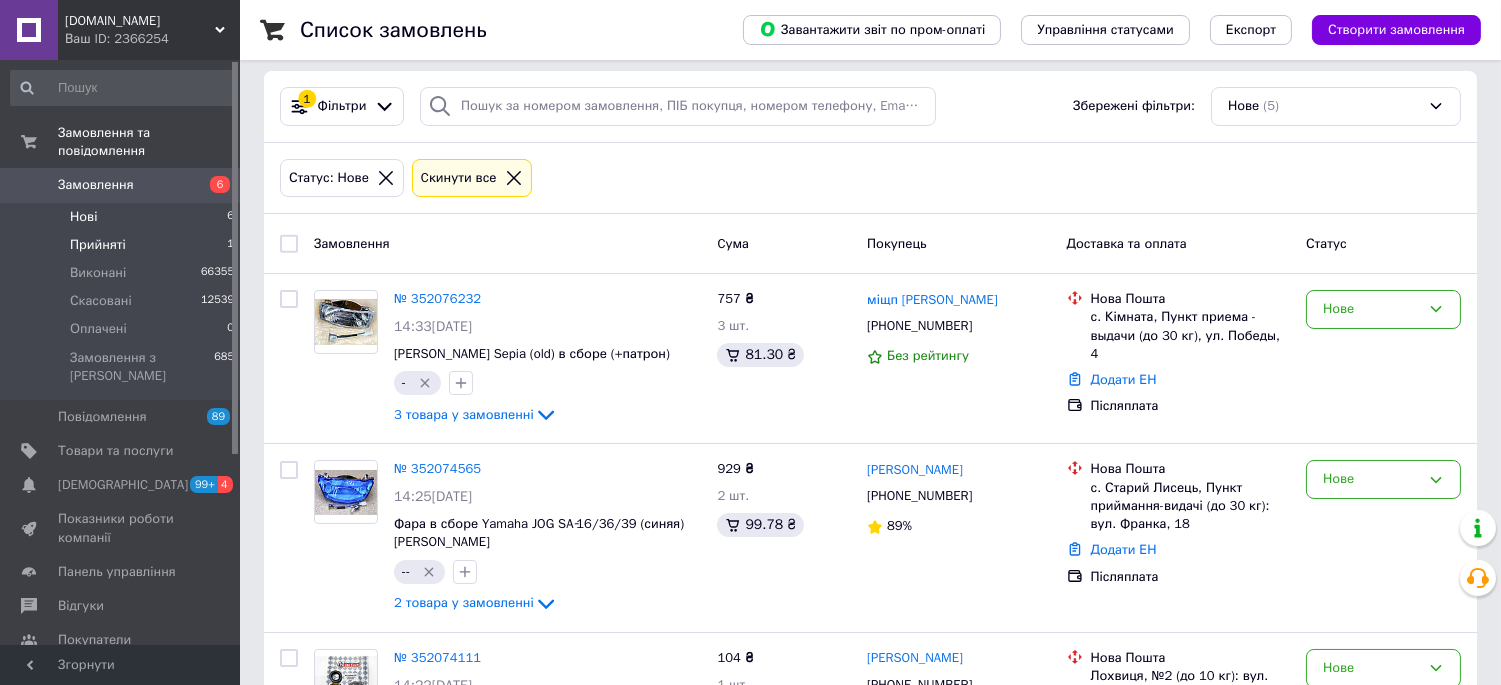 click on "Прийняті" at bounding box center [98, 245] 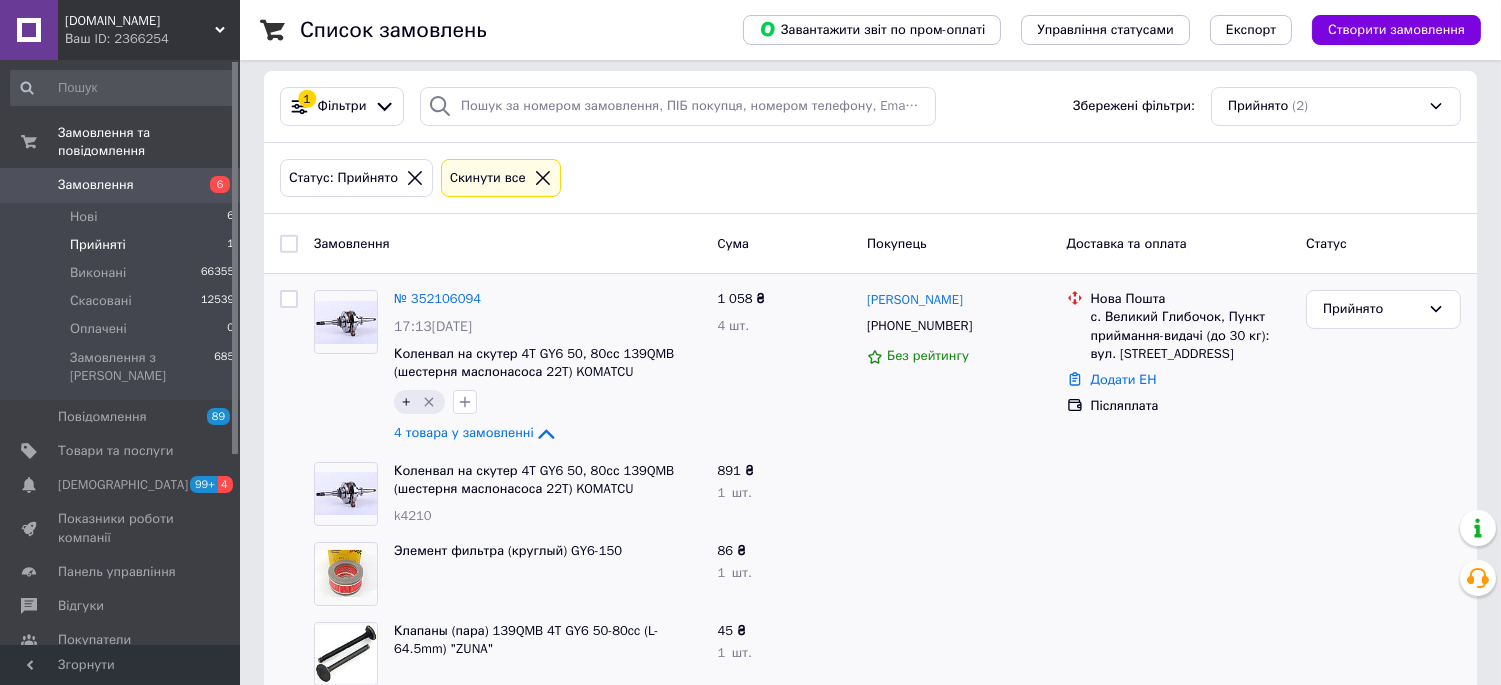 scroll, scrollTop: 0, scrollLeft: 0, axis: both 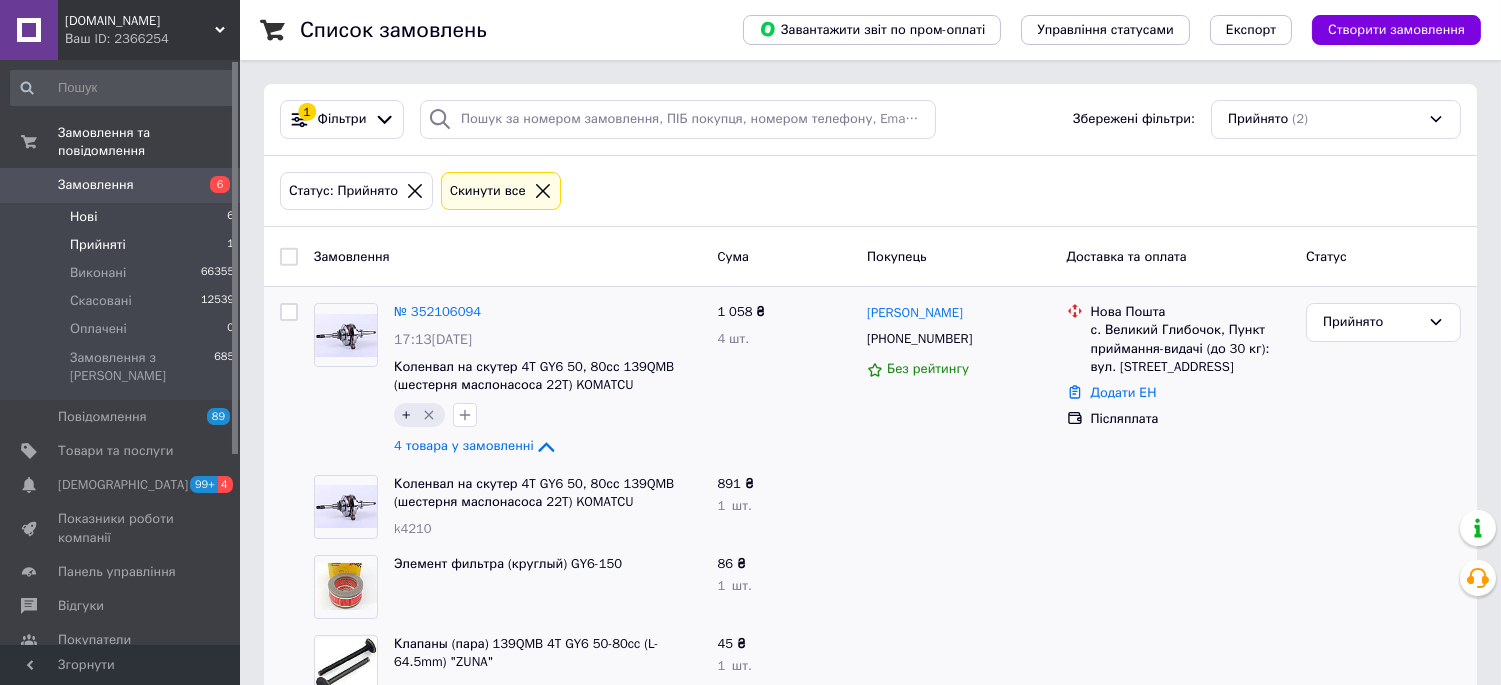 click on "Нові" at bounding box center (83, 217) 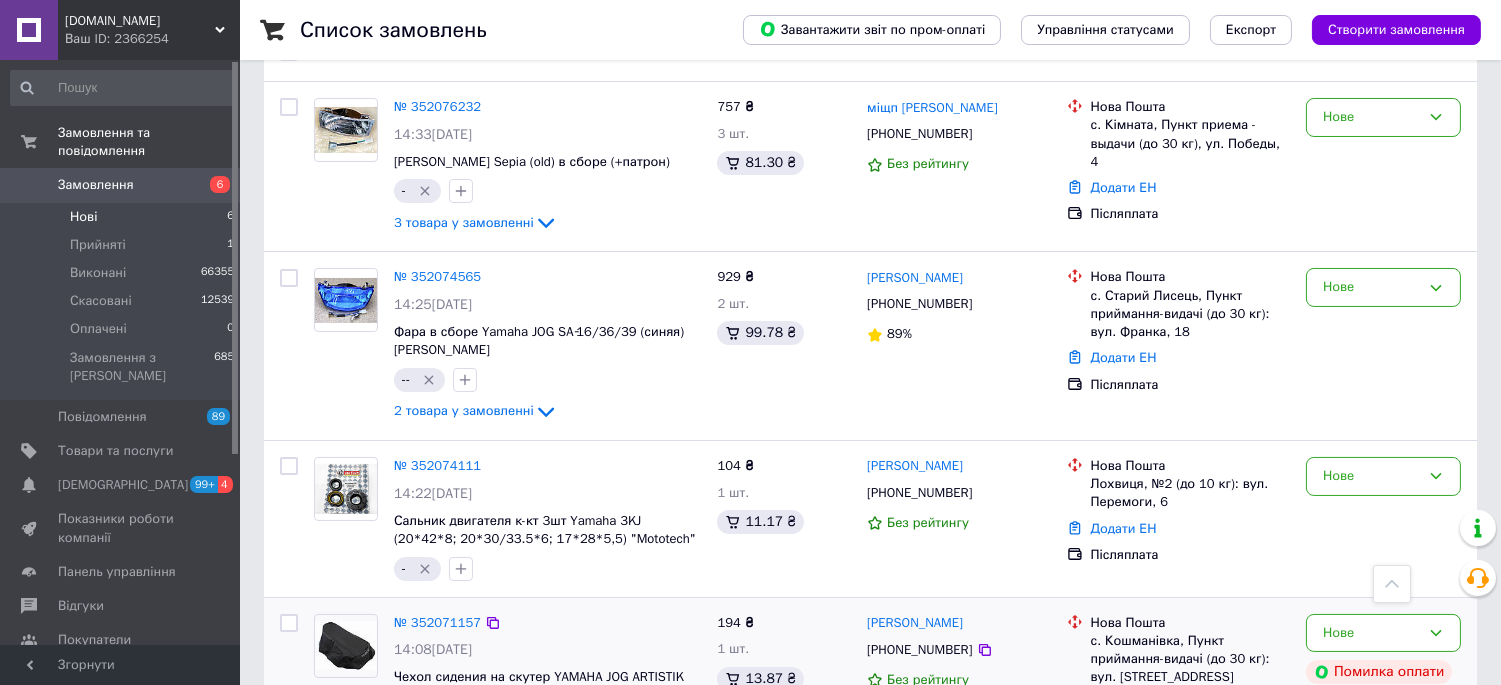 scroll, scrollTop: 0, scrollLeft: 0, axis: both 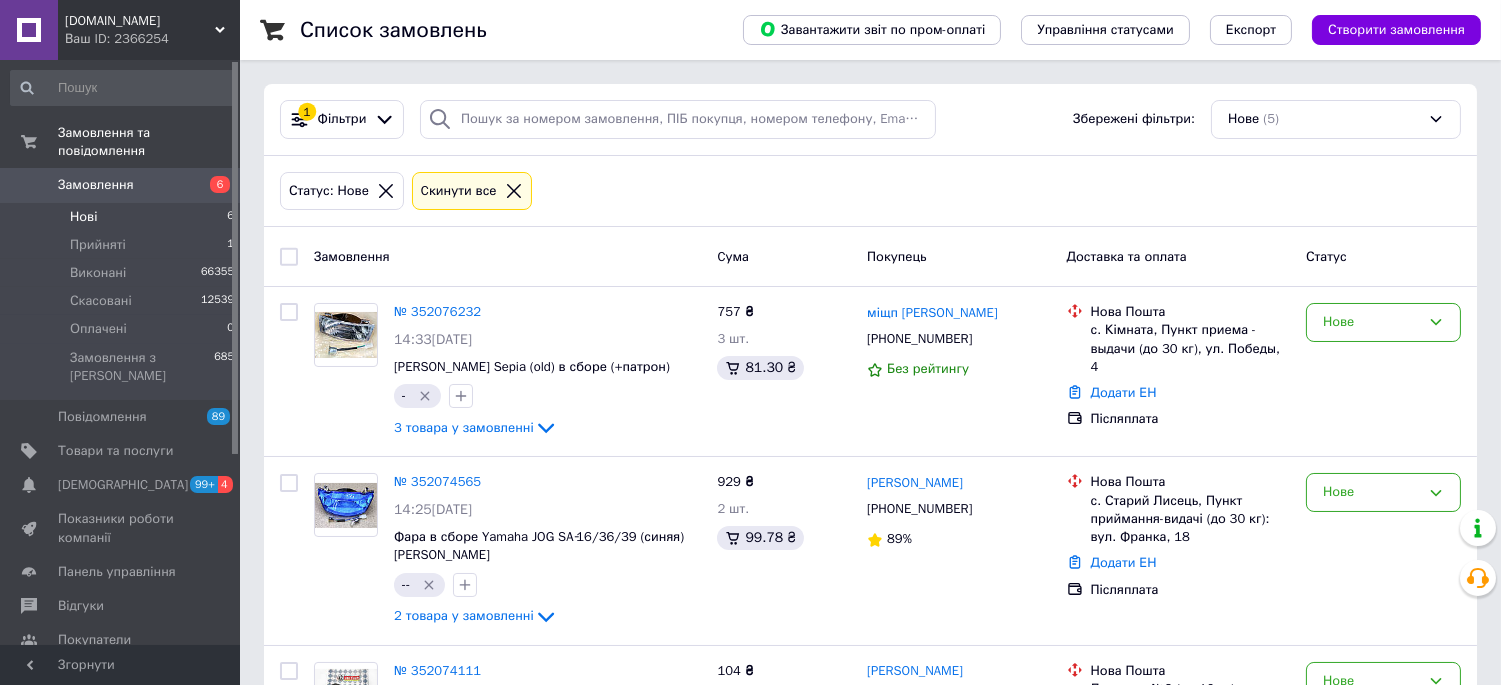 click on "Нові 6" at bounding box center [123, 217] 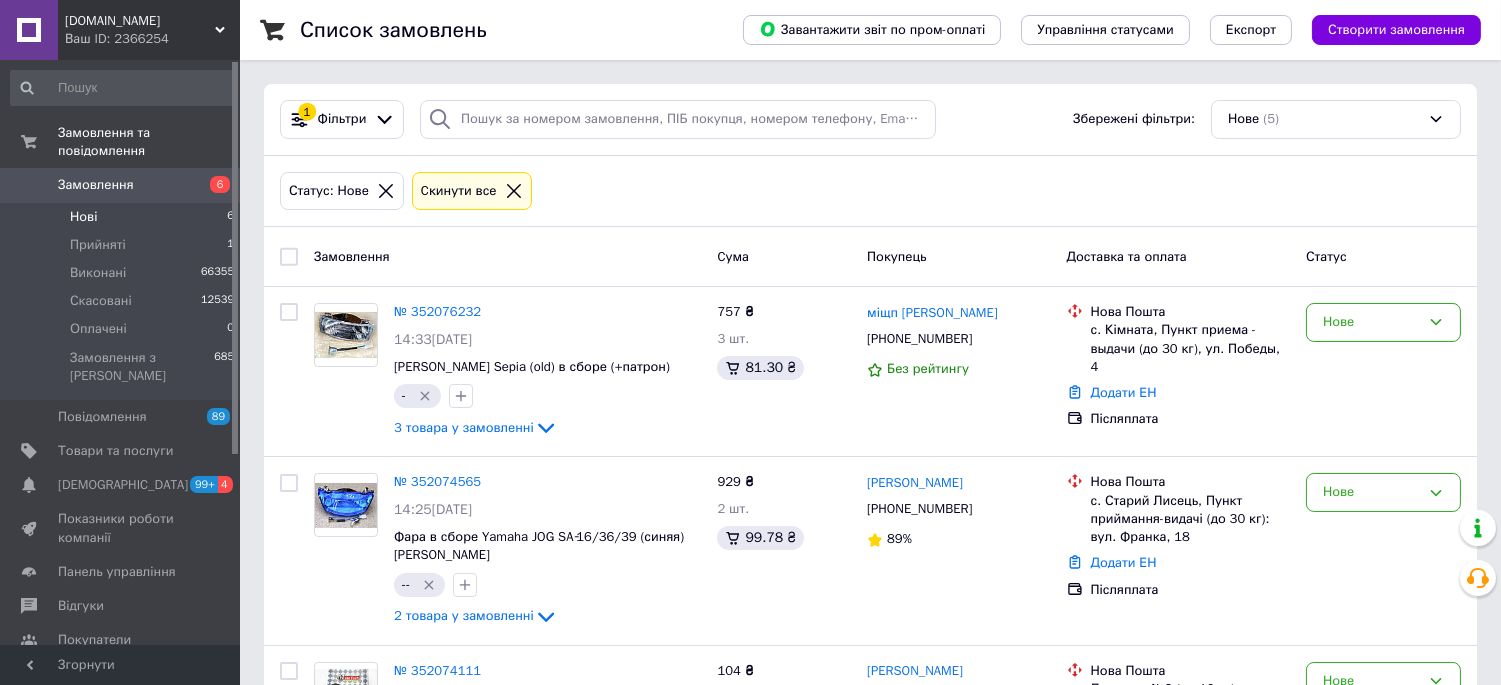 click on "Нові" at bounding box center (83, 217) 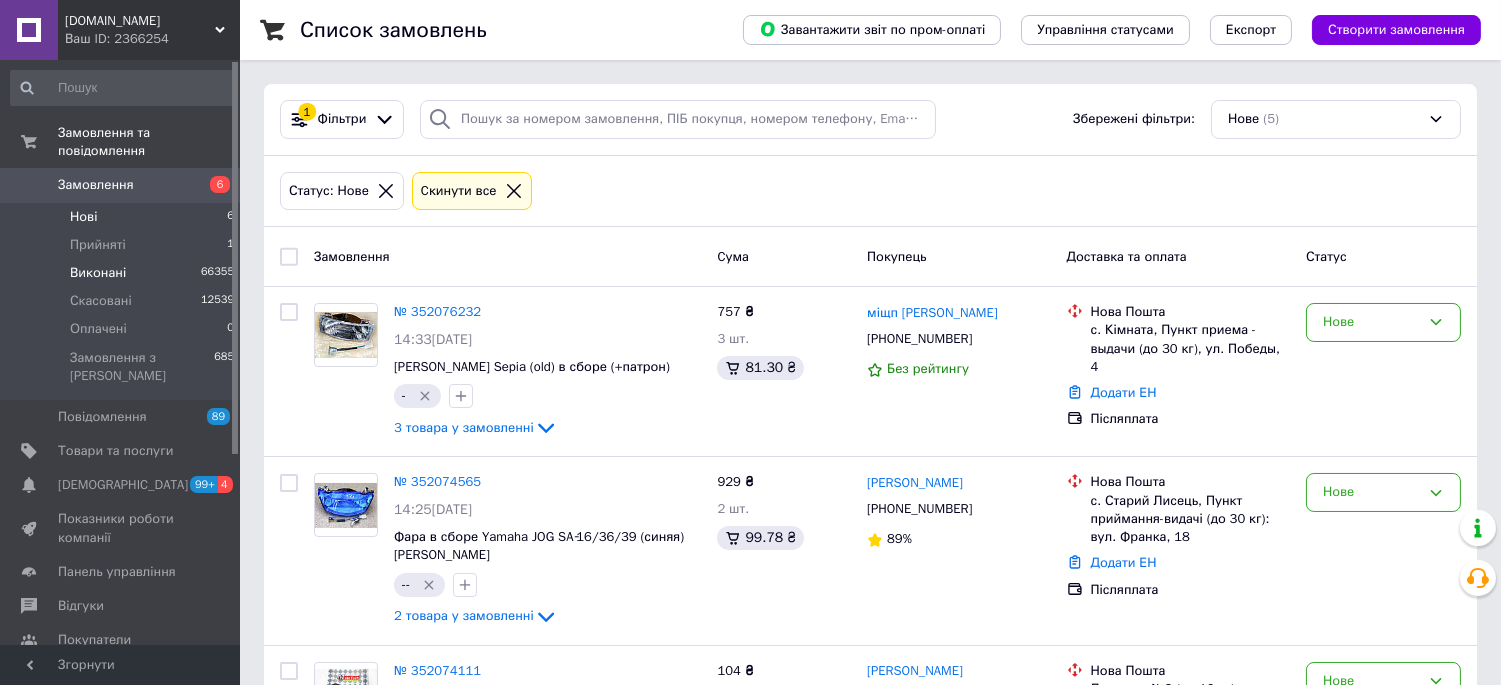 drag, startPoint x: 93, startPoint y: 241, endPoint x: 78, endPoint y: 228, distance: 19.849434 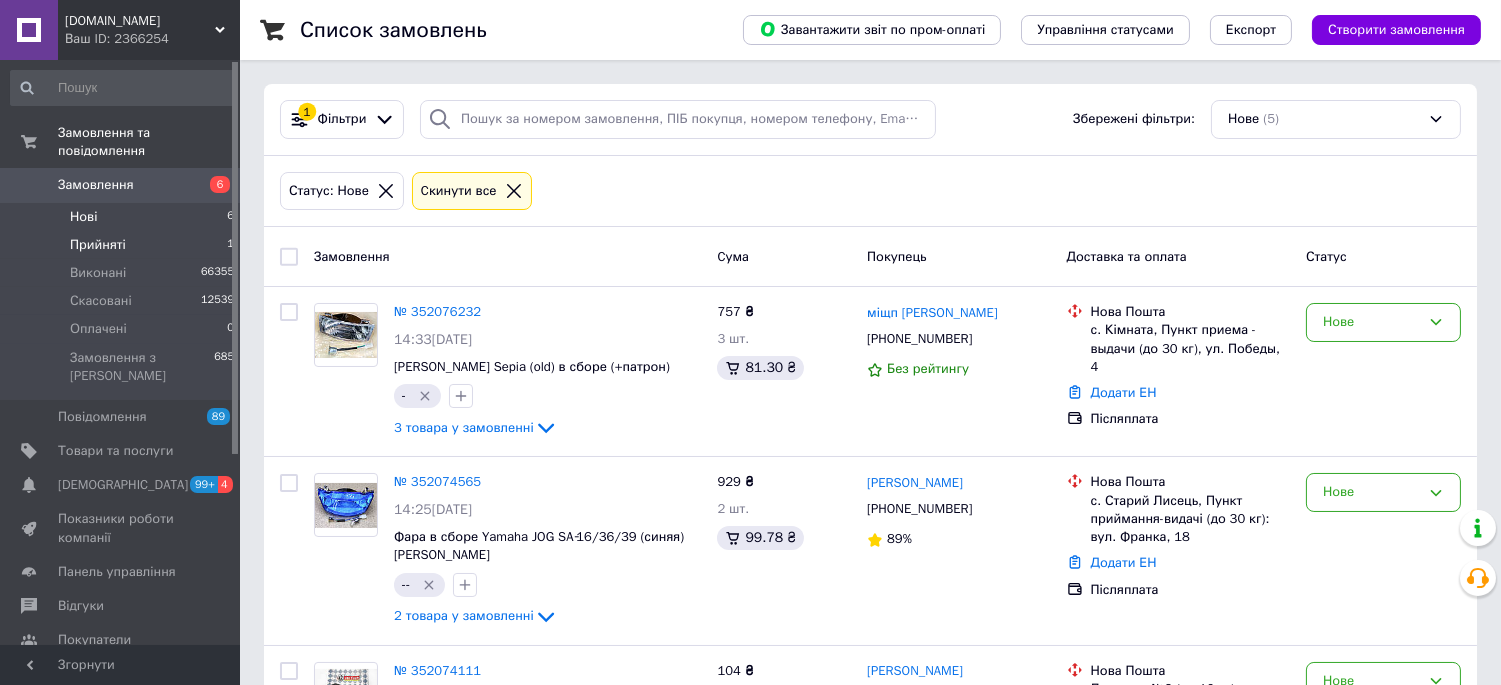 click on "Виконані 66355" at bounding box center [123, 273] 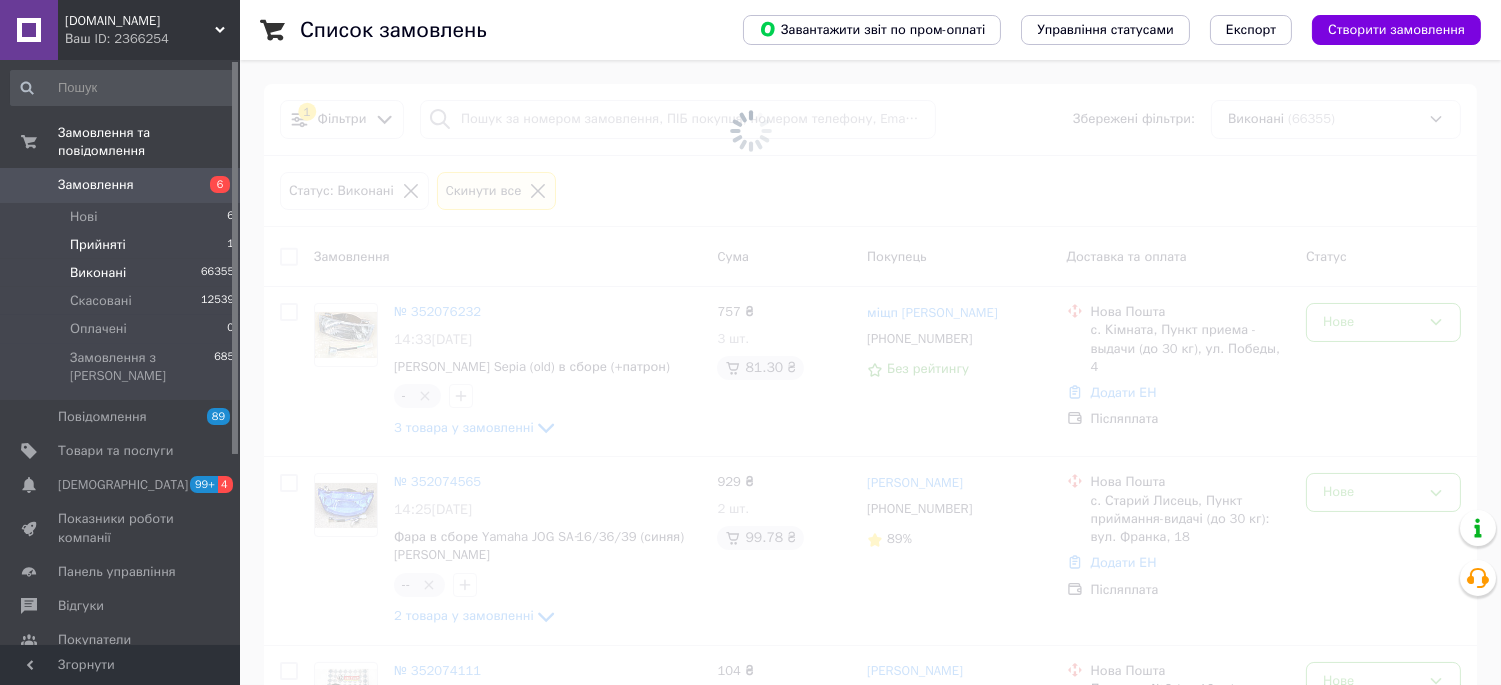 click on "Прийняті" at bounding box center [98, 245] 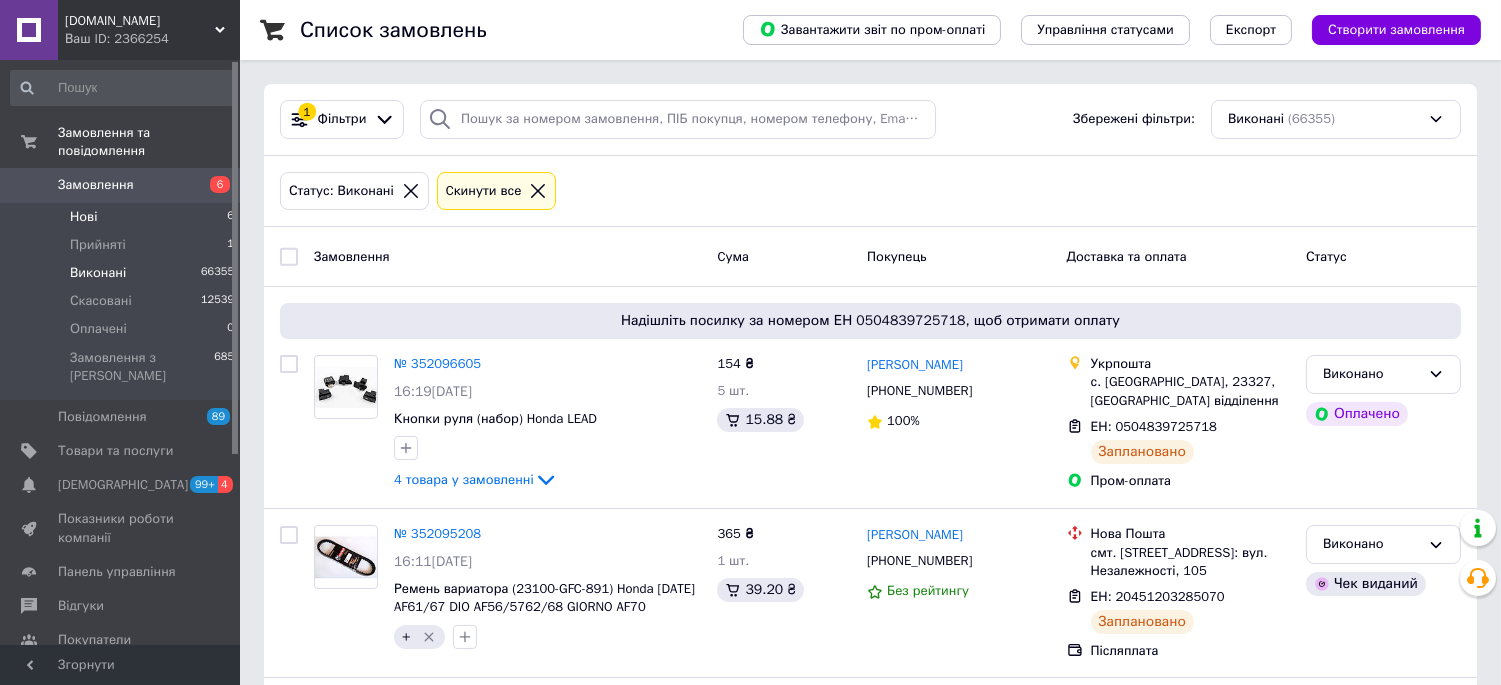 click on "Нові" at bounding box center [83, 217] 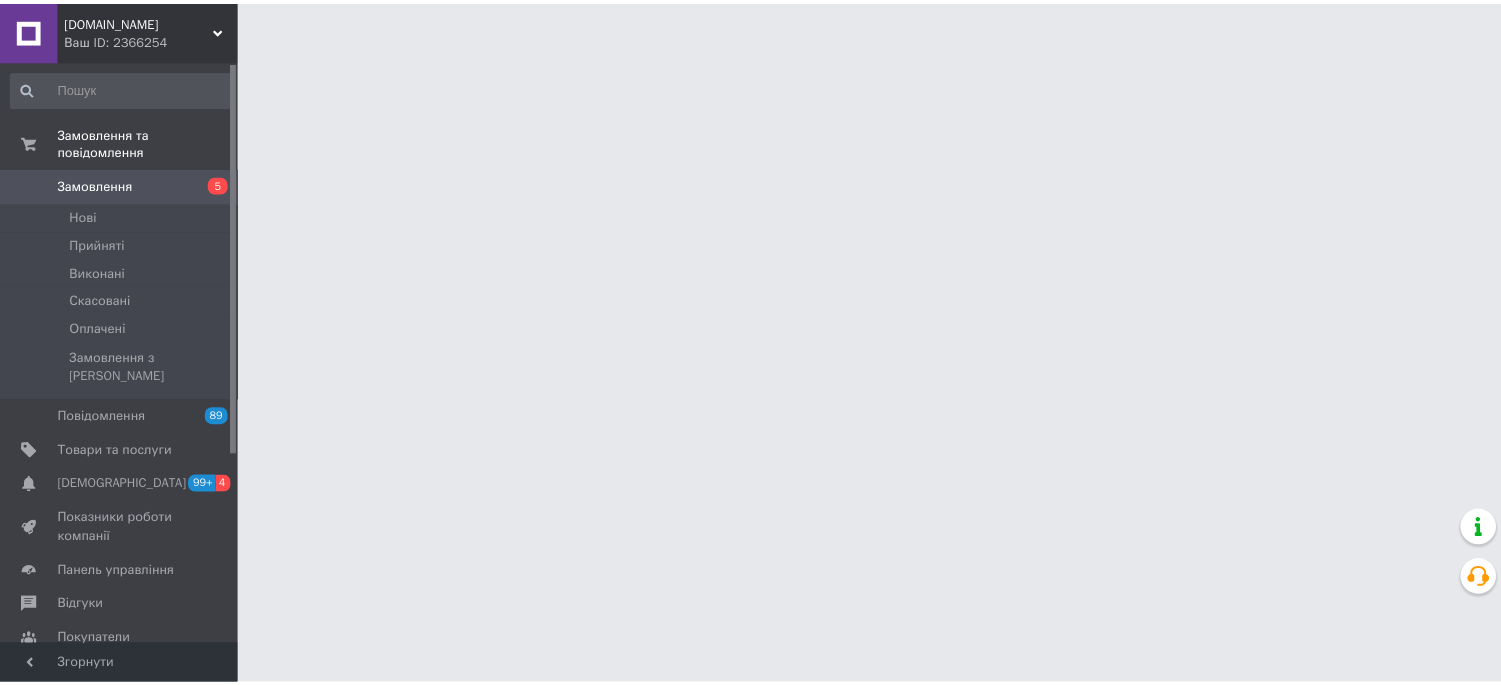scroll, scrollTop: 0, scrollLeft: 0, axis: both 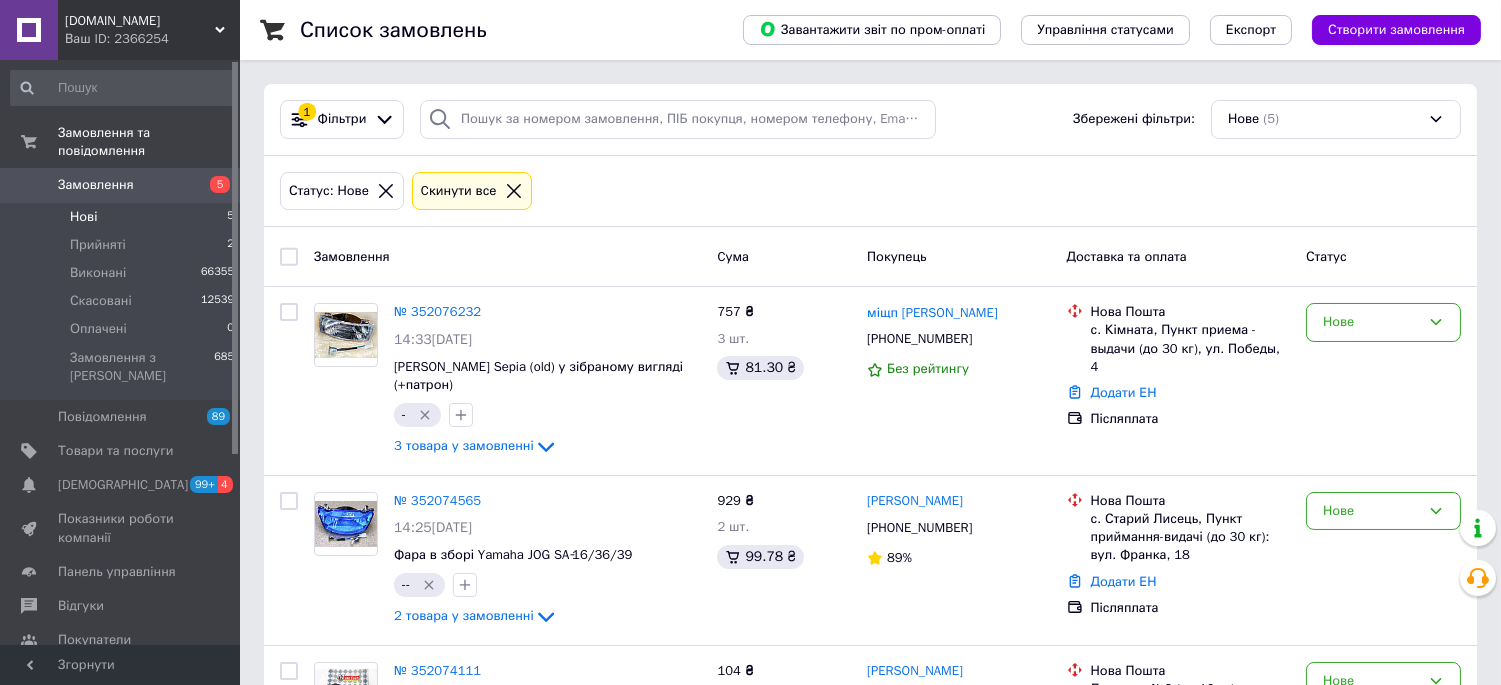 click 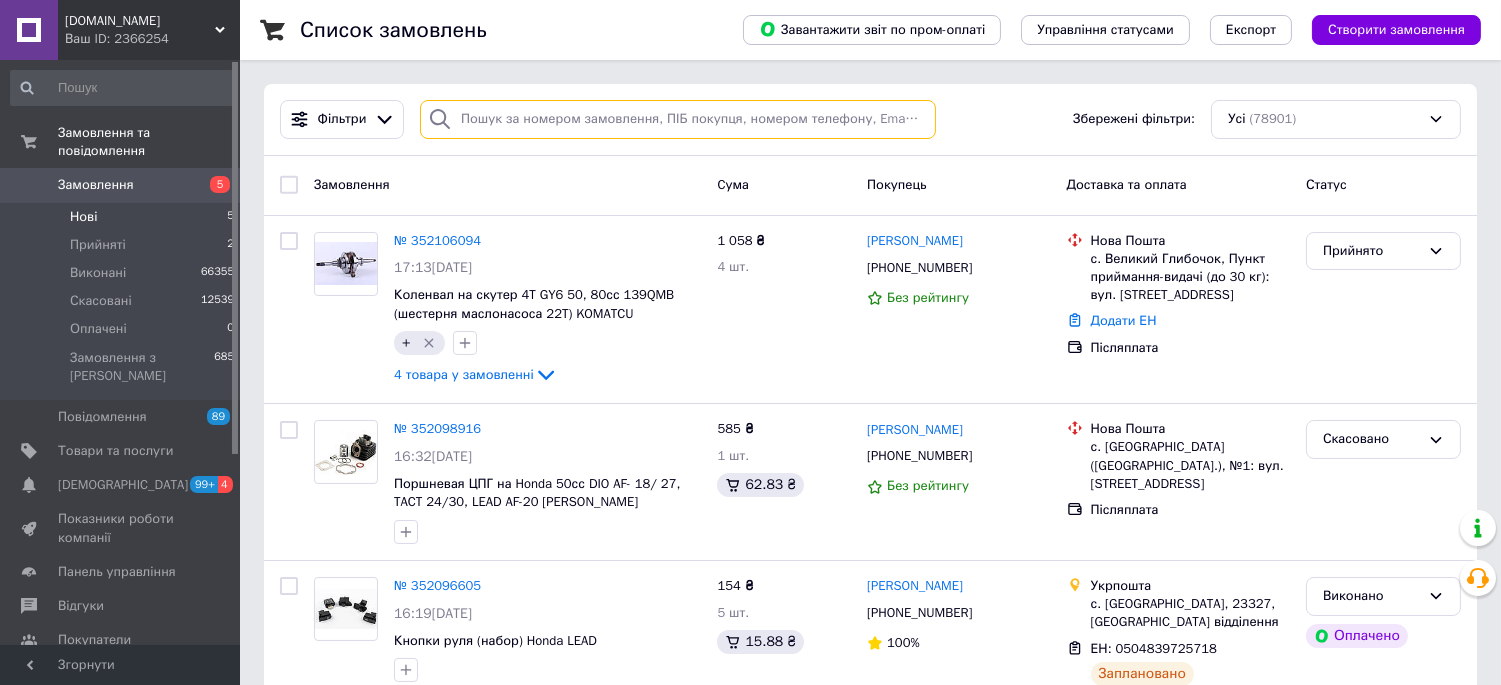 click at bounding box center [678, 119] 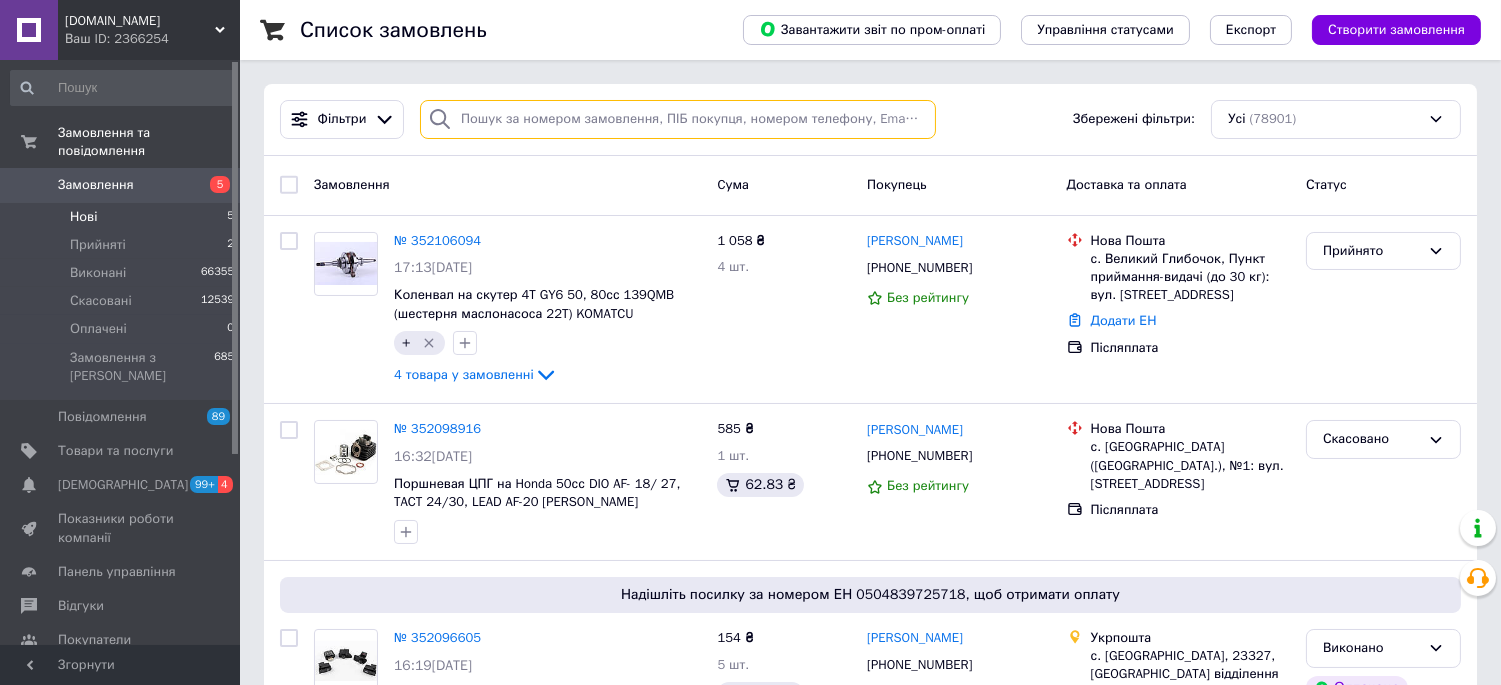 paste on "+380987115710" 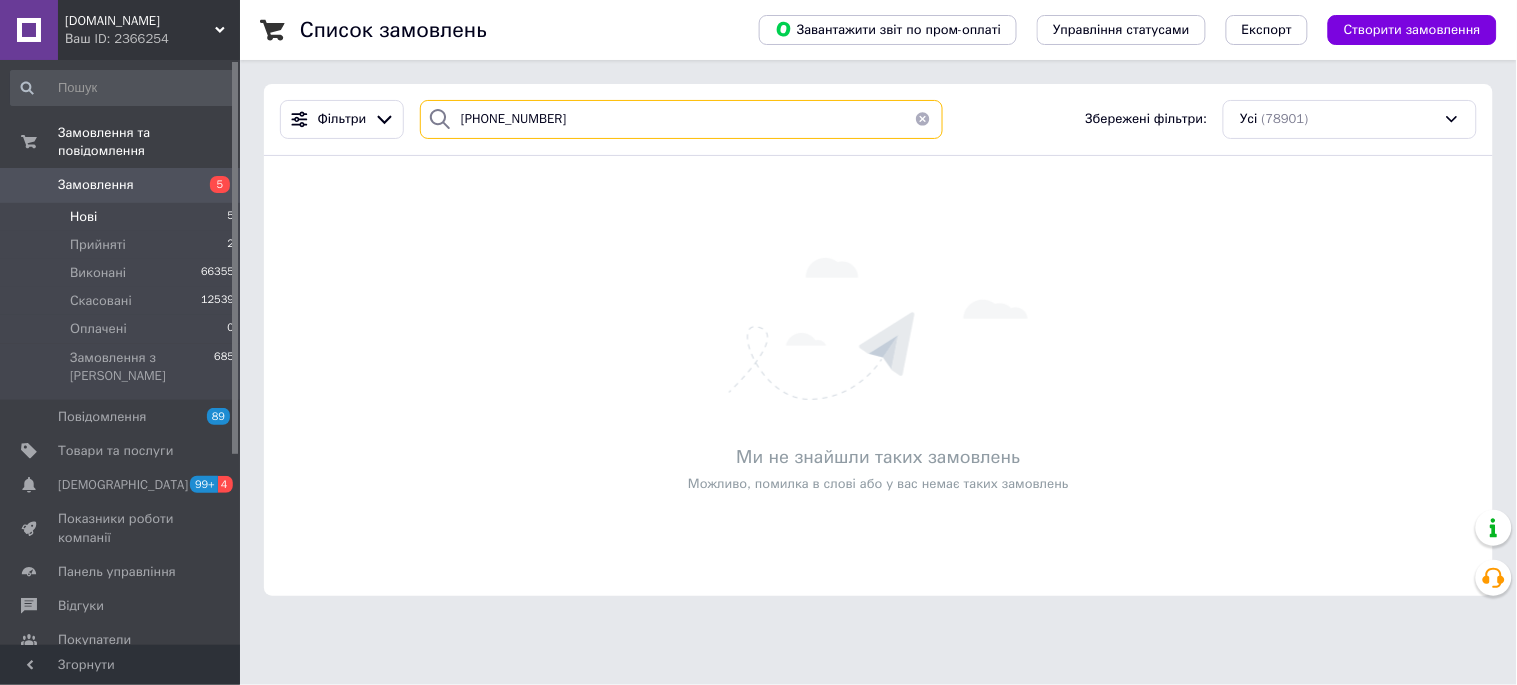 type on "+380987115710" 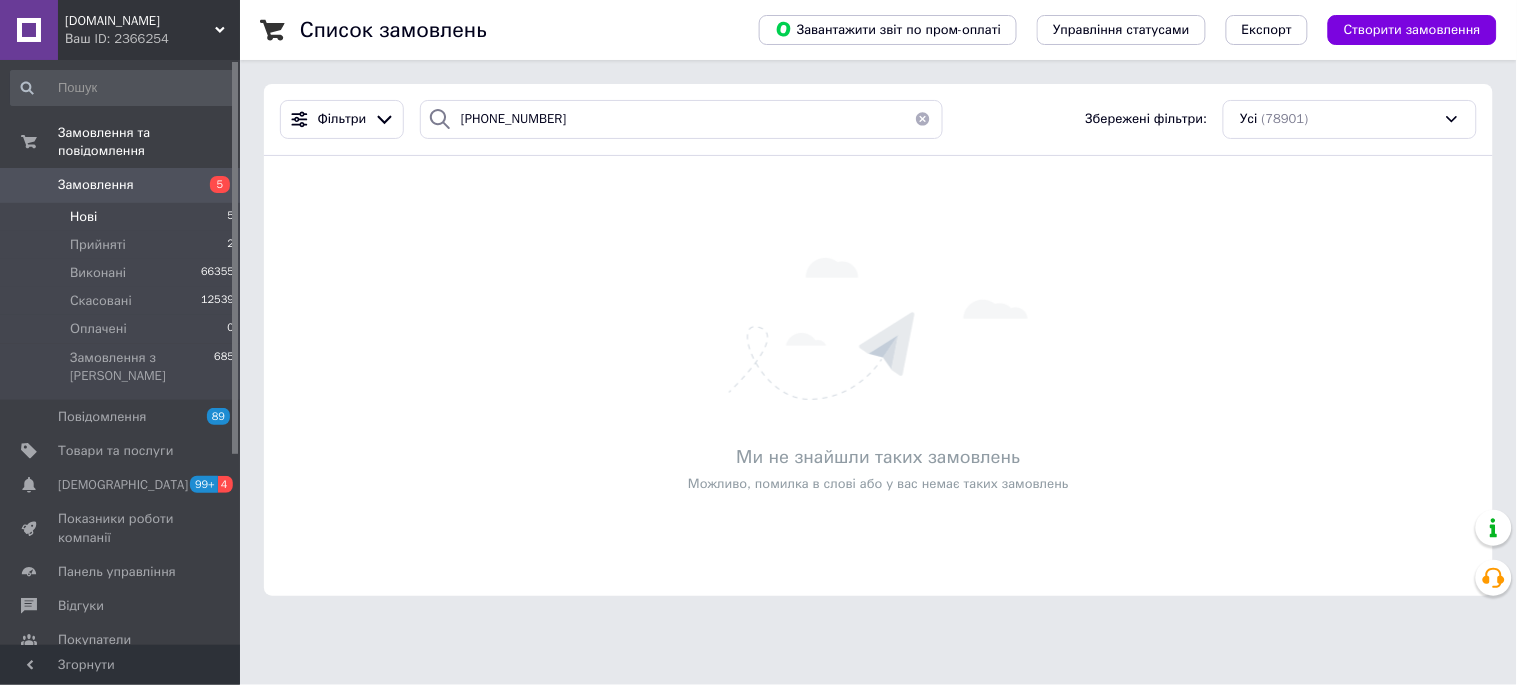 click on "Нові" at bounding box center [83, 217] 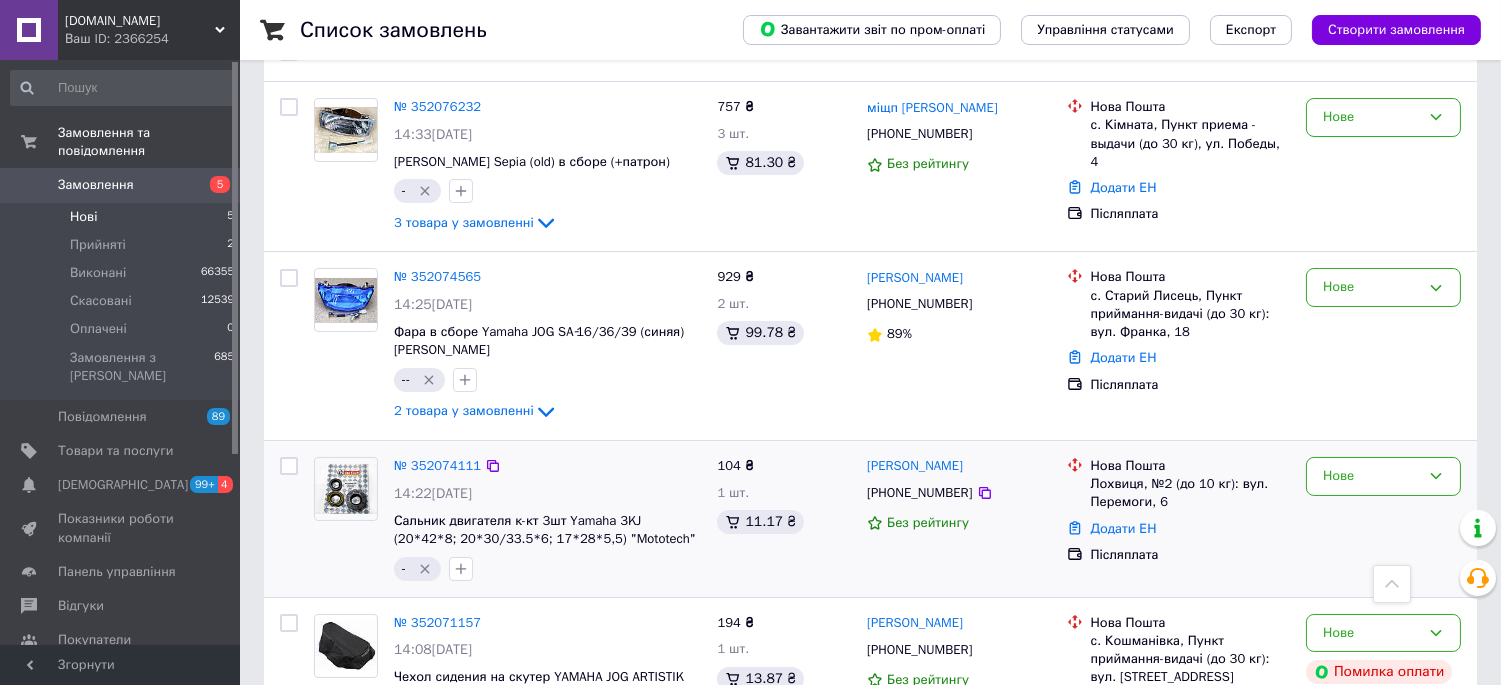 scroll, scrollTop: 0, scrollLeft: 0, axis: both 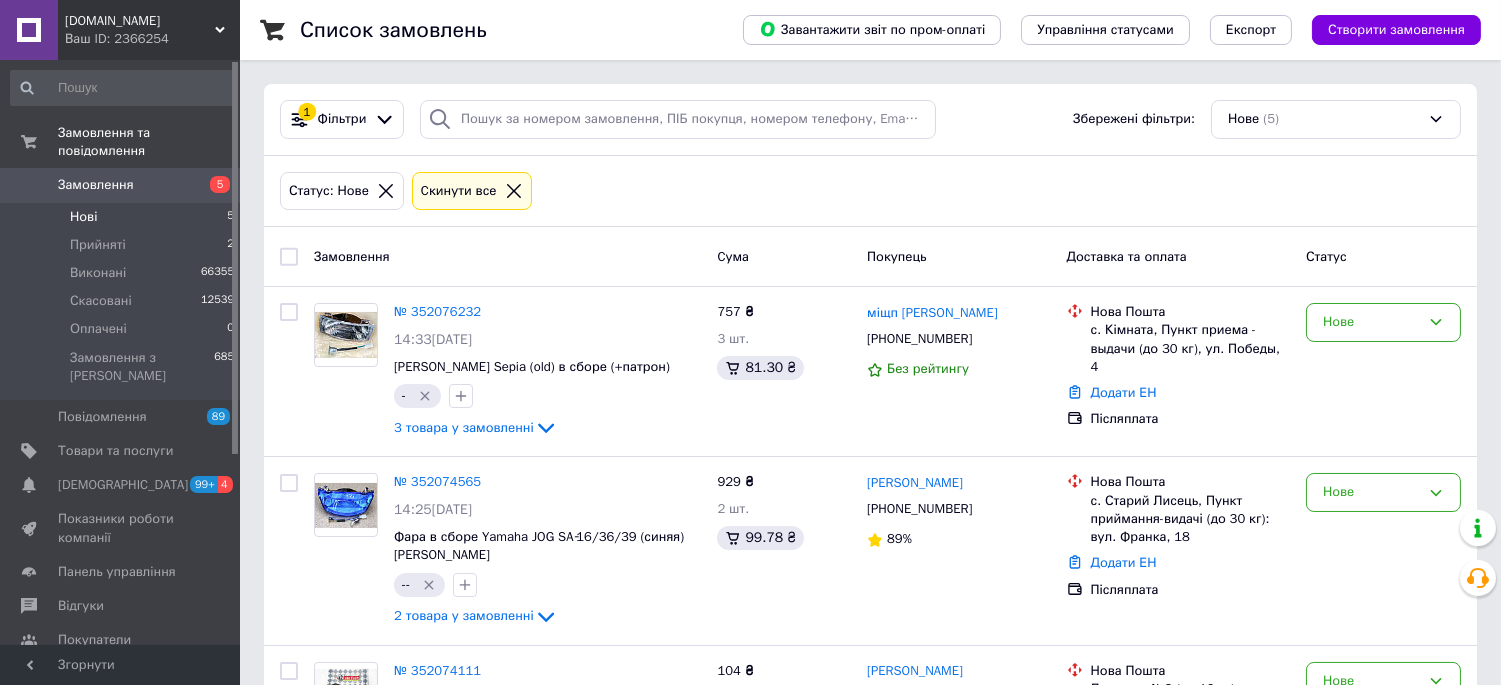 click 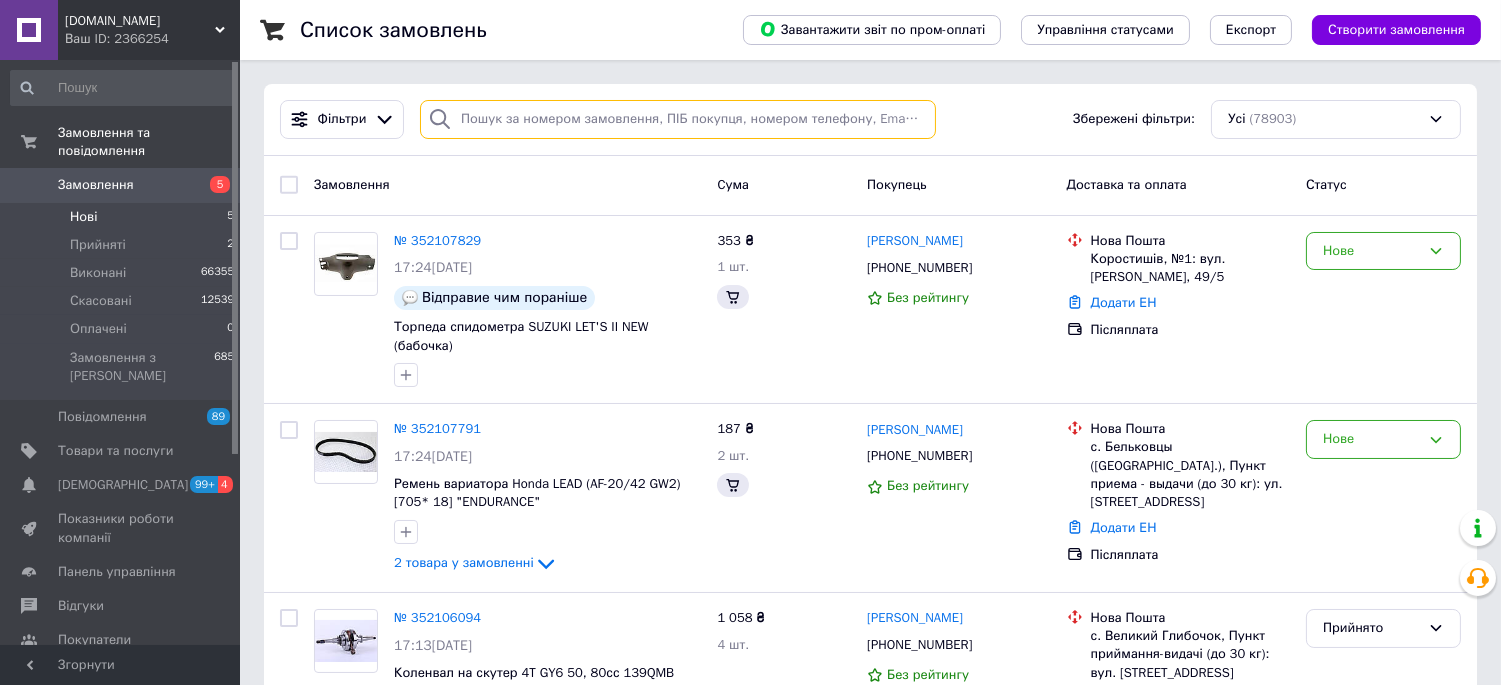 click at bounding box center [678, 119] 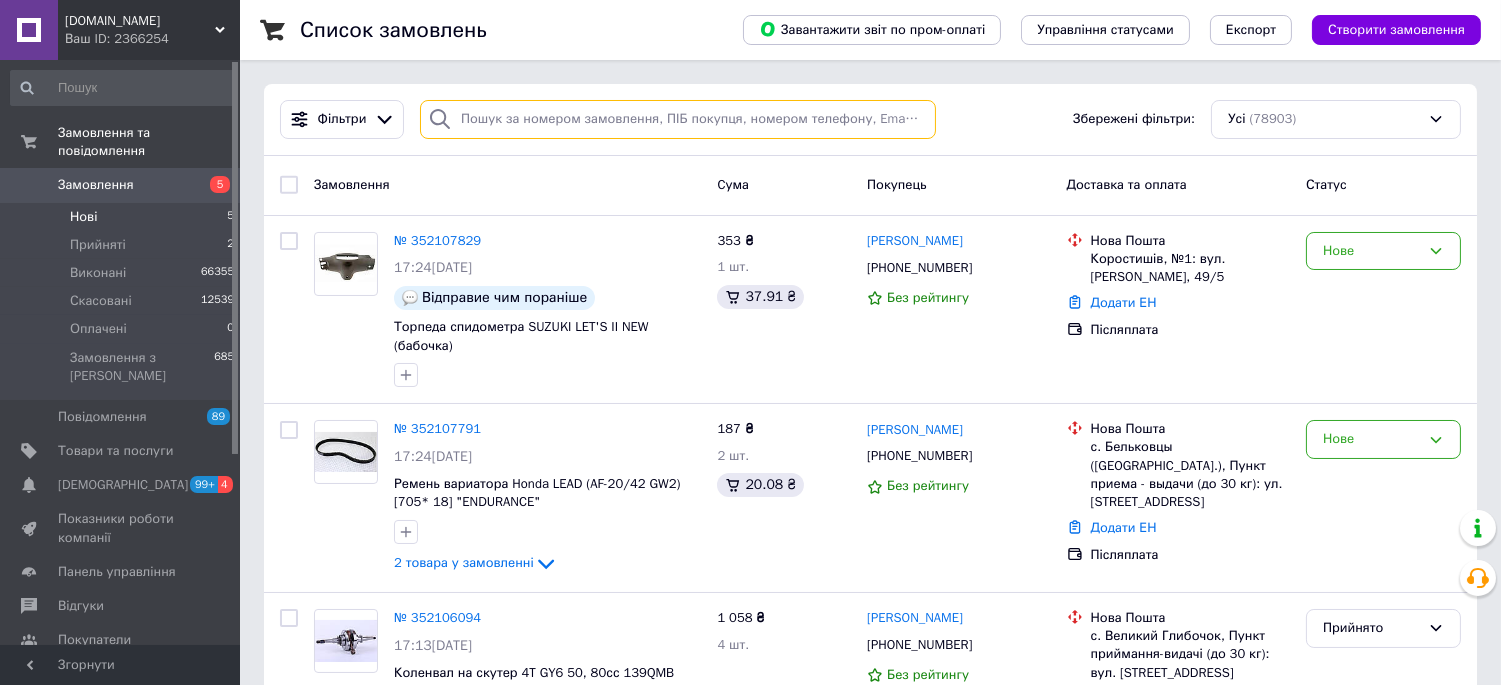 paste on "+380968014254" 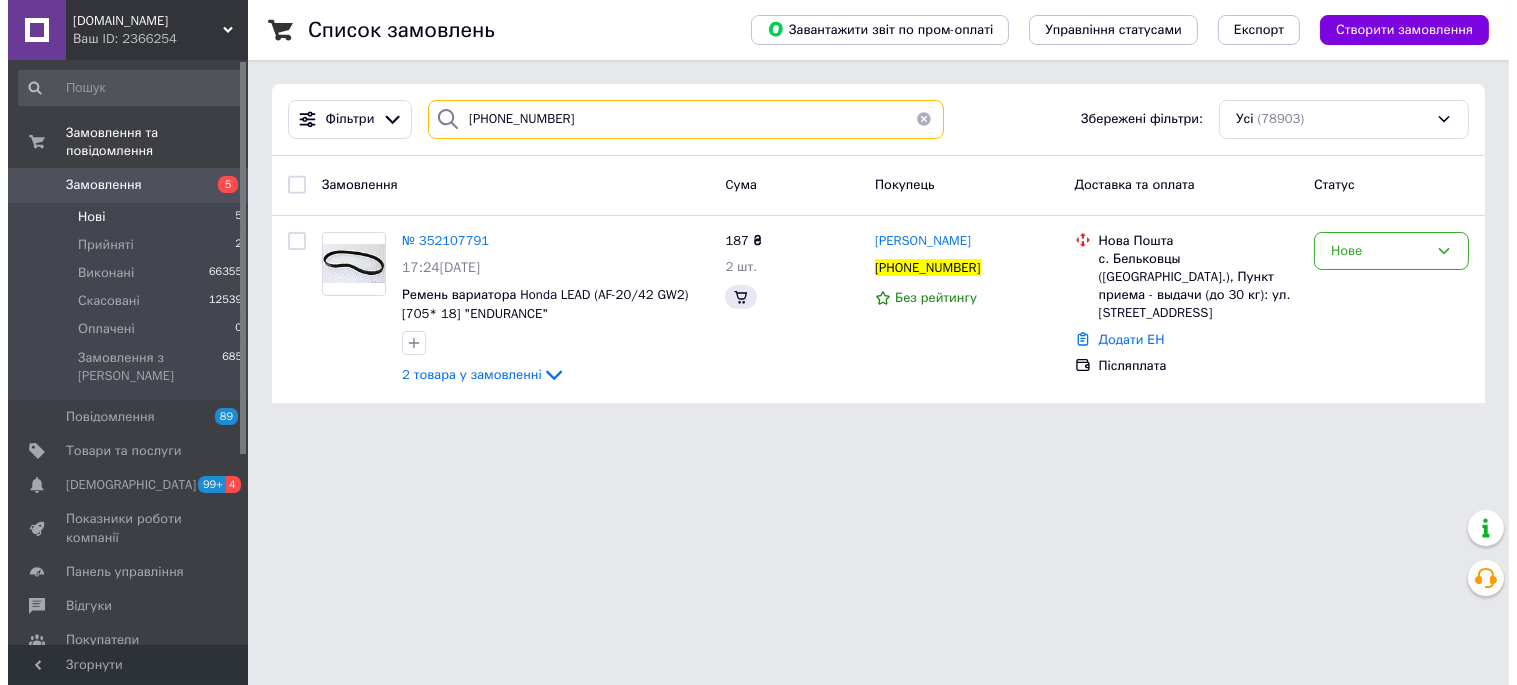 scroll, scrollTop: 0, scrollLeft: 0, axis: both 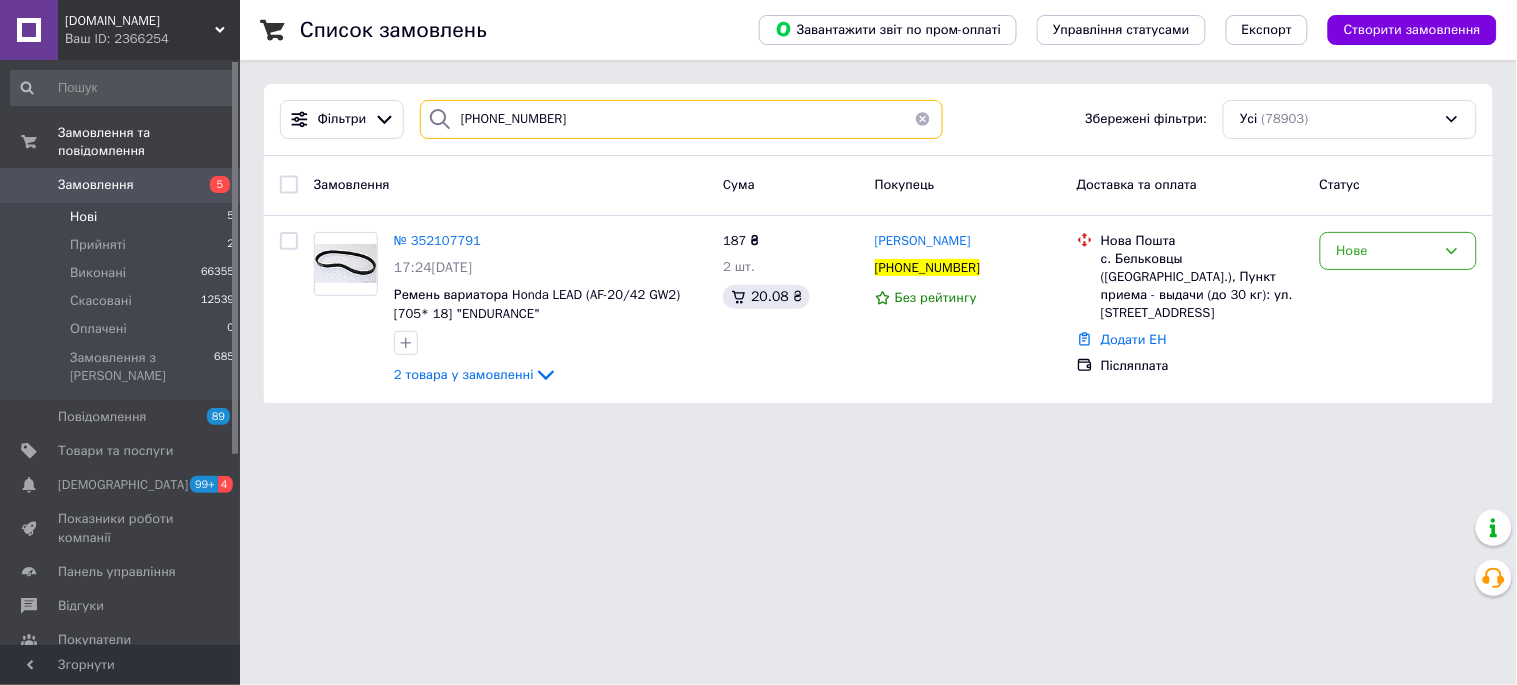 type on "+380968014254" 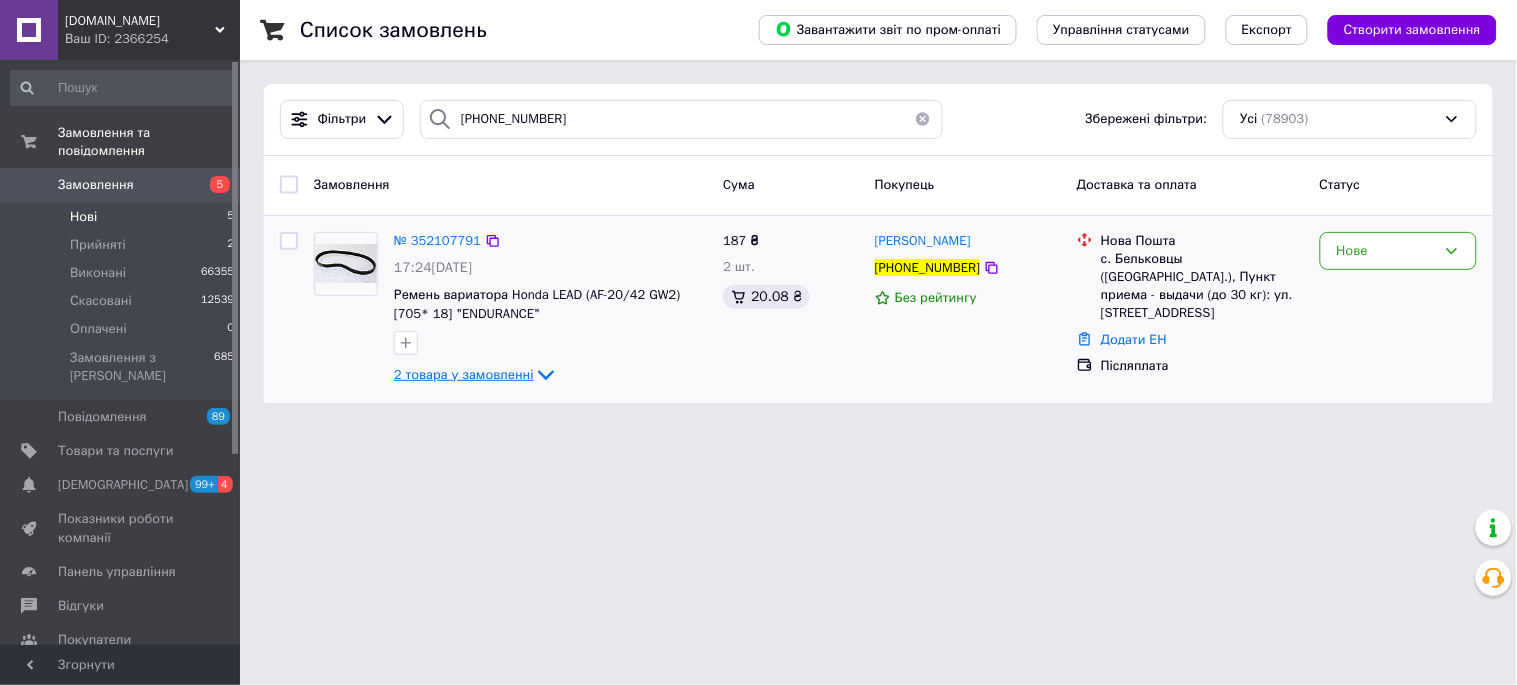 click on "2 товара у замовленні" at bounding box center (464, 374) 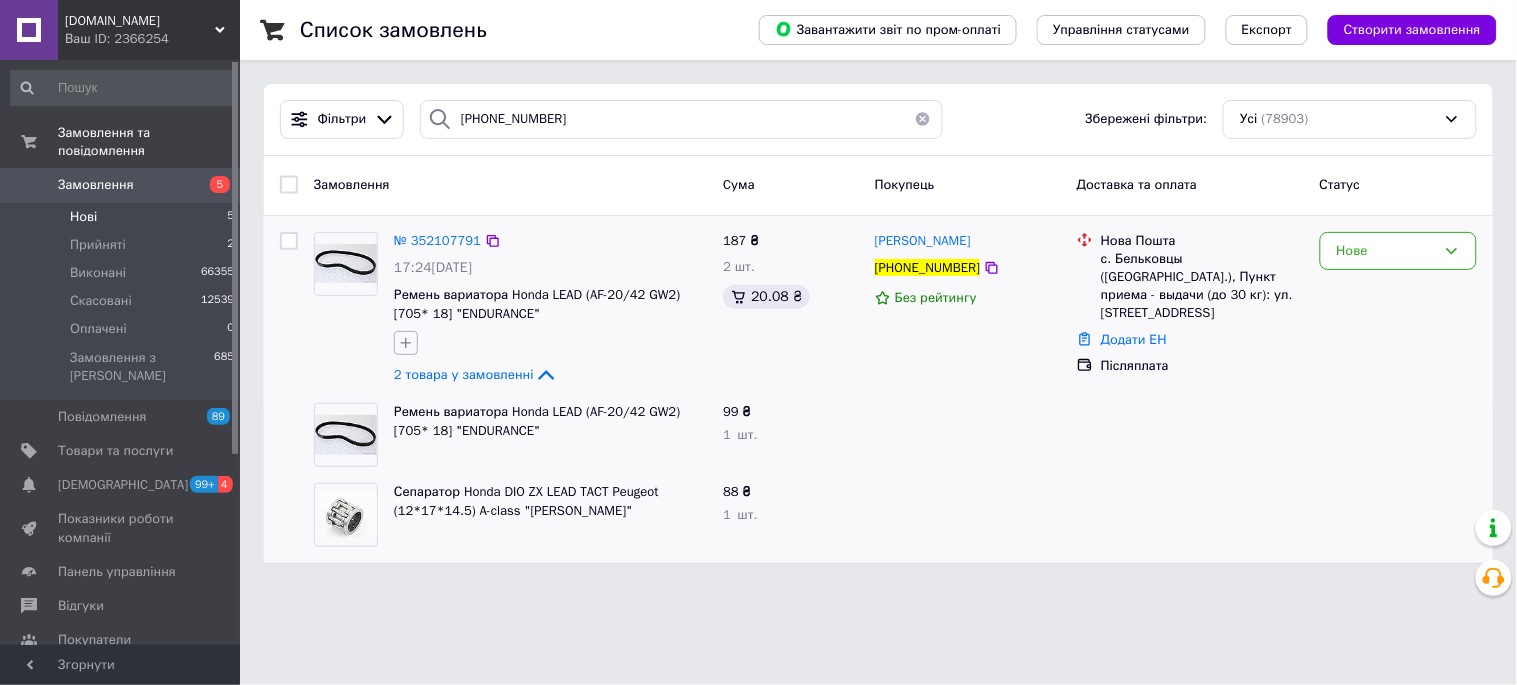 click at bounding box center [406, 343] 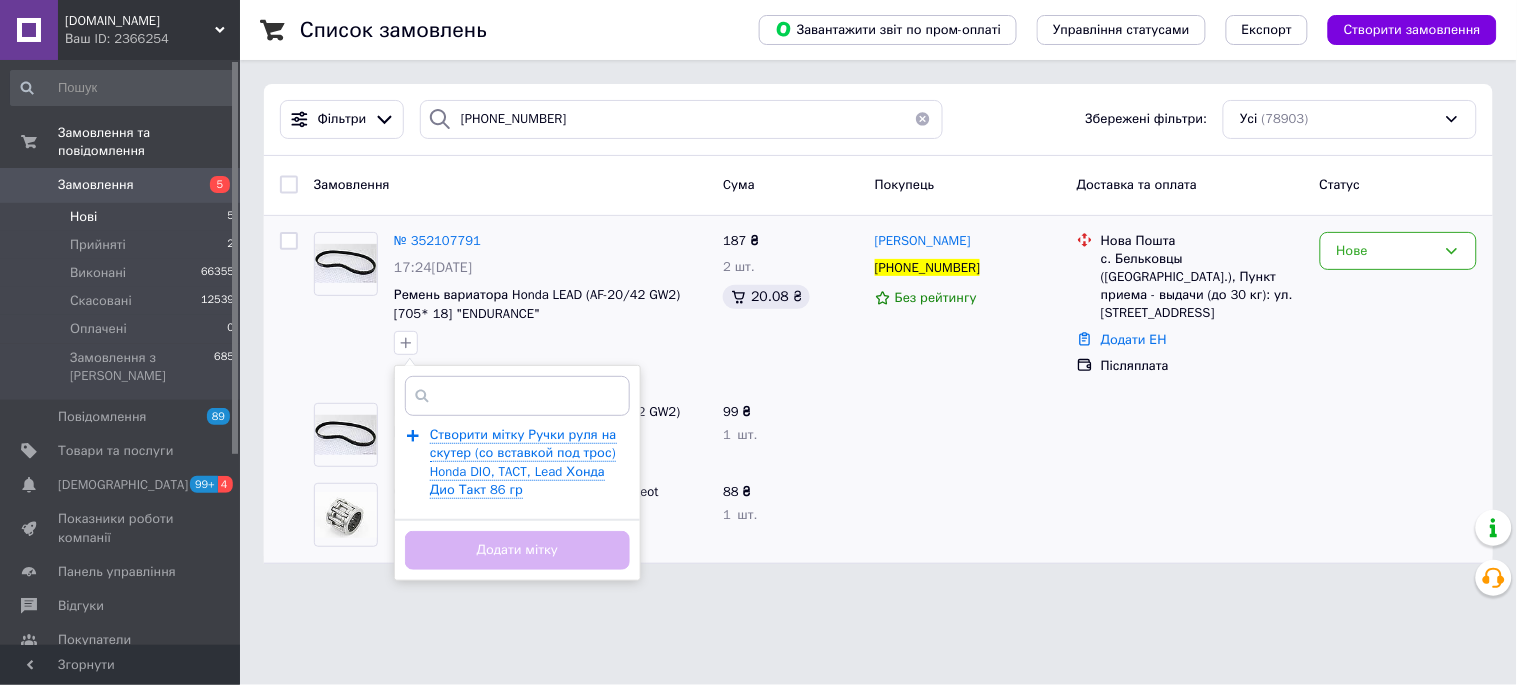 scroll, scrollTop: 0, scrollLeft: 385, axis: horizontal 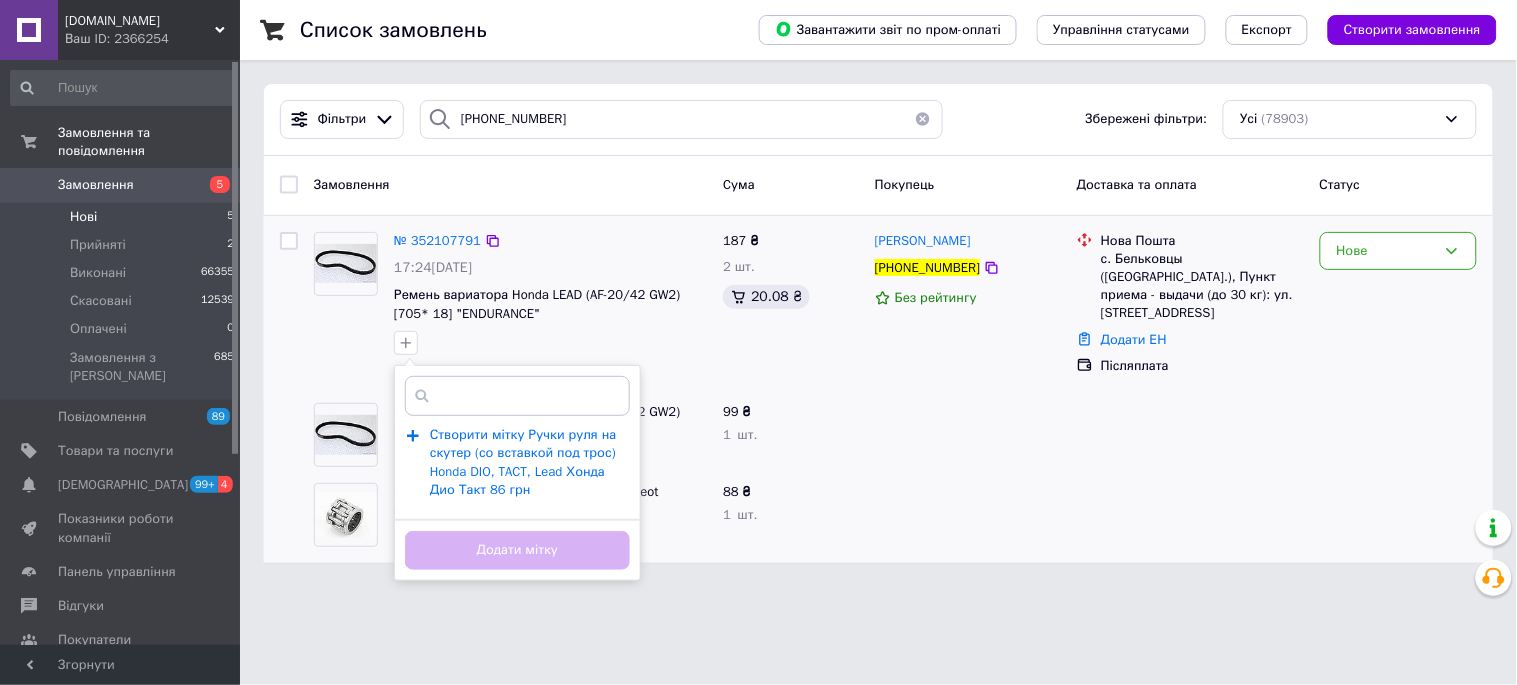 type on "Ручки руля на скутер (со вставкой под трос) Honda DIO, TACT, Lead Хонда Дио Такт 86 грн" 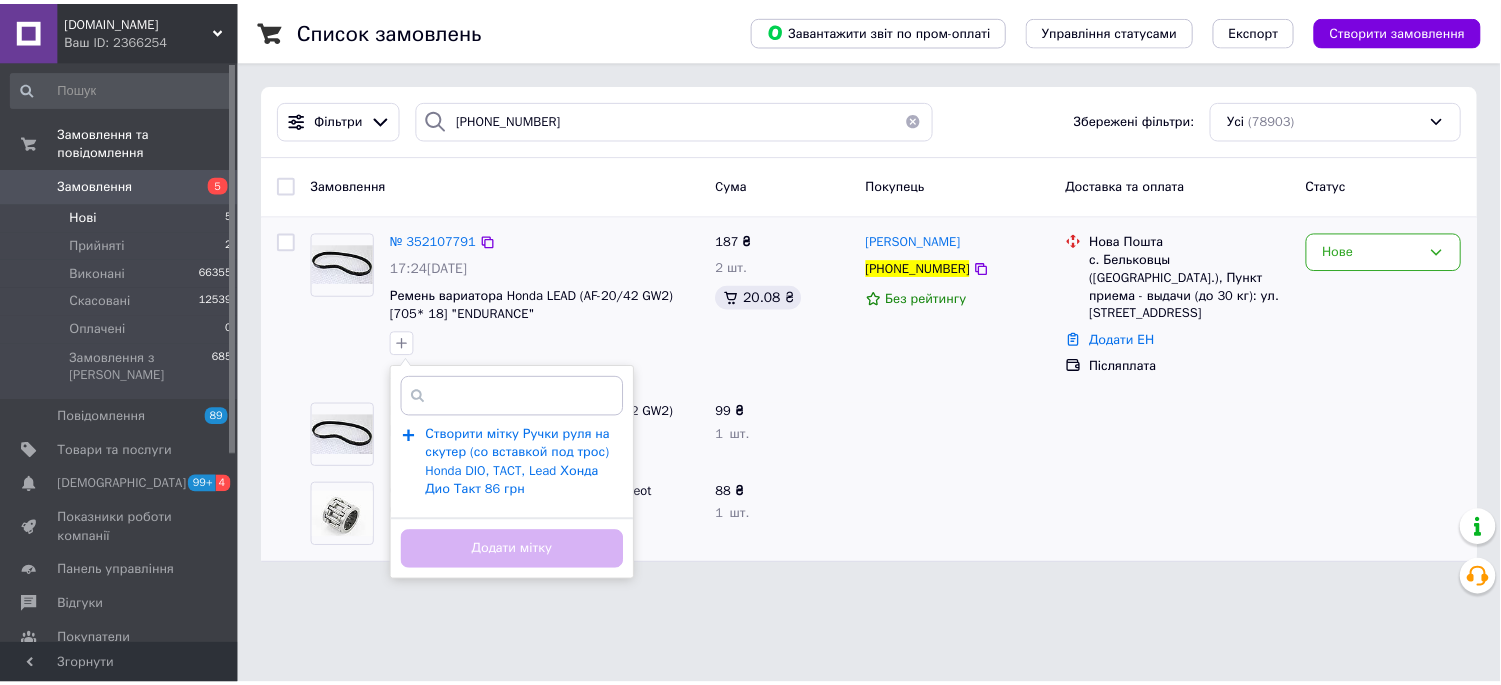 scroll, scrollTop: 0, scrollLeft: 0, axis: both 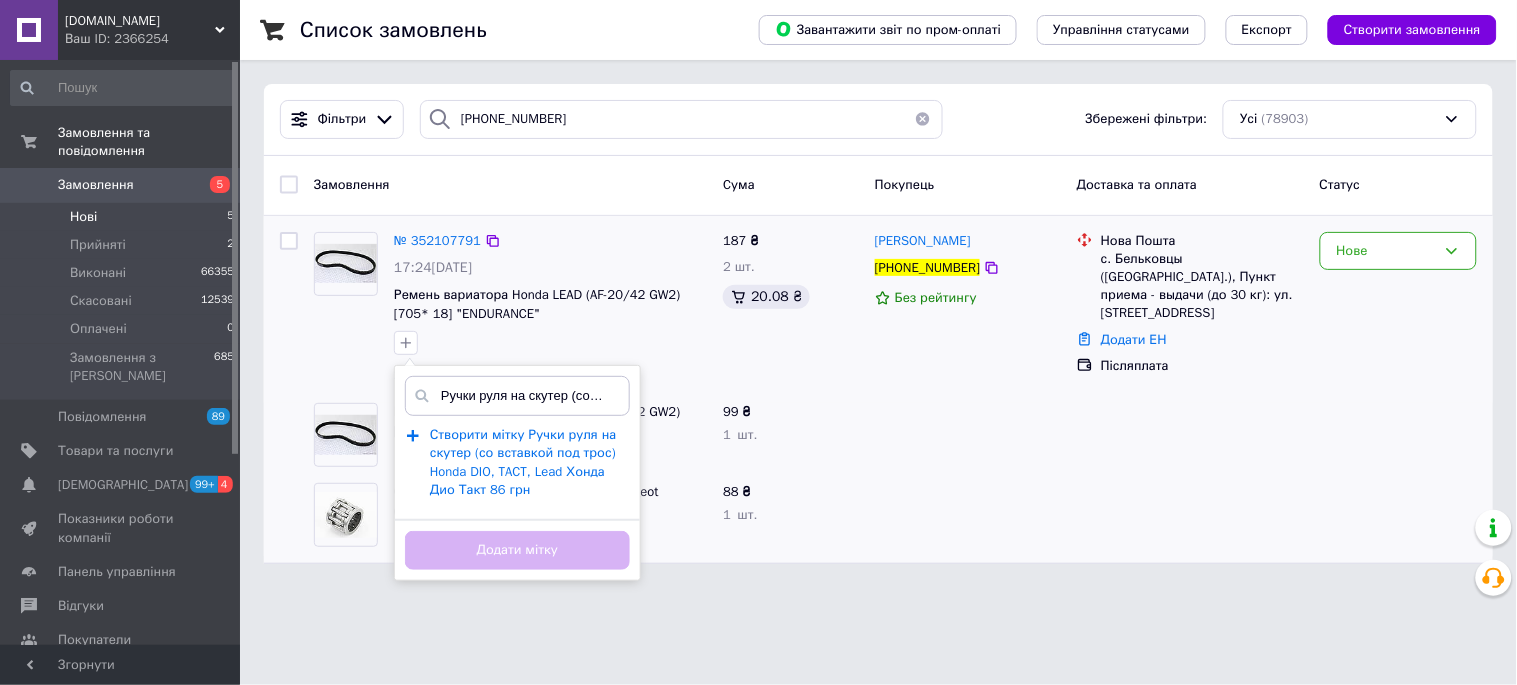 click on "Створити мітку   Ручки руля на скутер (со вставкой под трос) Honda DIO, TACT, Lead Хонда Дио Такт 86 грн" at bounding box center [523, 462] 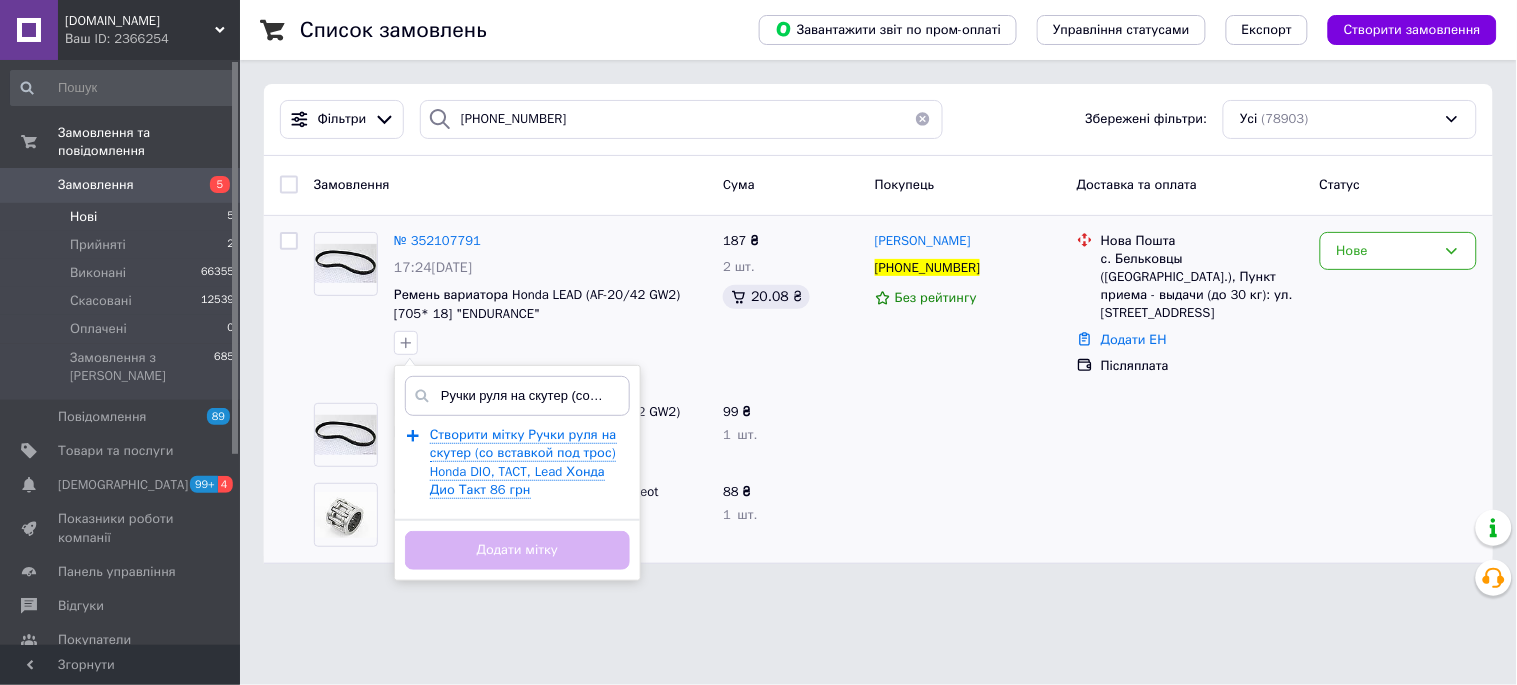 type 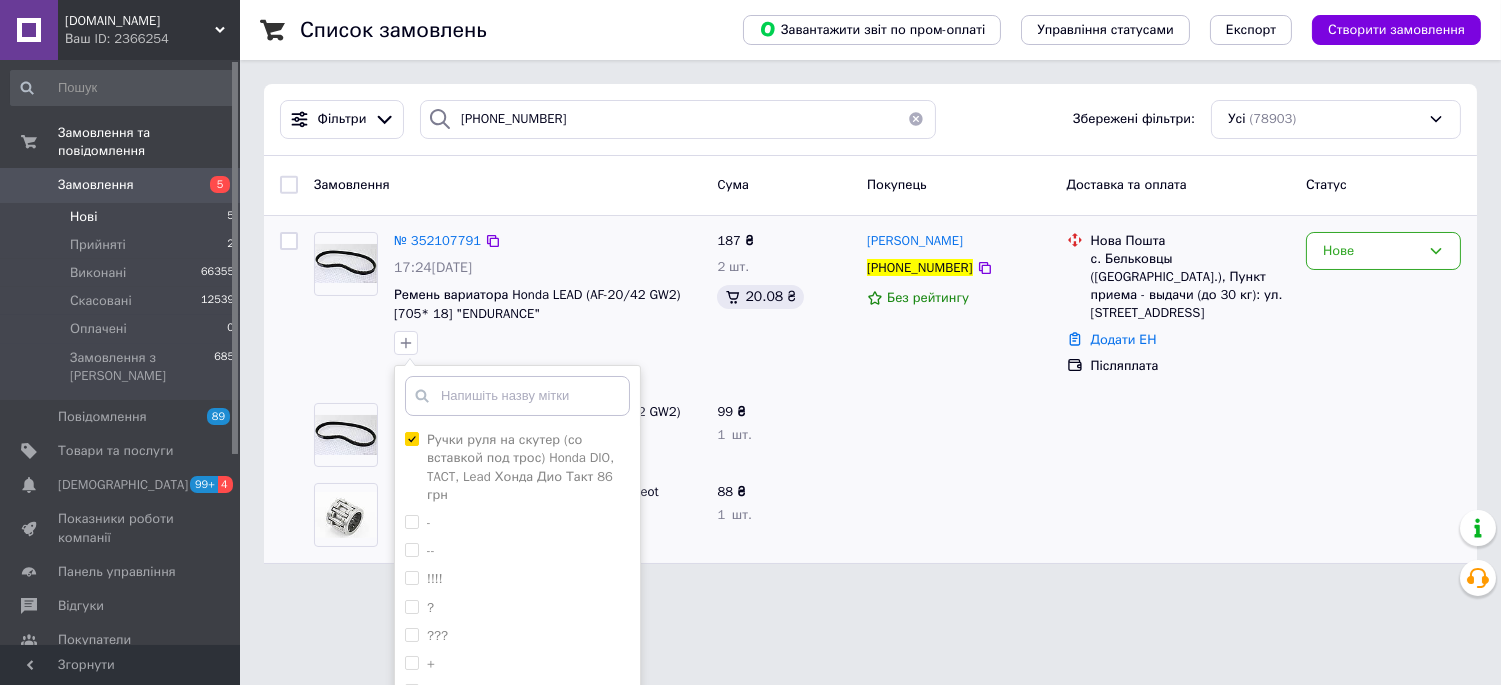 scroll, scrollTop: 106, scrollLeft: 0, axis: vertical 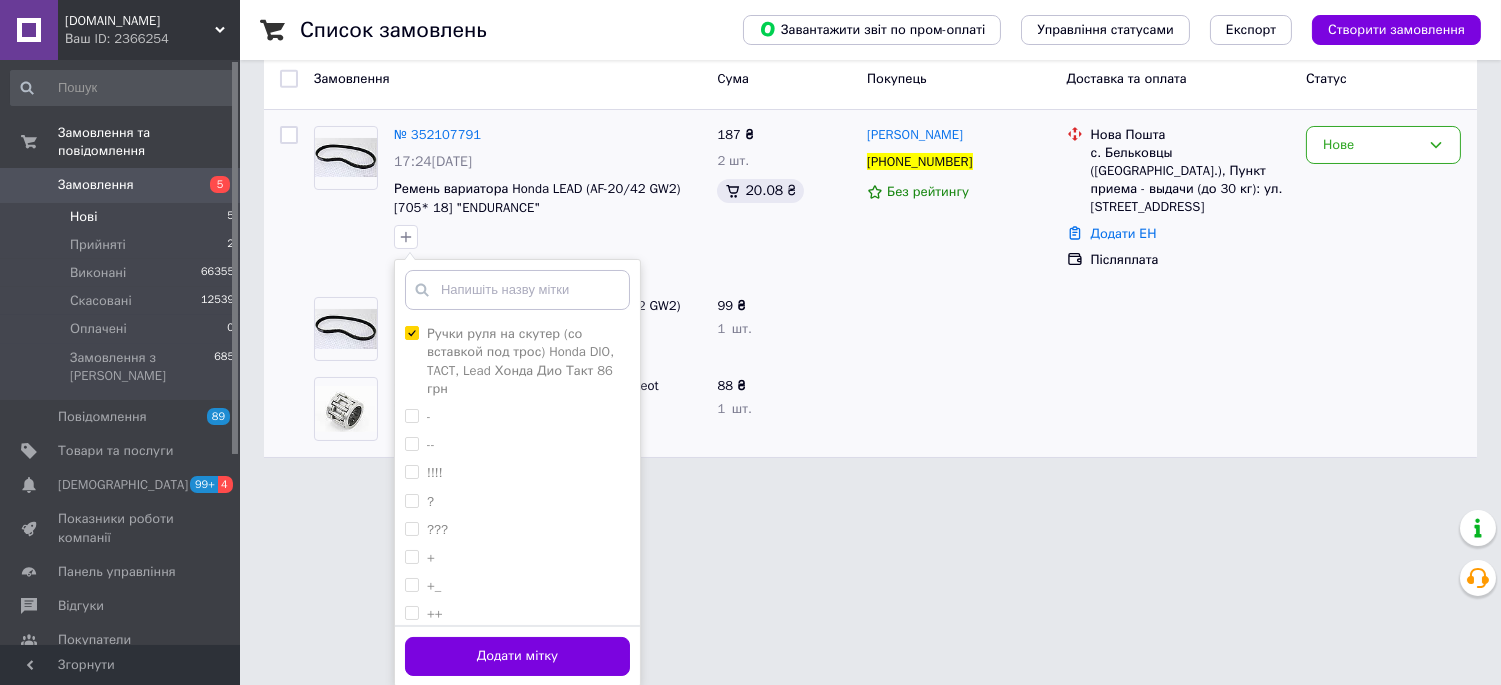click on "Додати мітку" at bounding box center [517, 656] 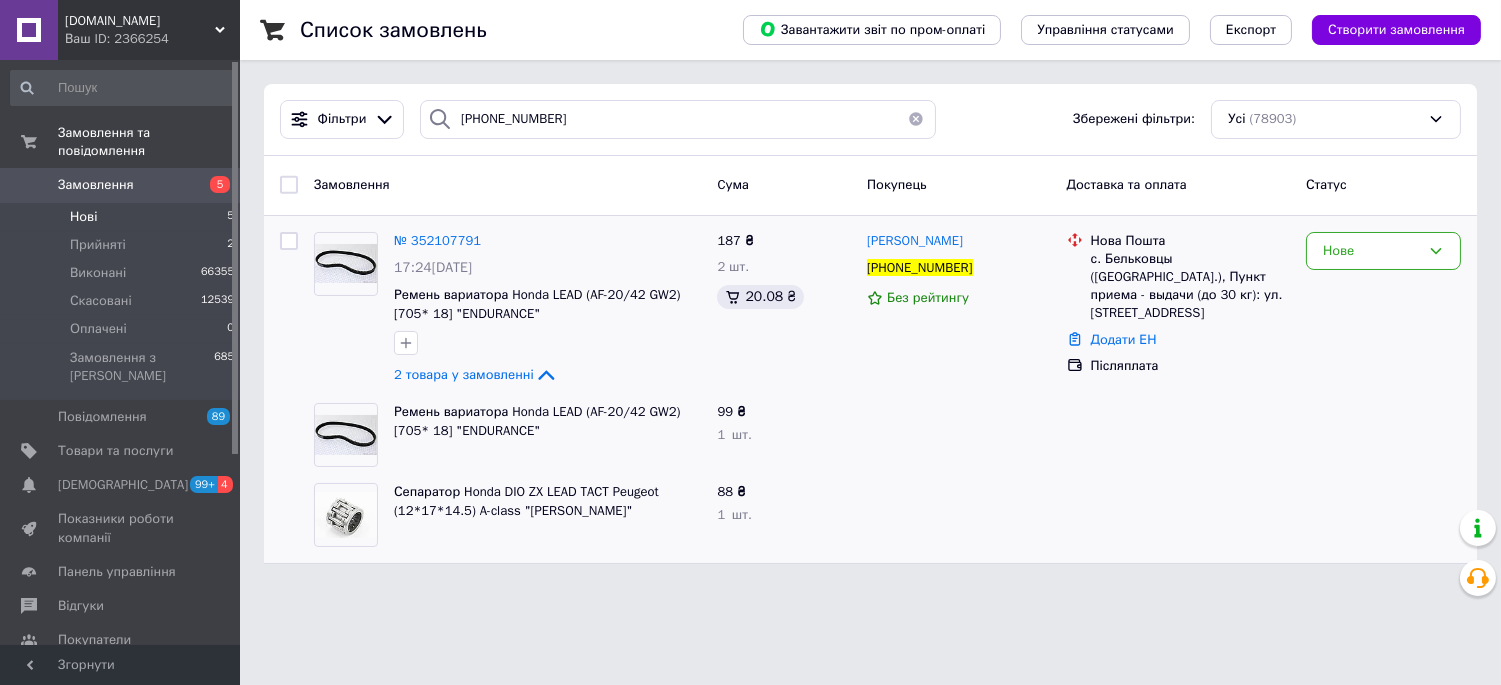 scroll, scrollTop: 0, scrollLeft: 0, axis: both 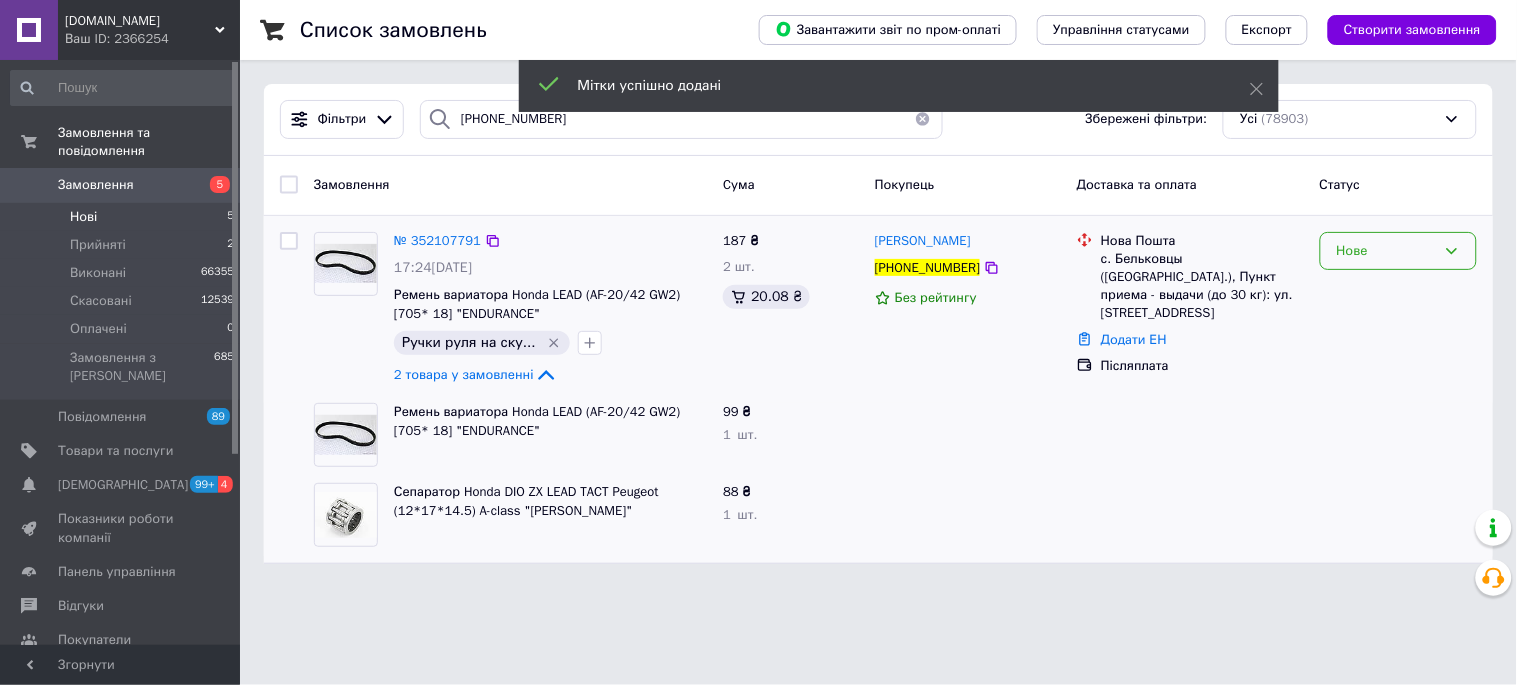 click on "Нове" at bounding box center [1398, 251] 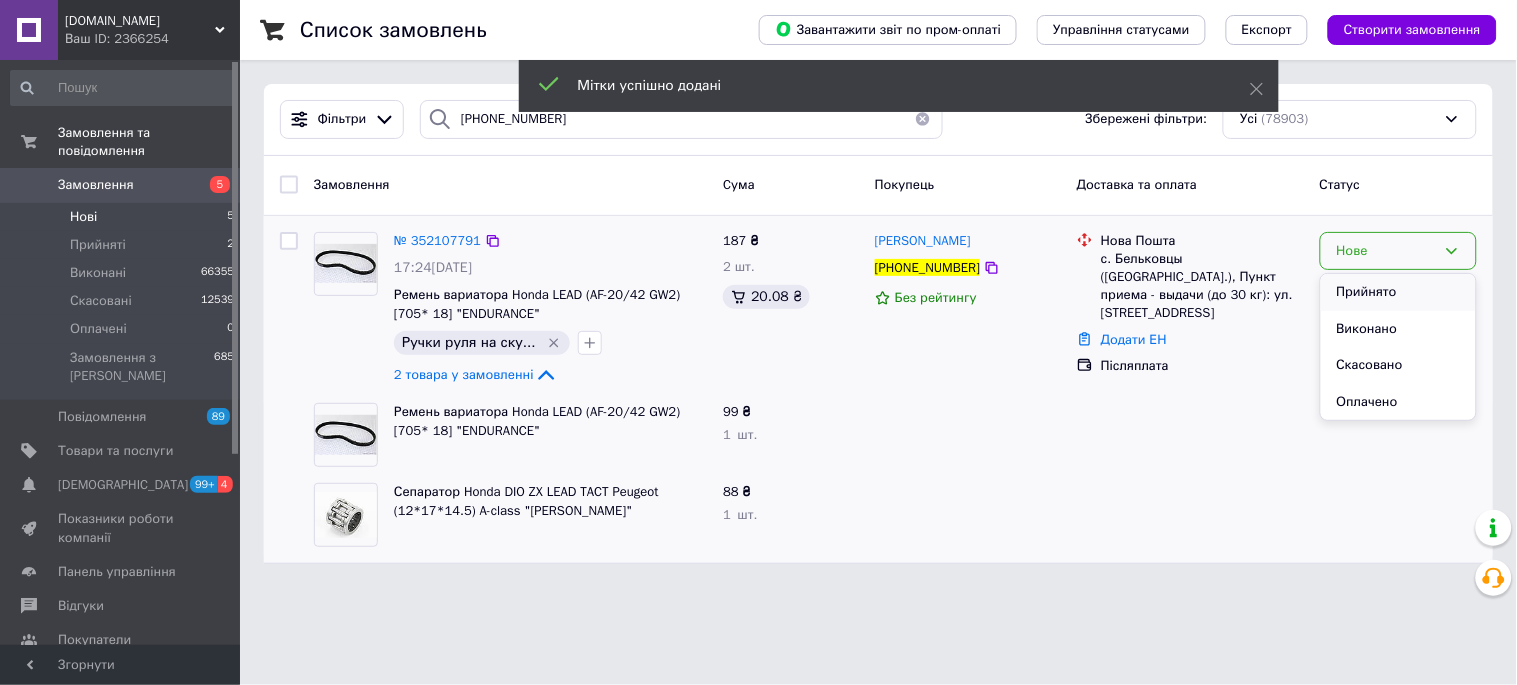 click on "Прийнято" at bounding box center [1398, 292] 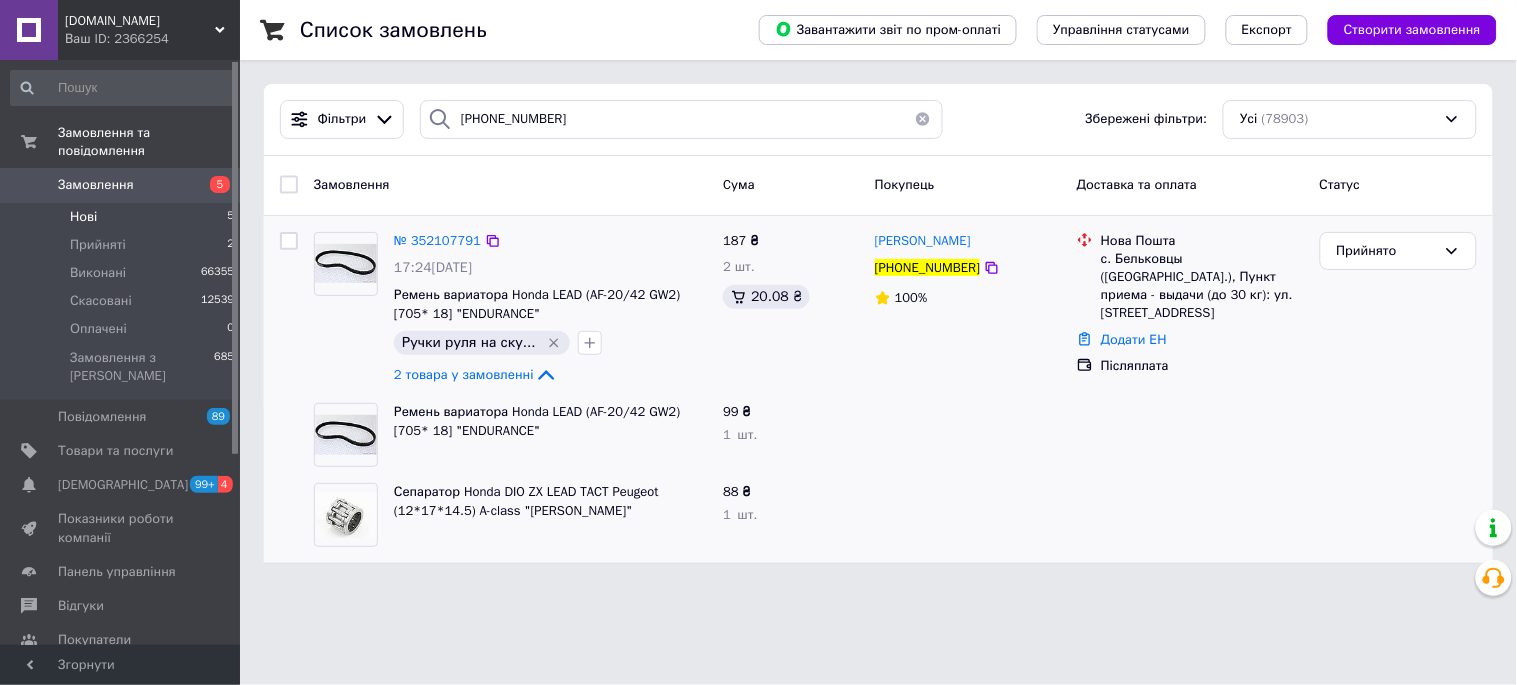 click on "Нові" at bounding box center [83, 217] 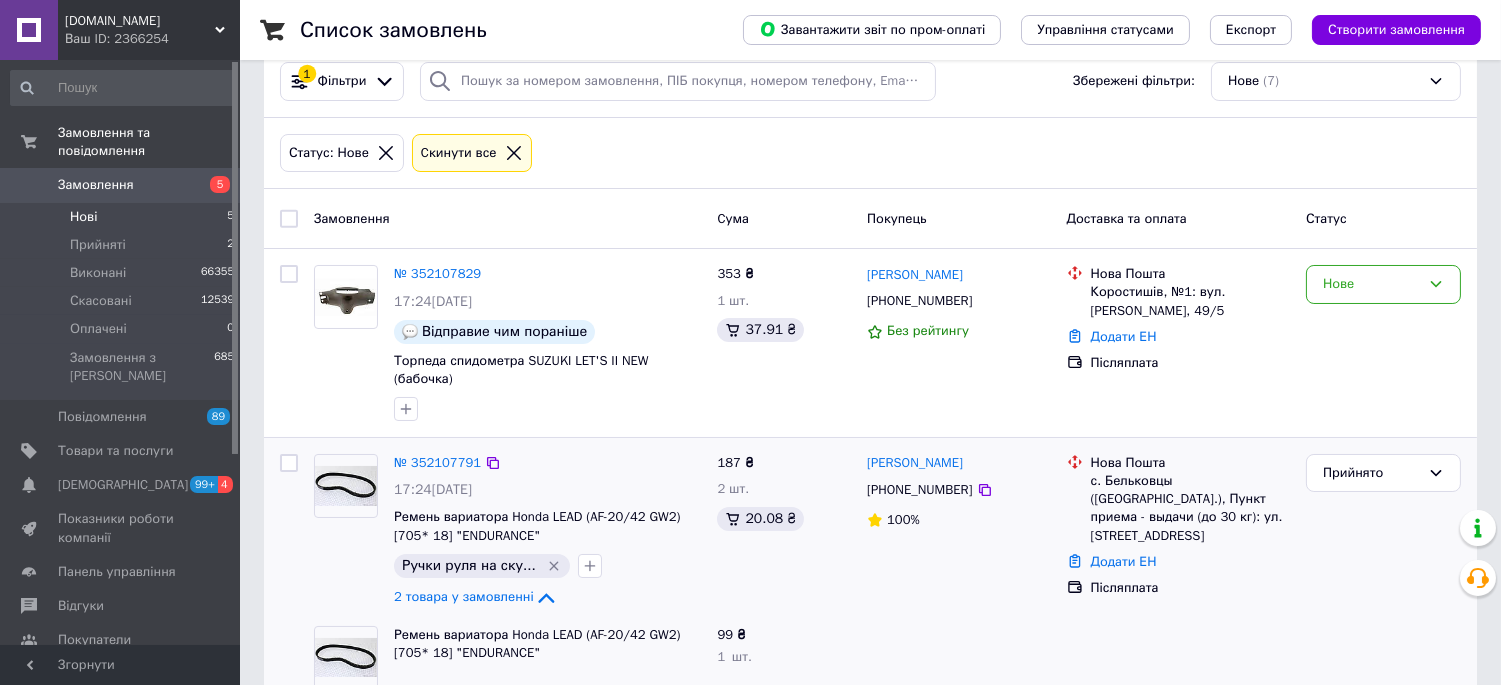scroll, scrollTop: 0, scrollLeft: 0, axis: both 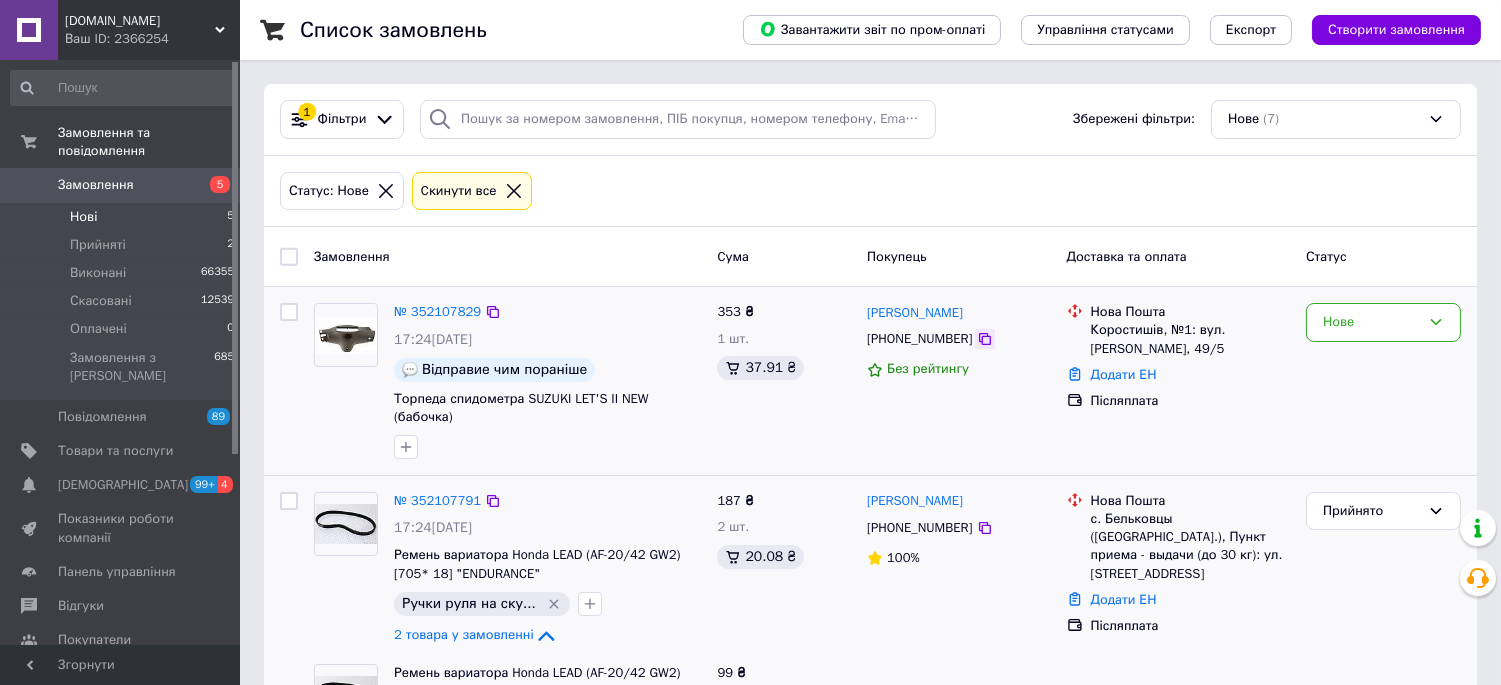 click 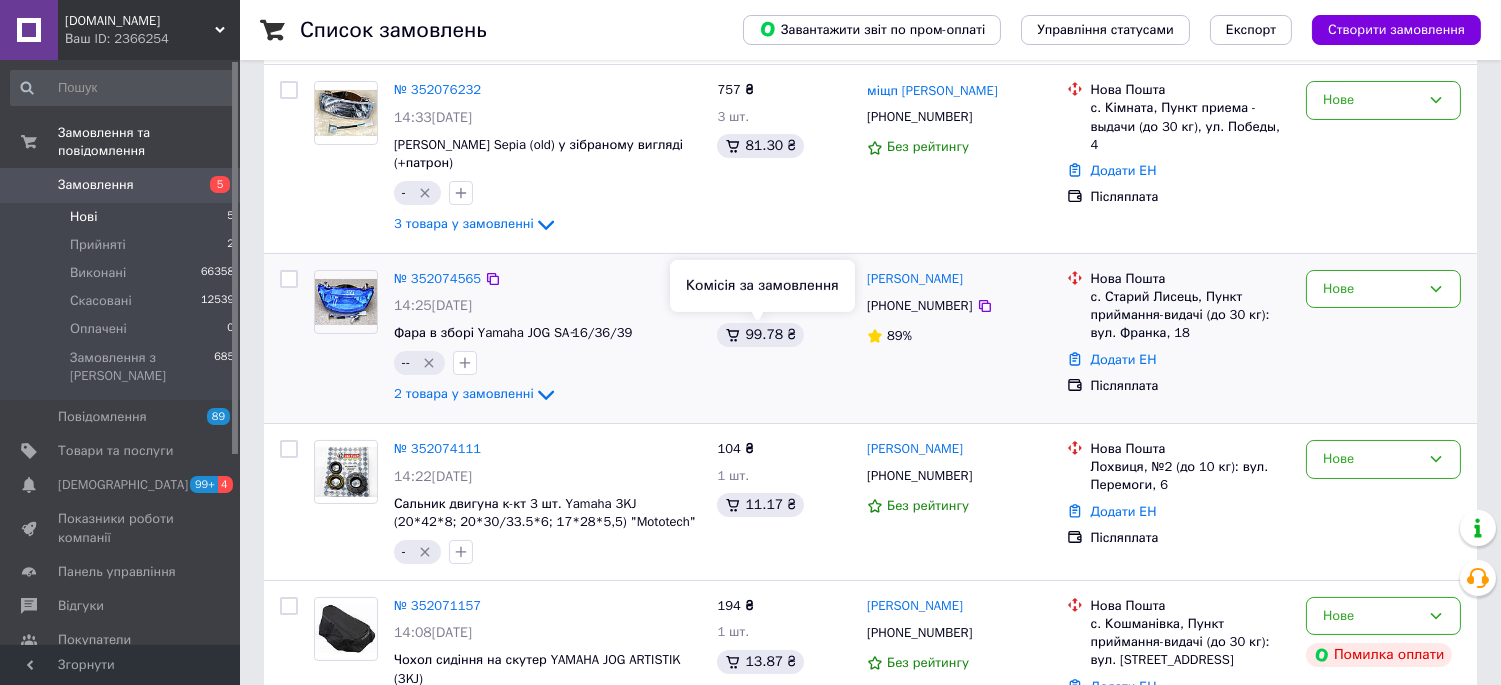 scroll, scrollTop: 0, scrollLeft: 0, axis: both 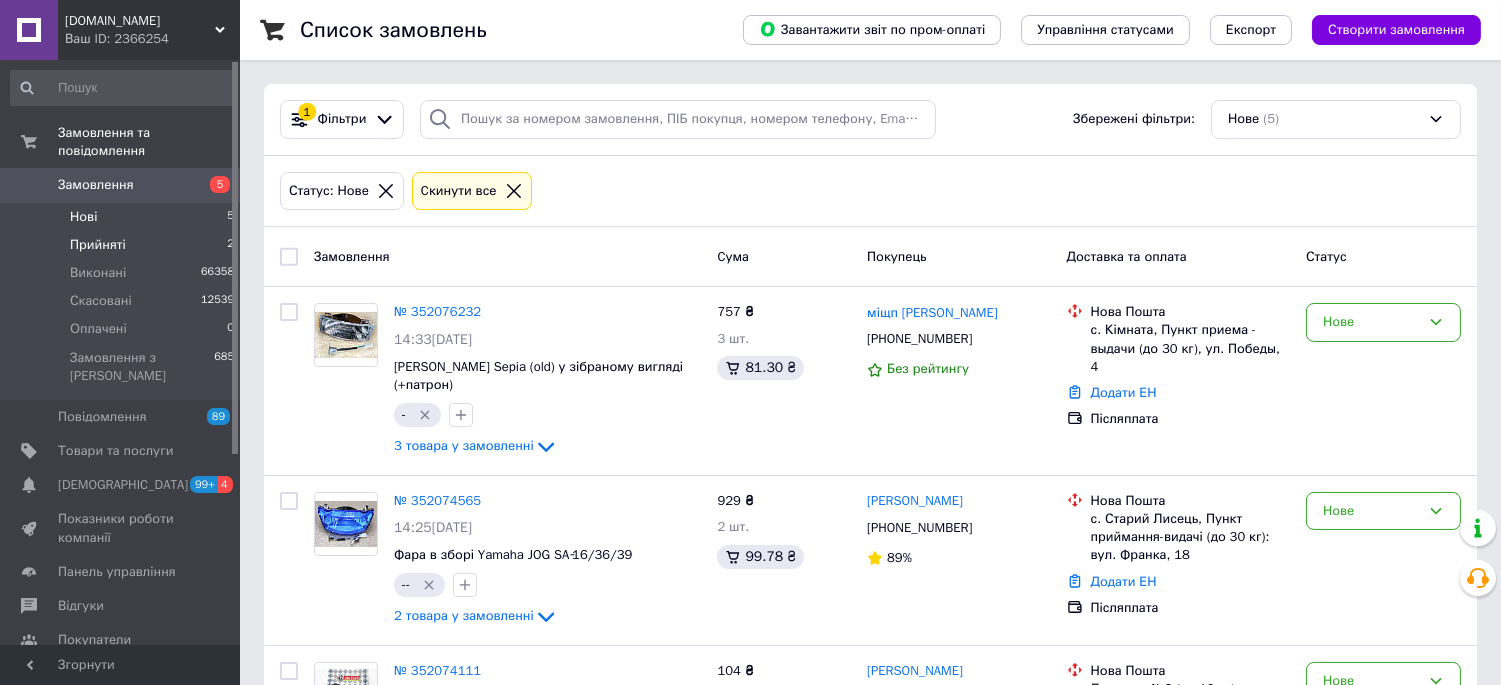 click on "Прийняті" at bounding box center (98, 245) 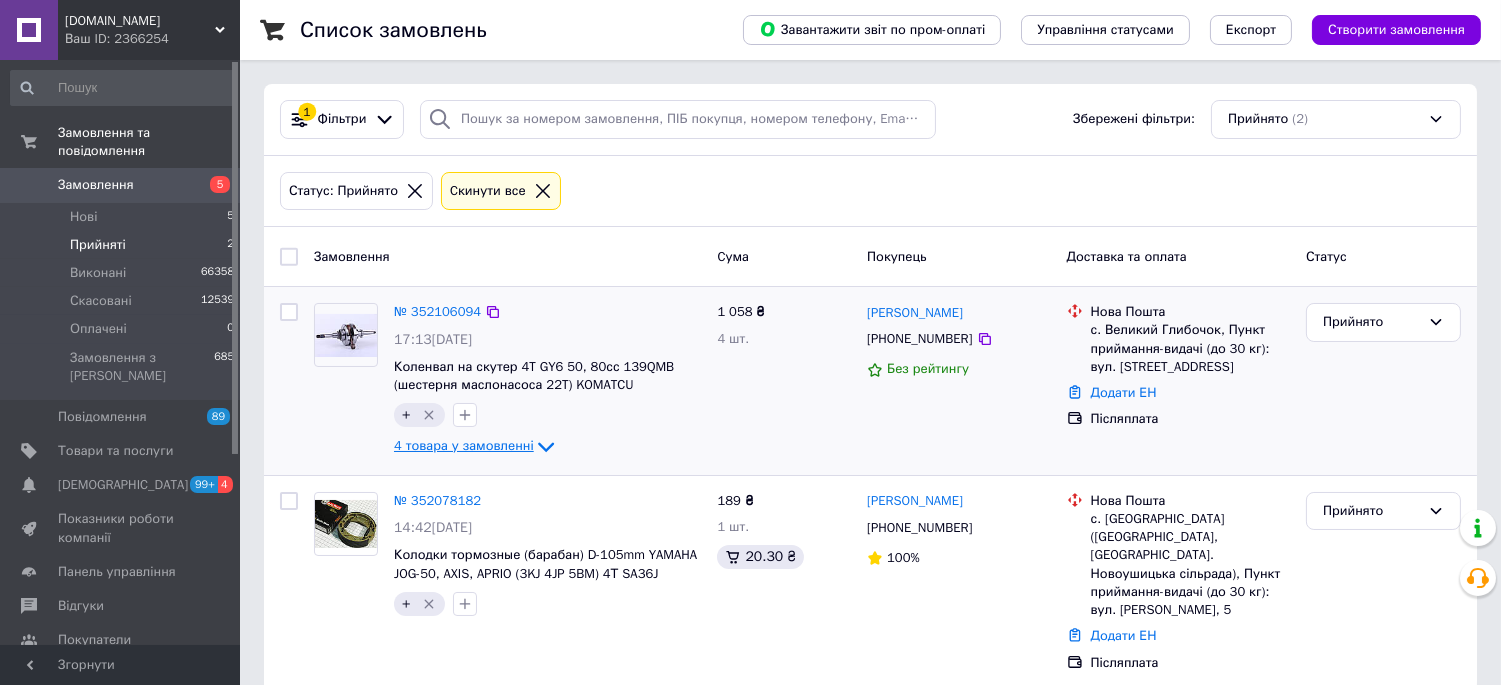 click on "4 товара у замовленні" at bounding box center [464, 446] 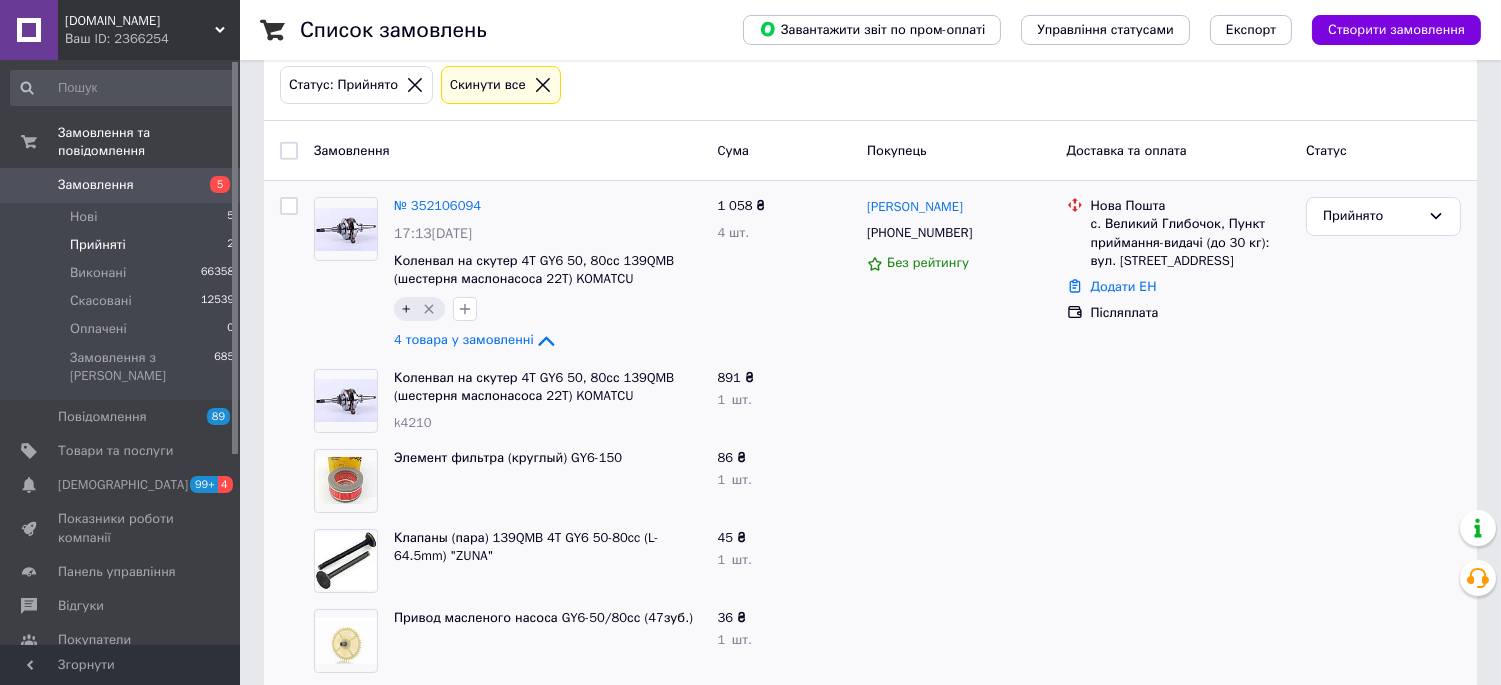 scroll, scrollTop: 0, scrollLeft: 0, axis: both 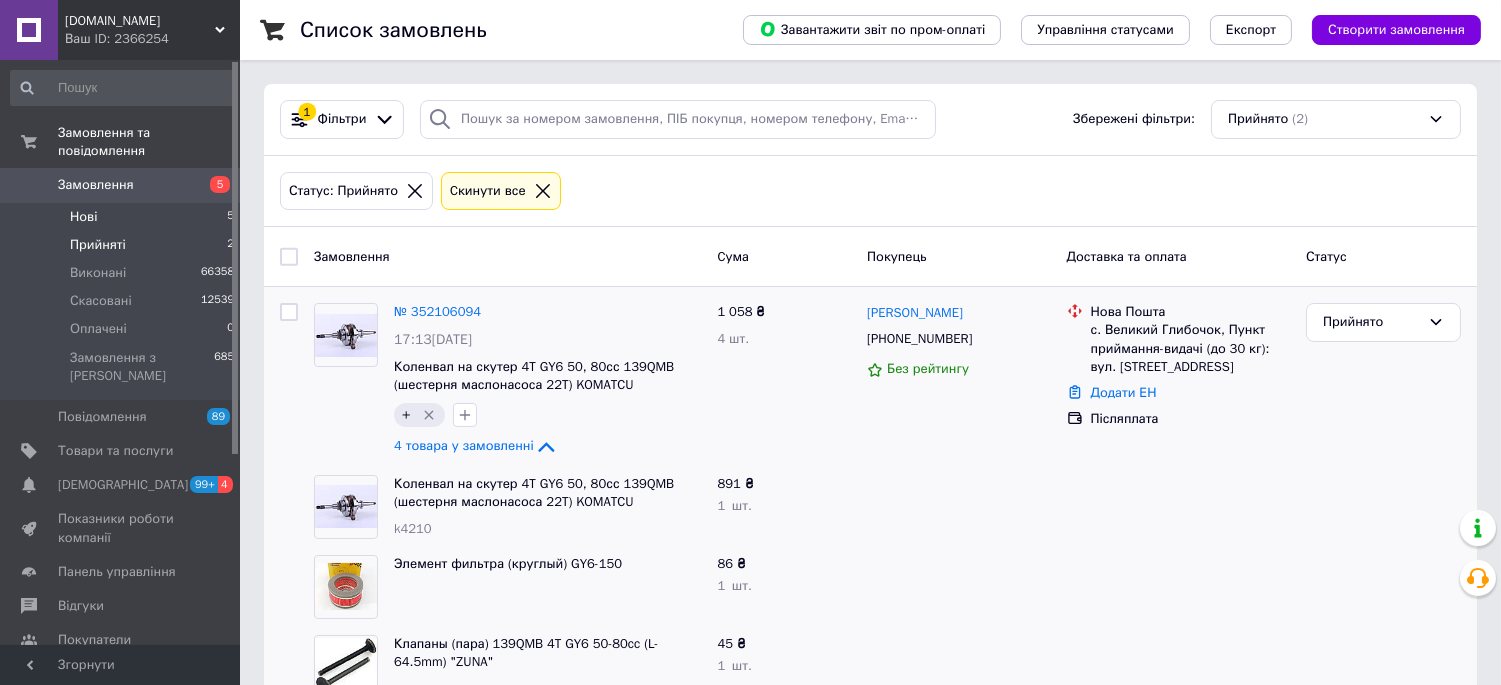 click on "Нові" at bounding box center (83, 217) 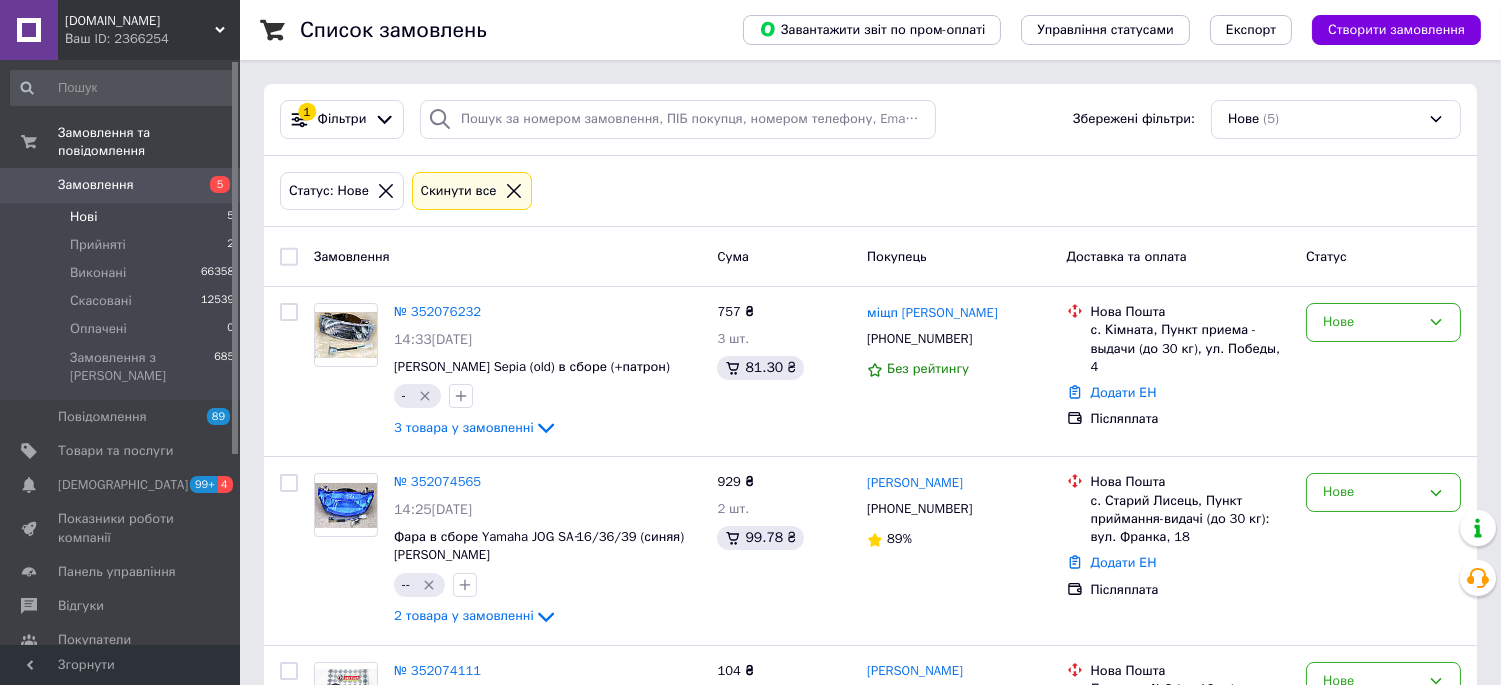 click on "Нові 5" at bounding box center (123, 217) 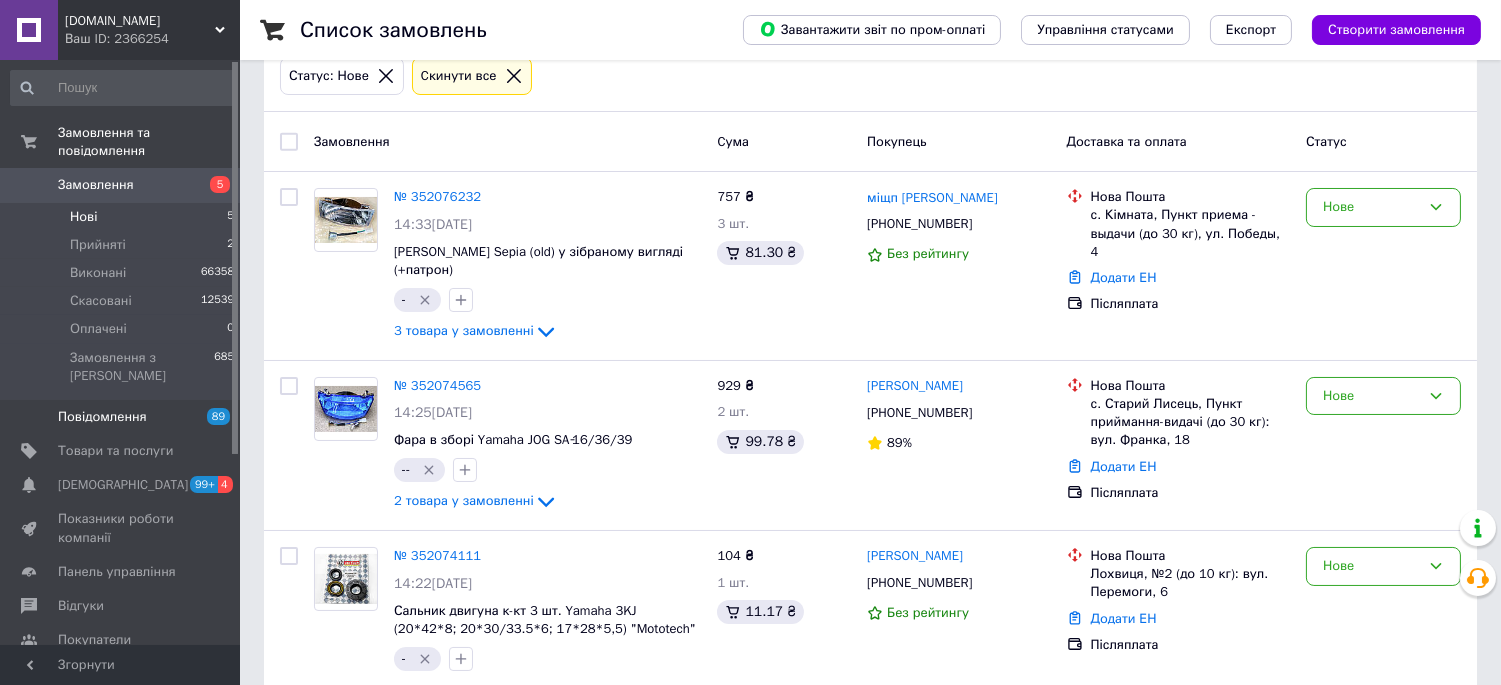 scroll, scrollTop: 0, scrollLeft: 0, axis: both 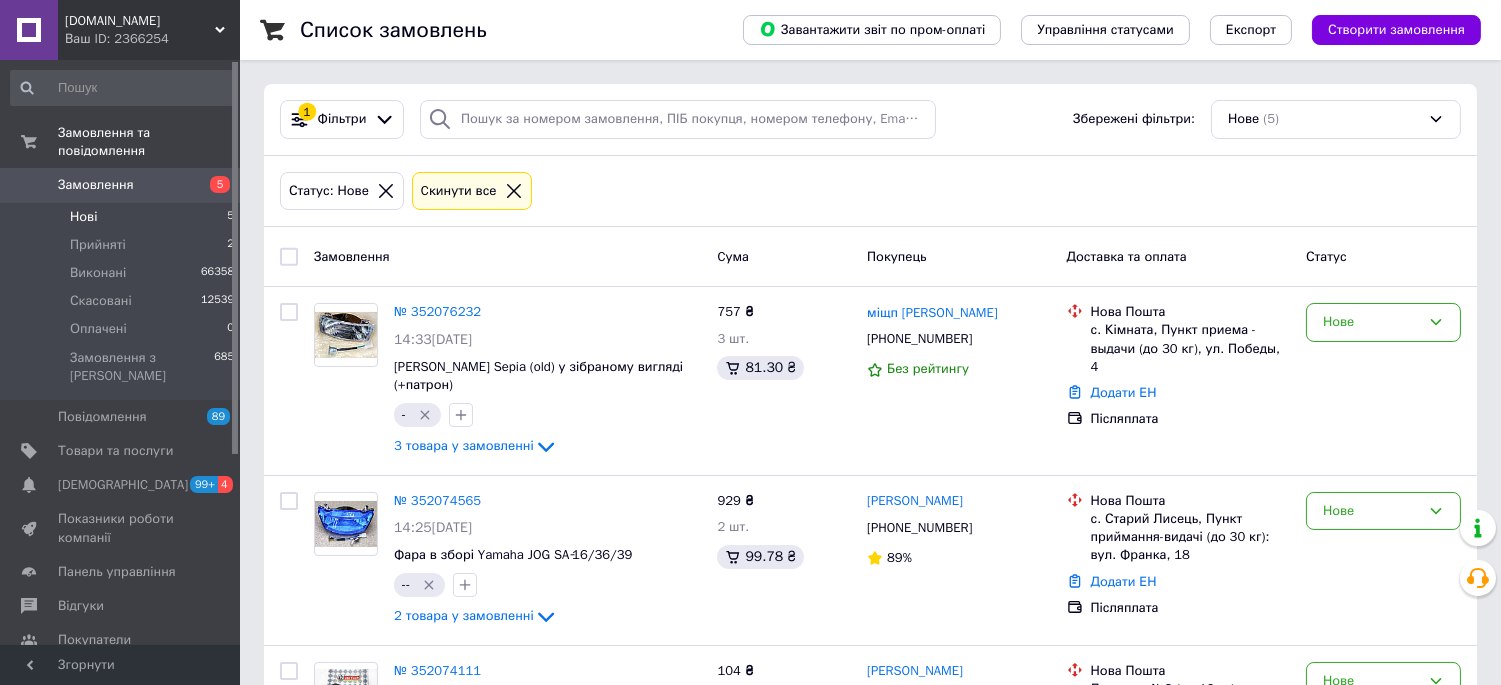 click on "Нові 5" at bounding box center (123, 217) 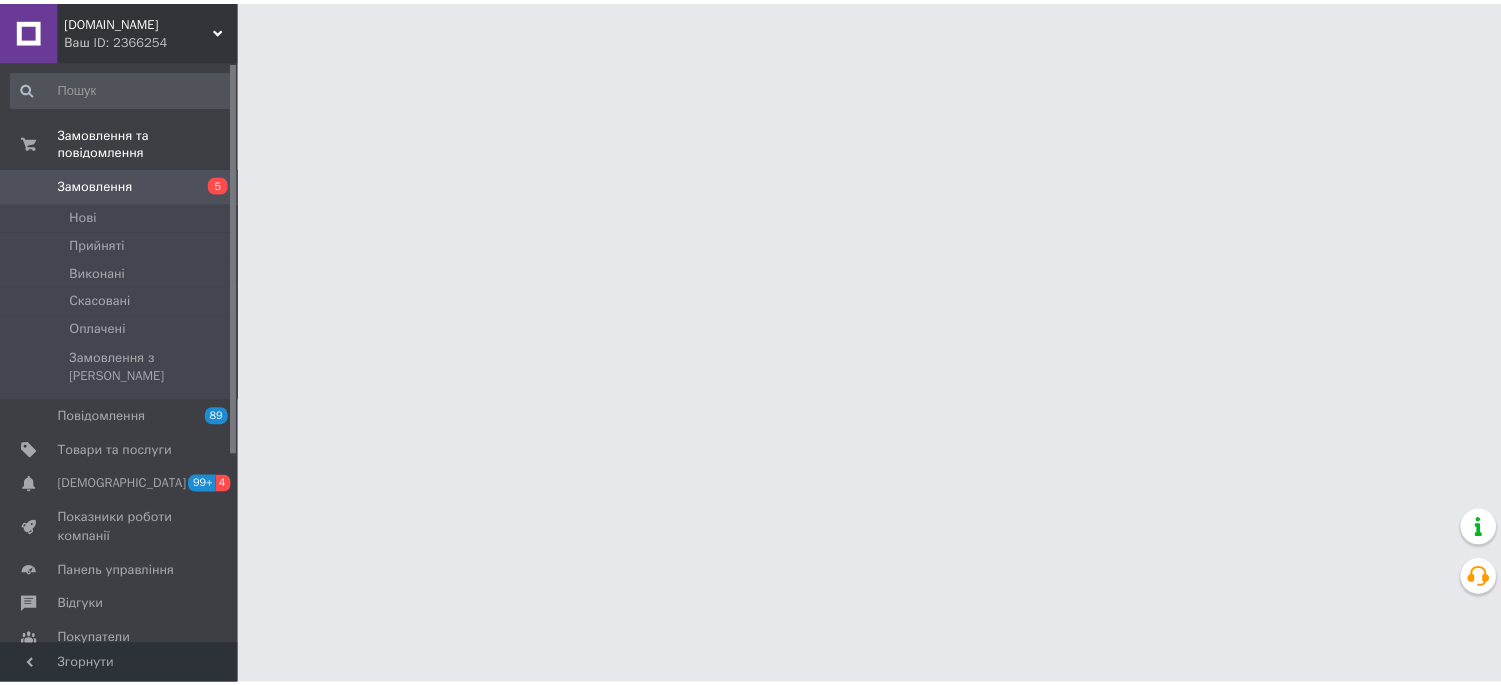 scroll, scrollTop: 0, scrollLeft: 0, axis: both 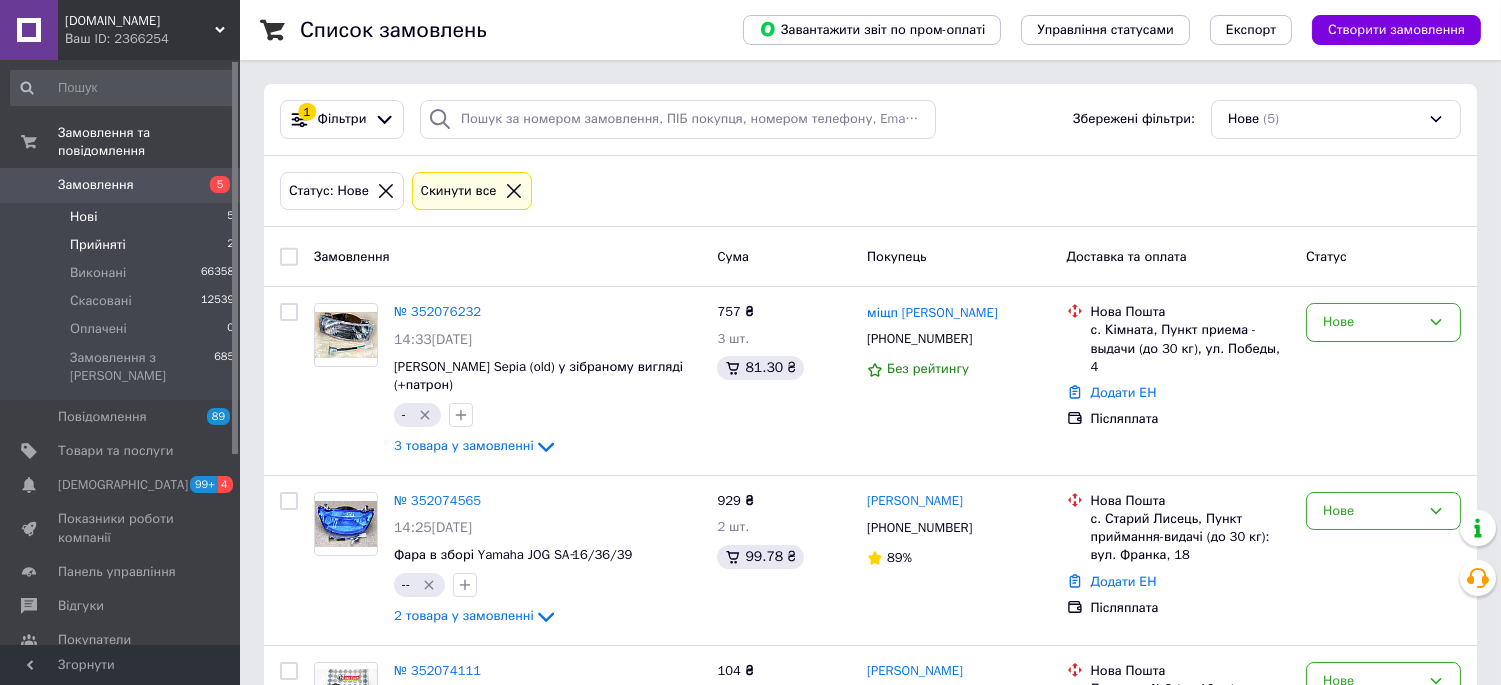 click on "Прийняті" at bounding box center [98, 245] 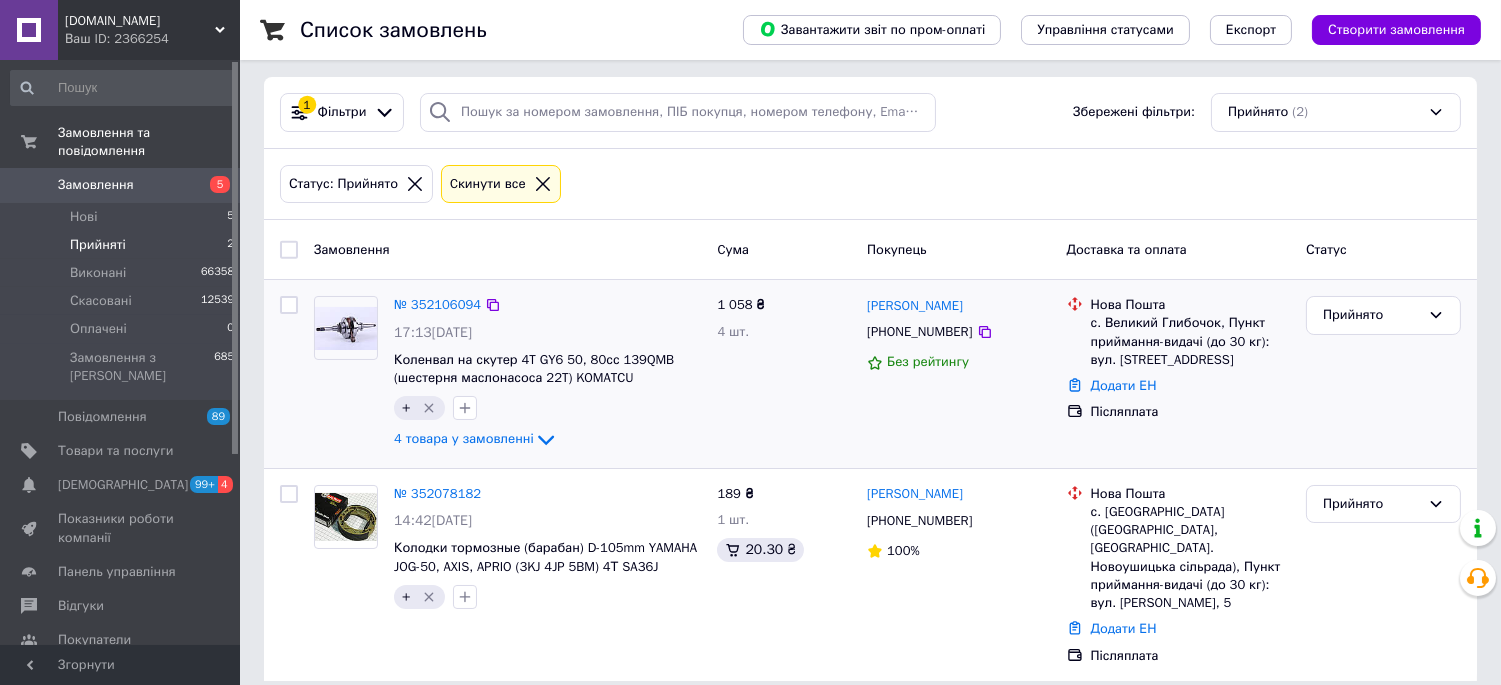 scroll, scrollTop: 8, scrollLeft: 0, axis: vertical 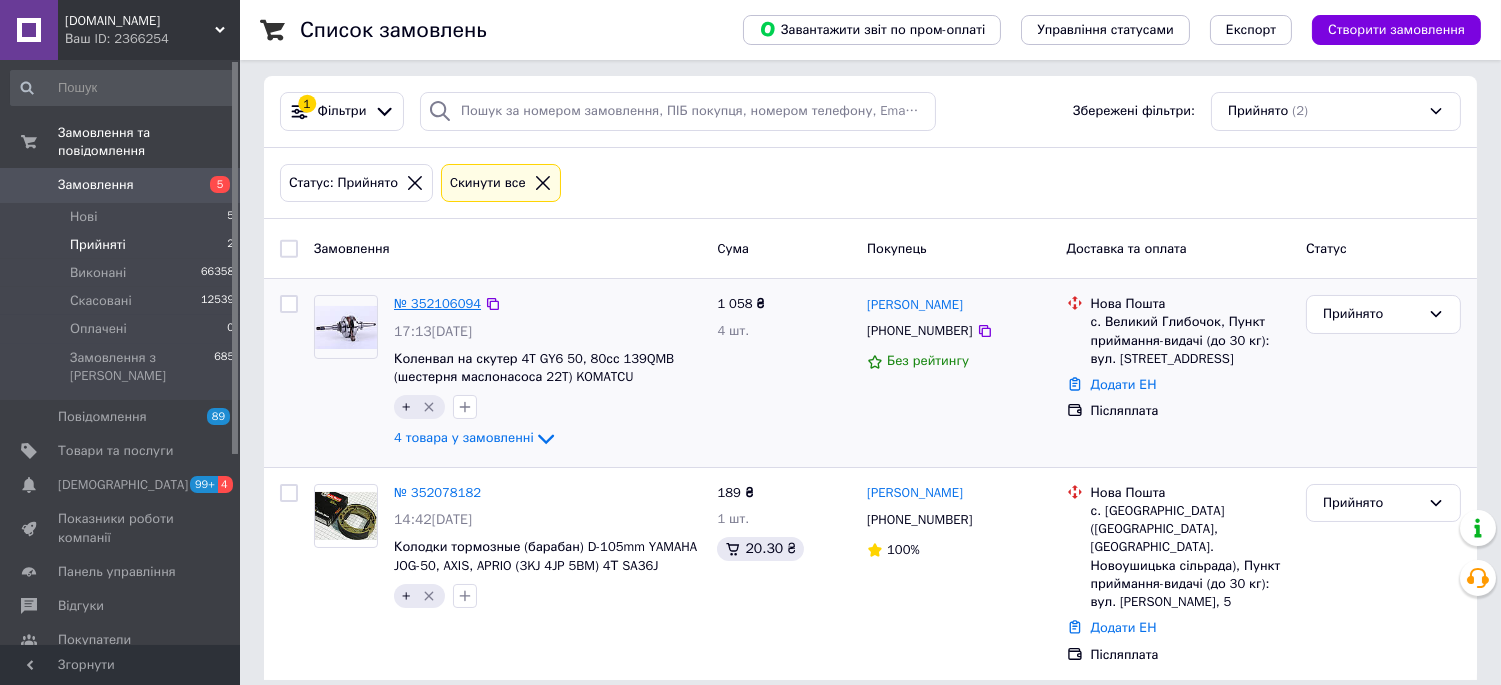 click on "№ 352106094" at bounding box center [437, 303] 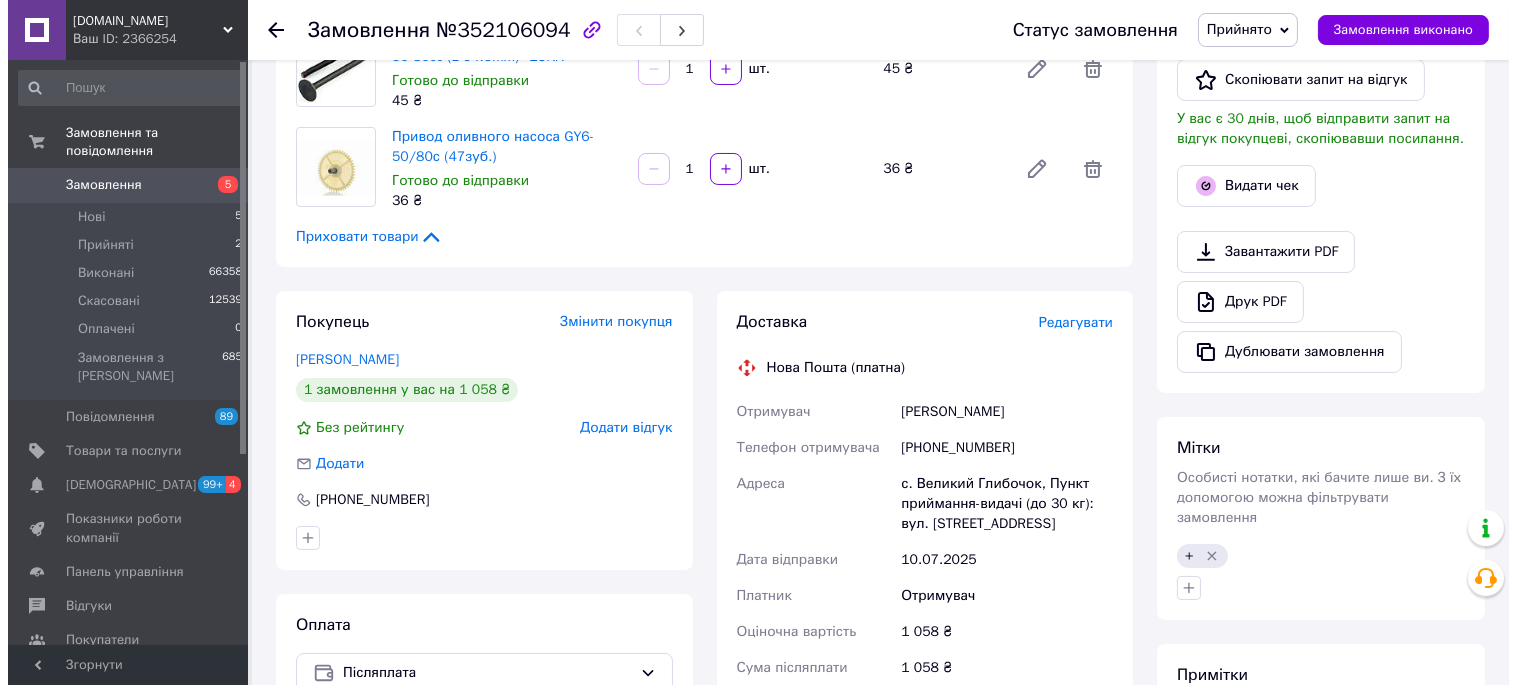 scroll, scrollTop: 666, scrollLeft: 0, axis: vertical 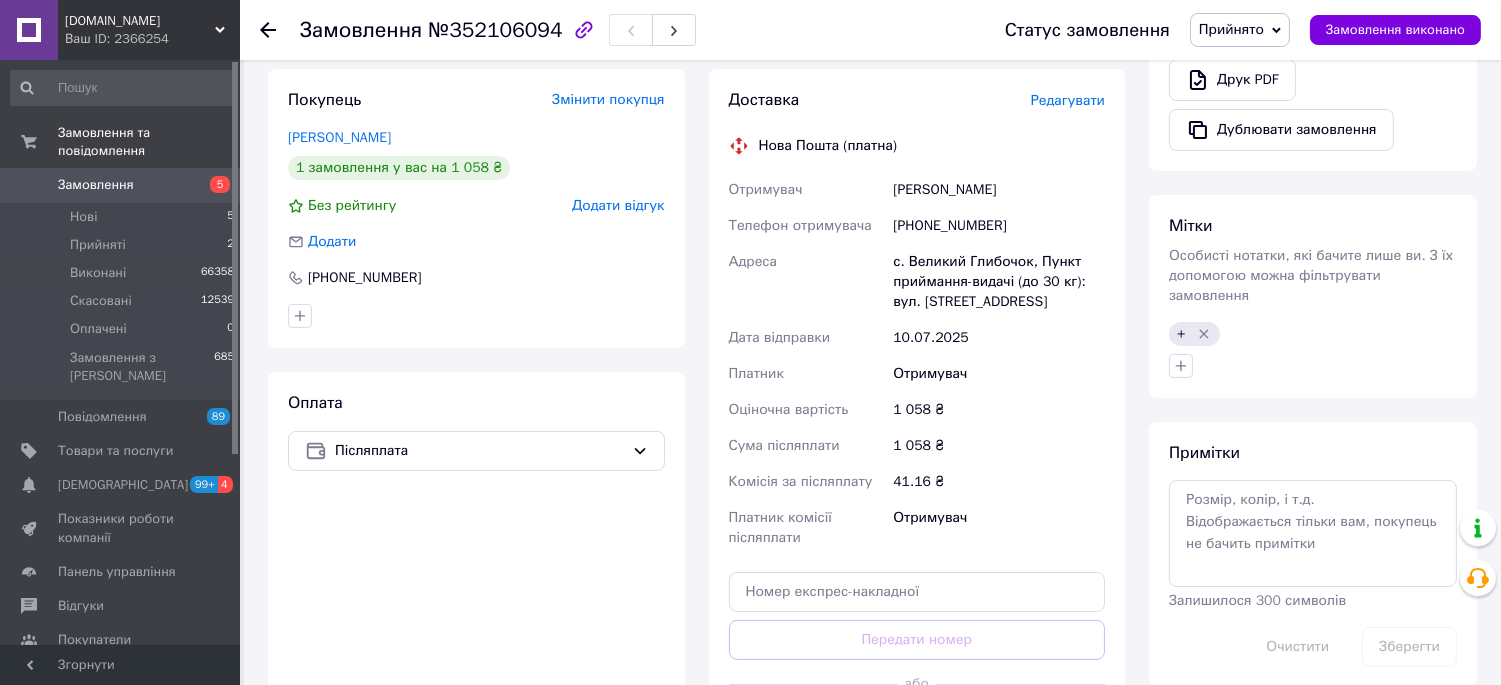 click on "Редагувати" at bounding box center [1068, 100] 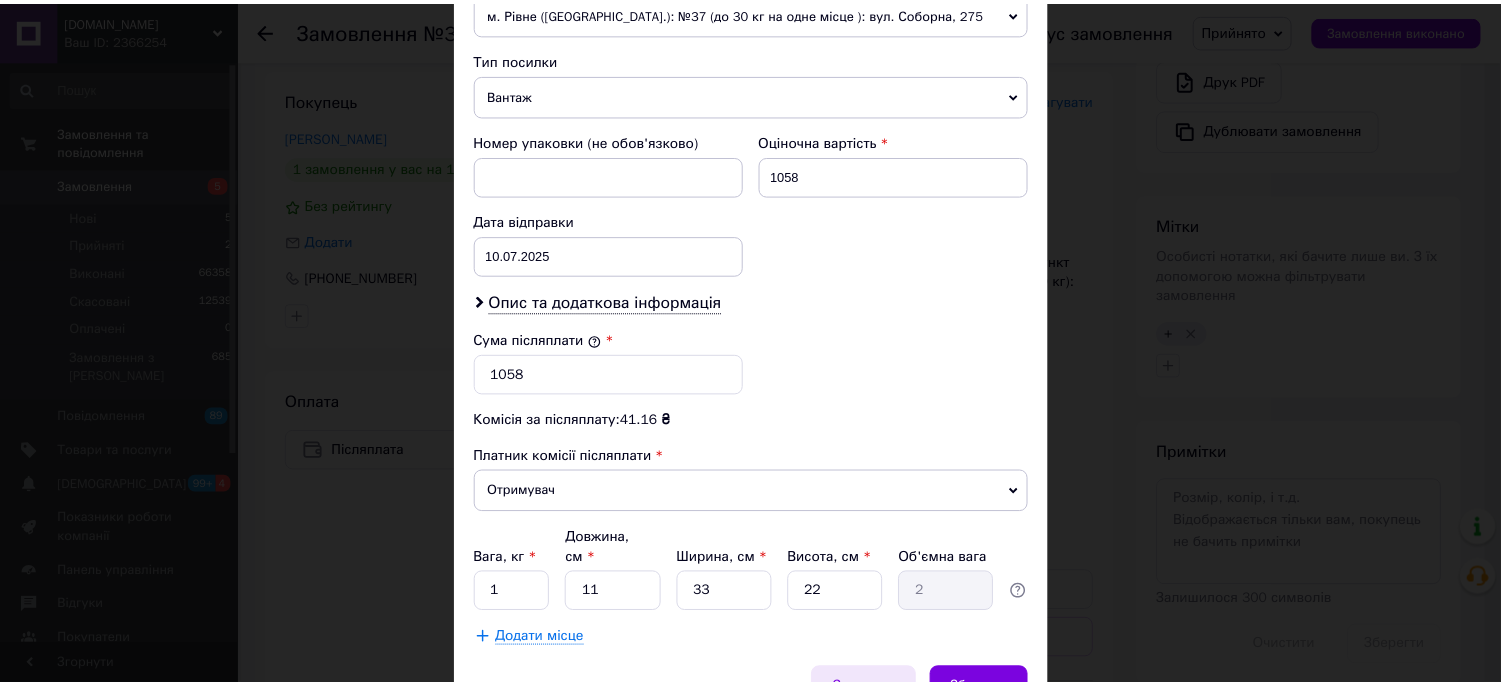 scroll, scrollTop: 843, scrollLeft: 0, axis: vertical 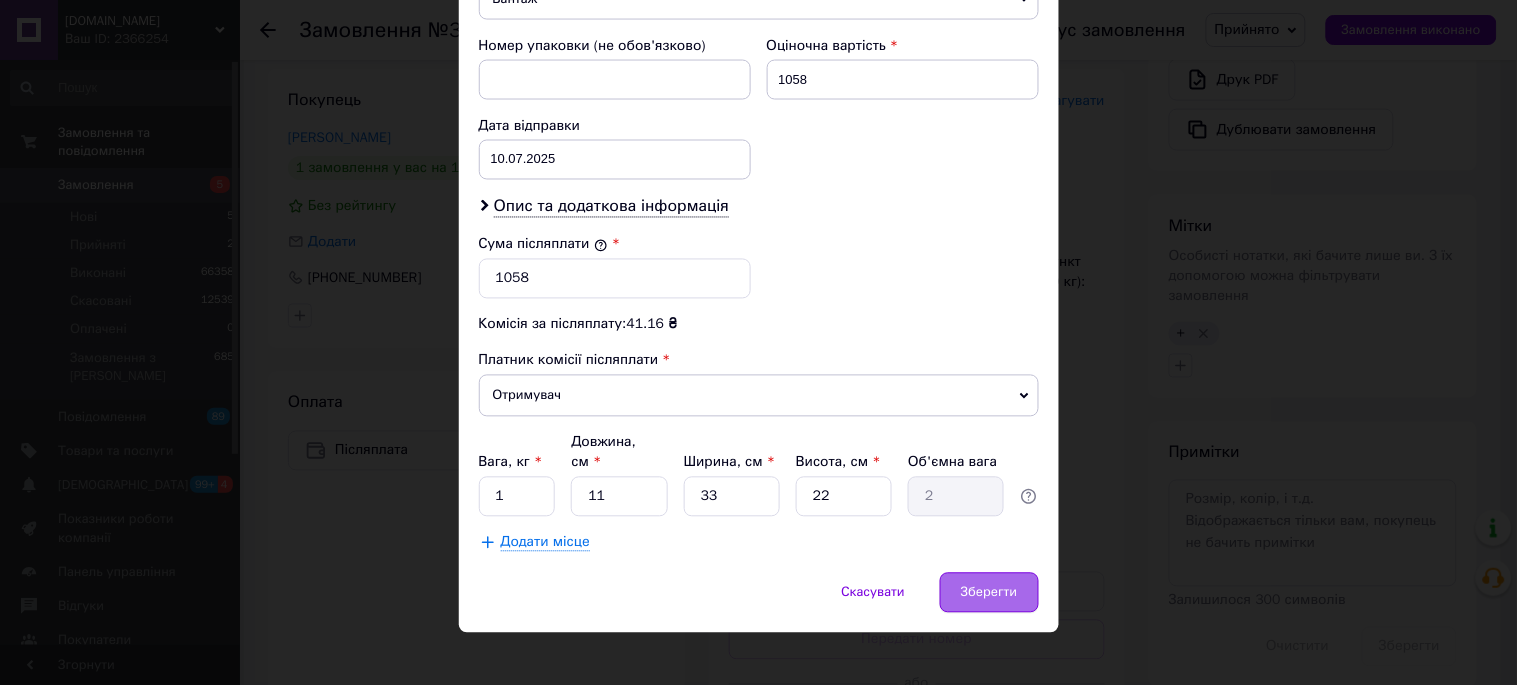 click on "Зберегти" at bounding box center (989, 593) 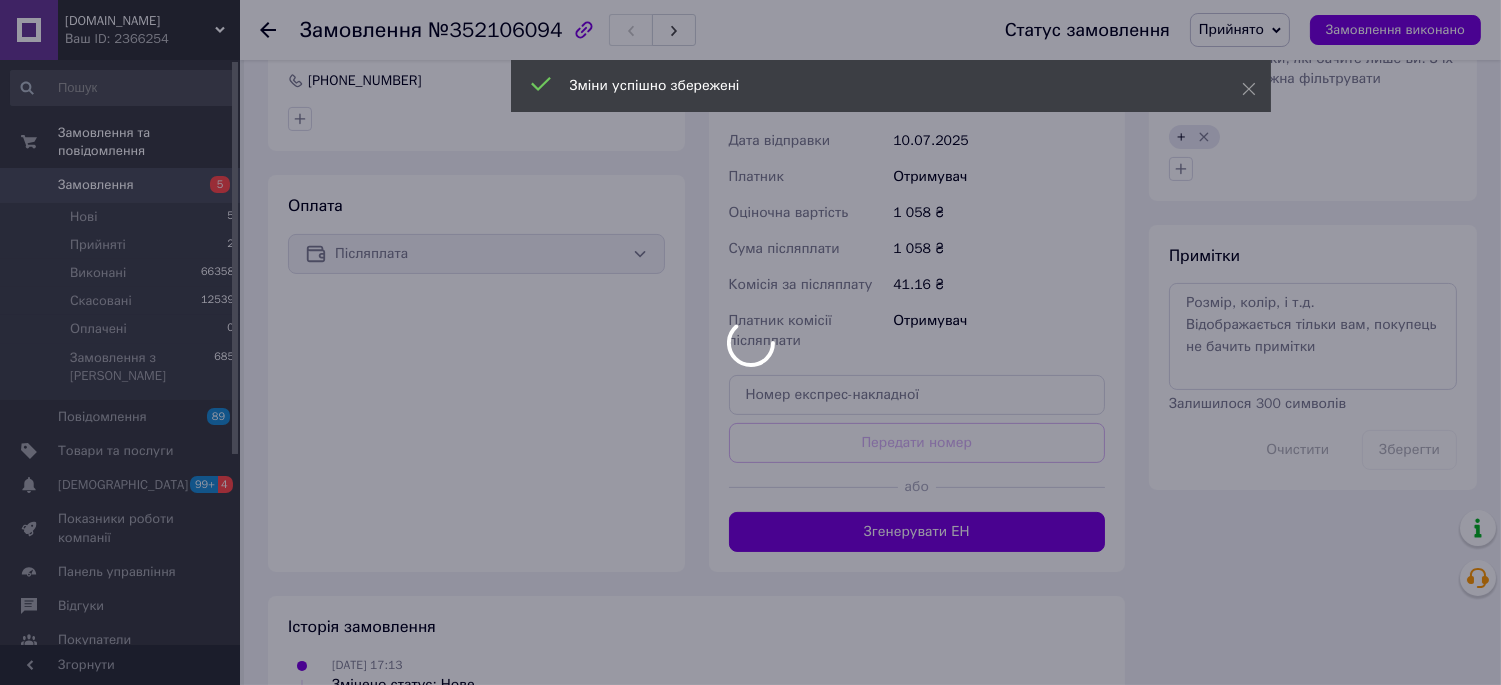 scroll, scrollTop: 1008, scrollLeft: 0, axis: vertical 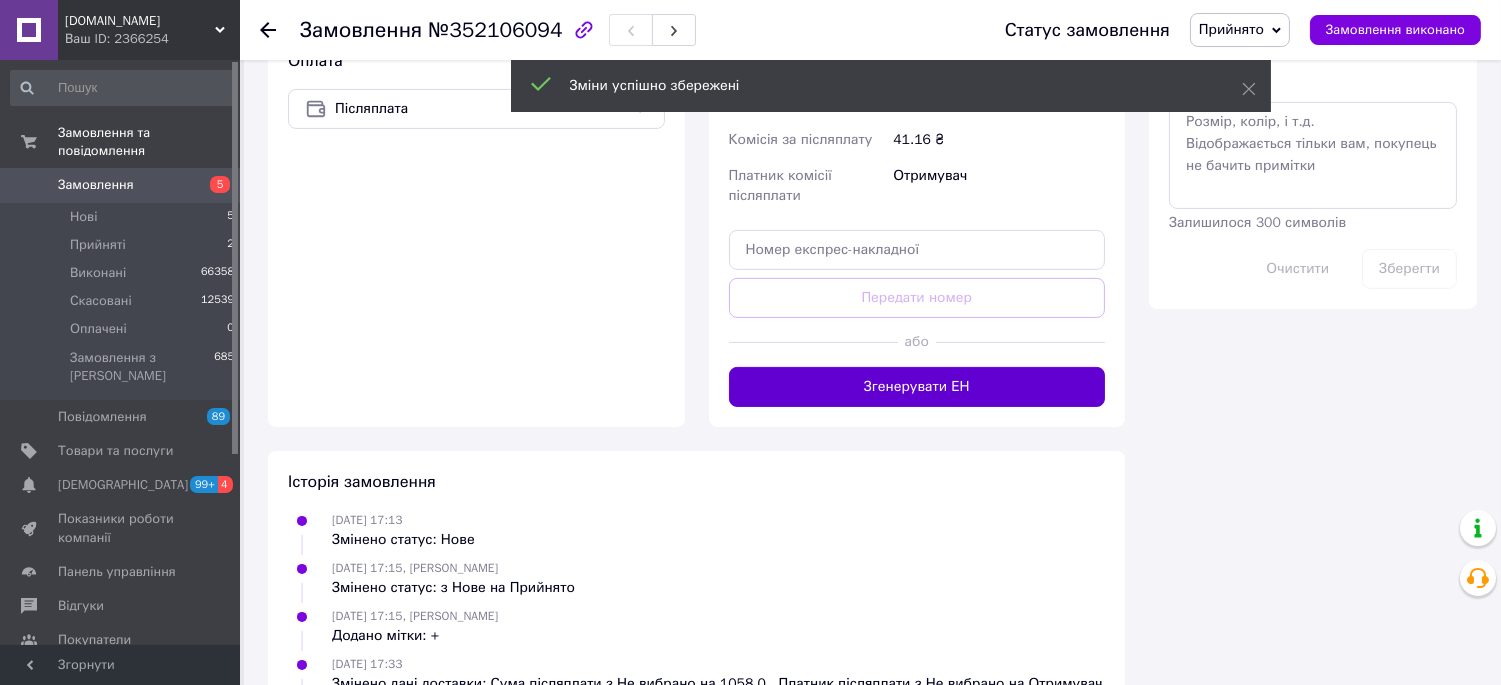 click on "Згенерувати ЕН" at bounding box center [917, 387] 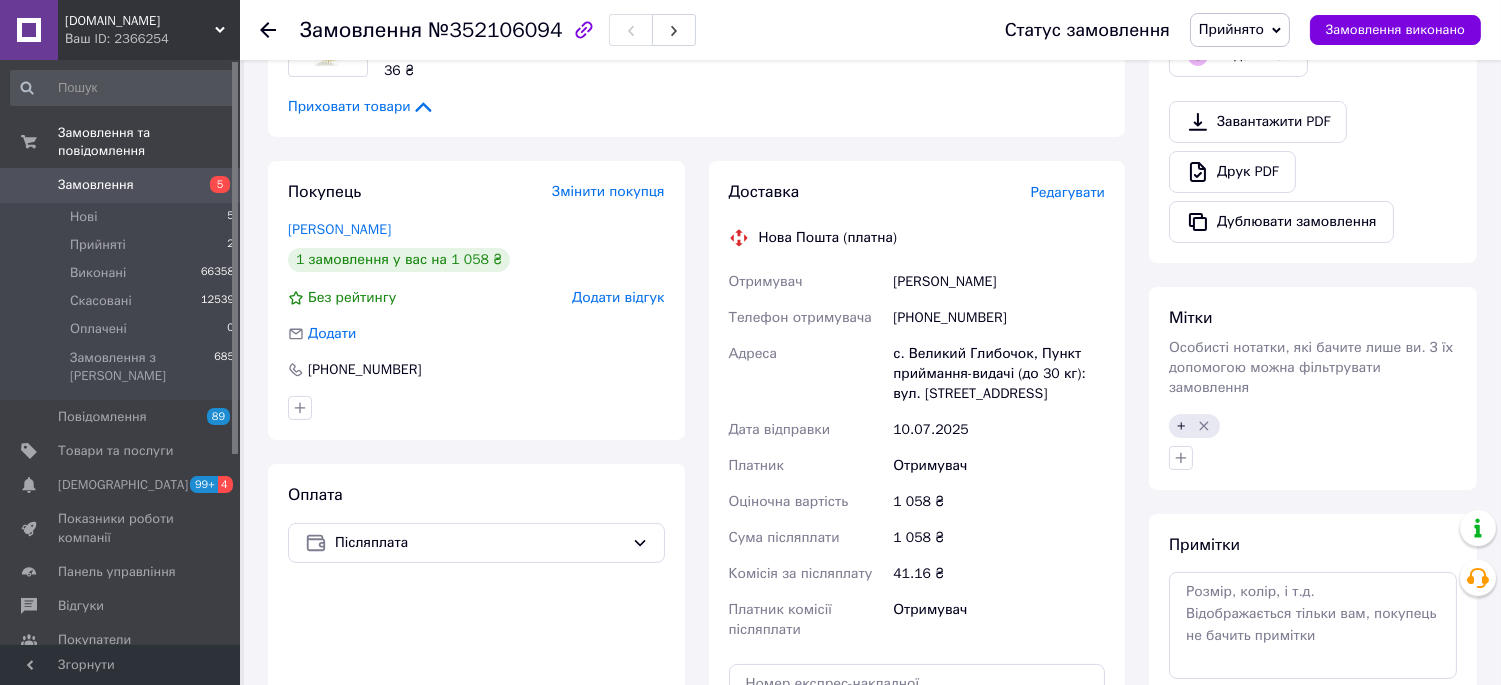 scroll, scrollTop: 564, scrollLeft: 0, axis: vertical 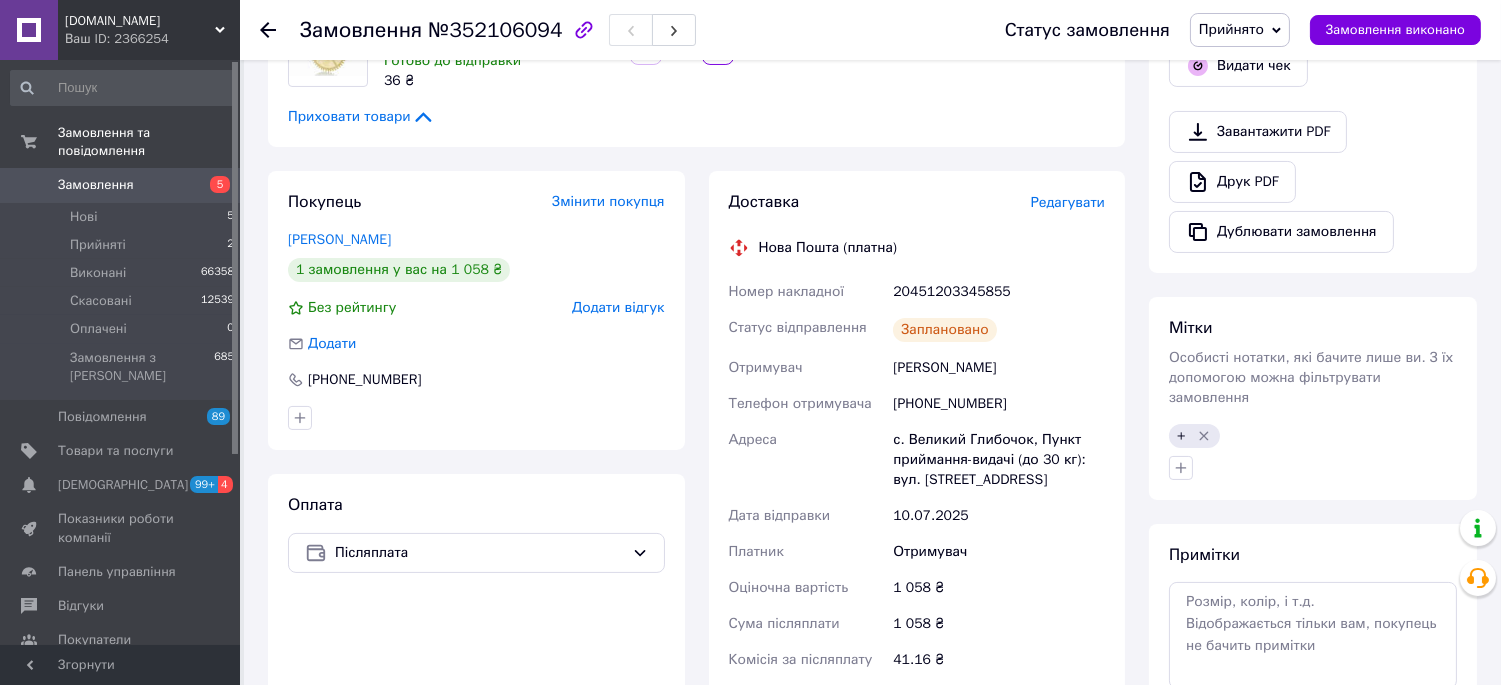 click on "Статус замовлення Прийнято Виконано Скасовано Оплачено Замовлення виконано" at bounding box center [1223, 30] 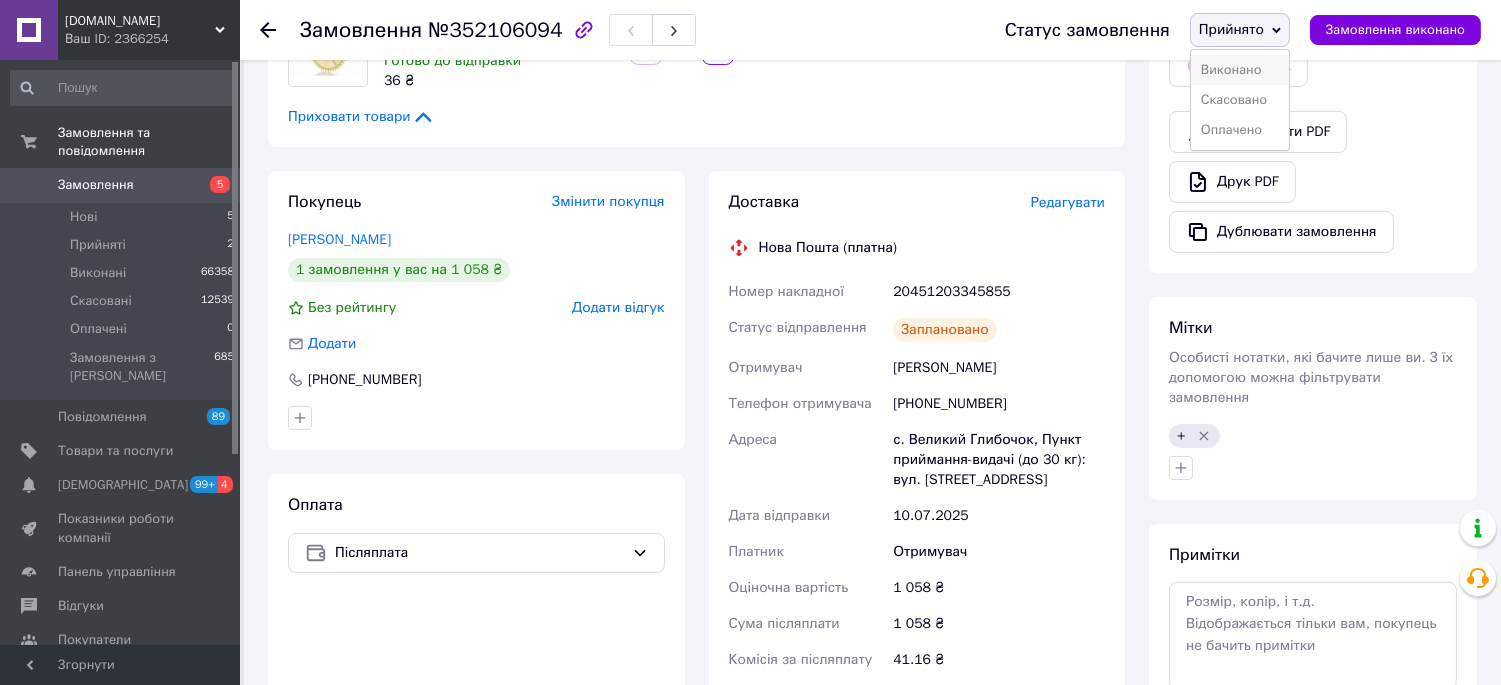 click on "Виконано" at bounding box center (1240, 70) 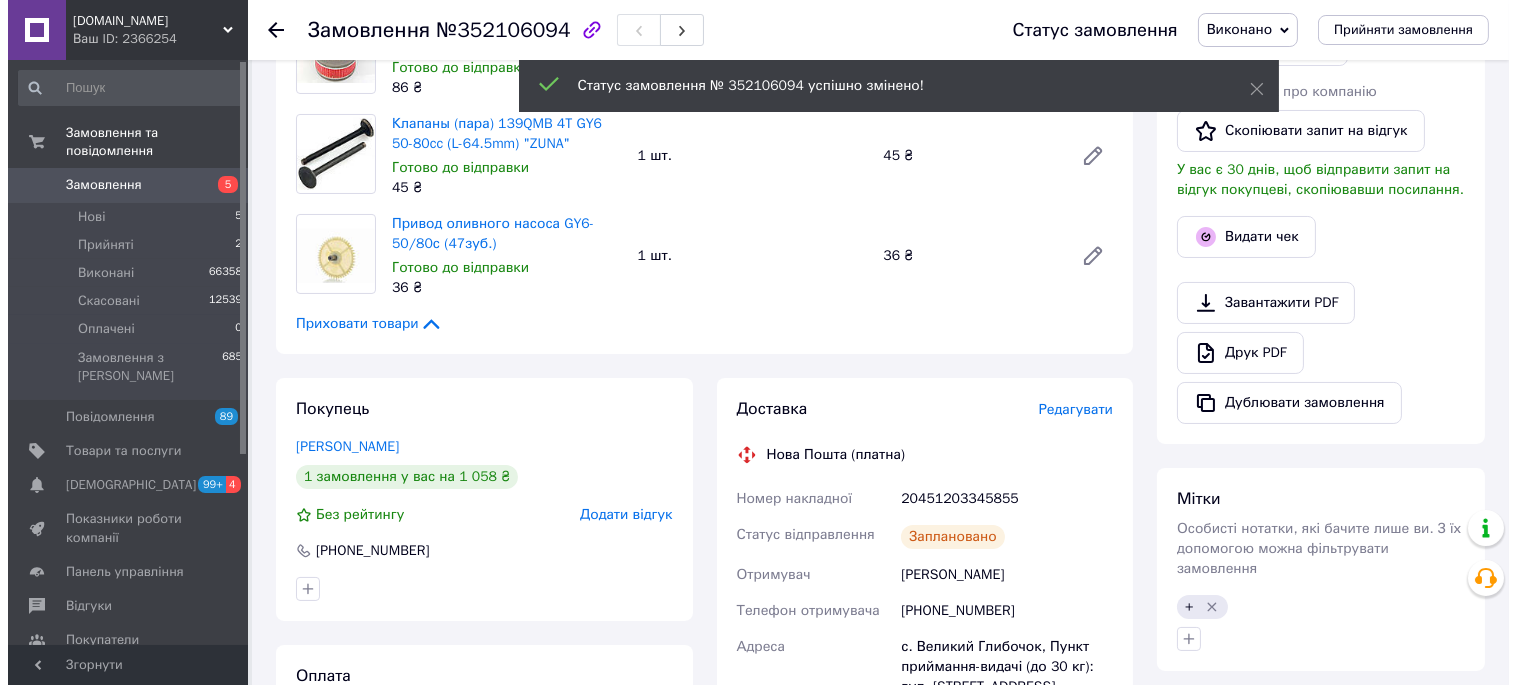 scroll, scrollTop: 342, scrollLeft: 0, axis: vertical 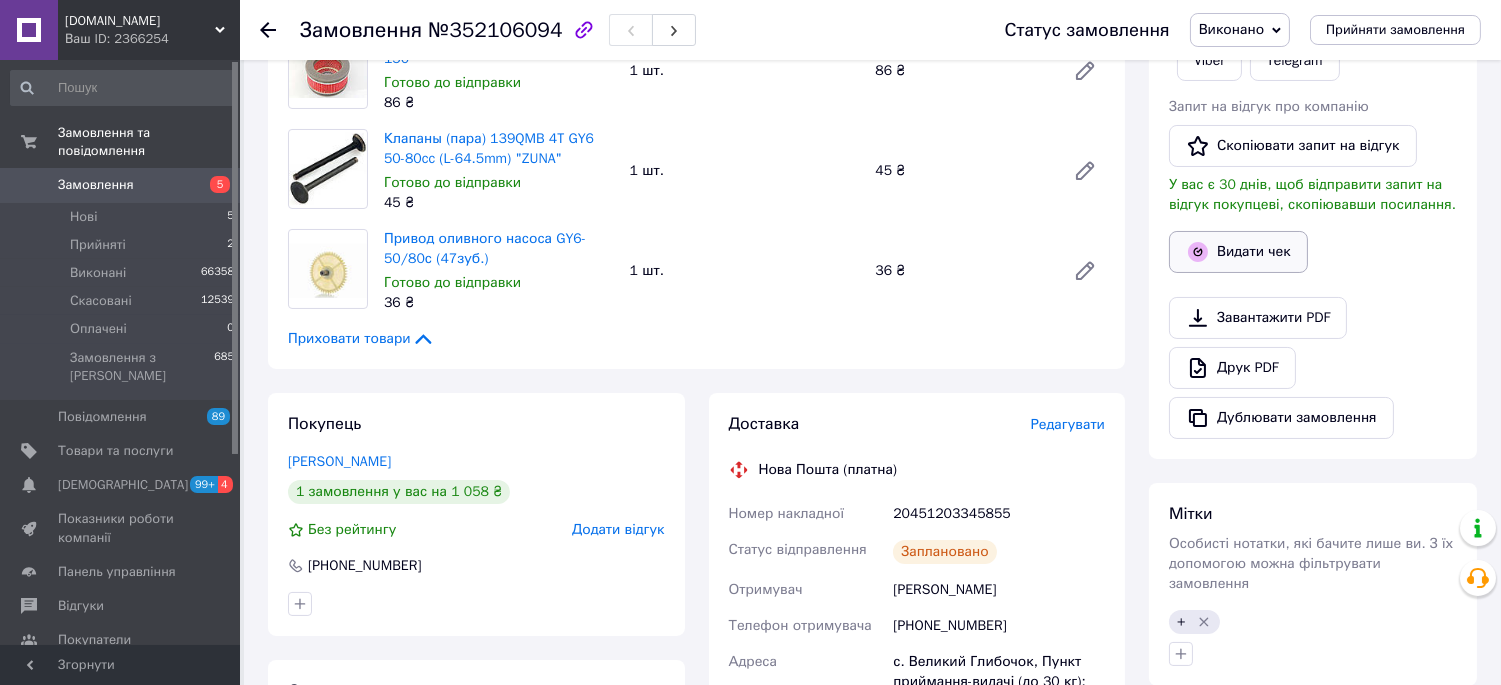 click on "Видати чек" at bounding box center [1238, 252] 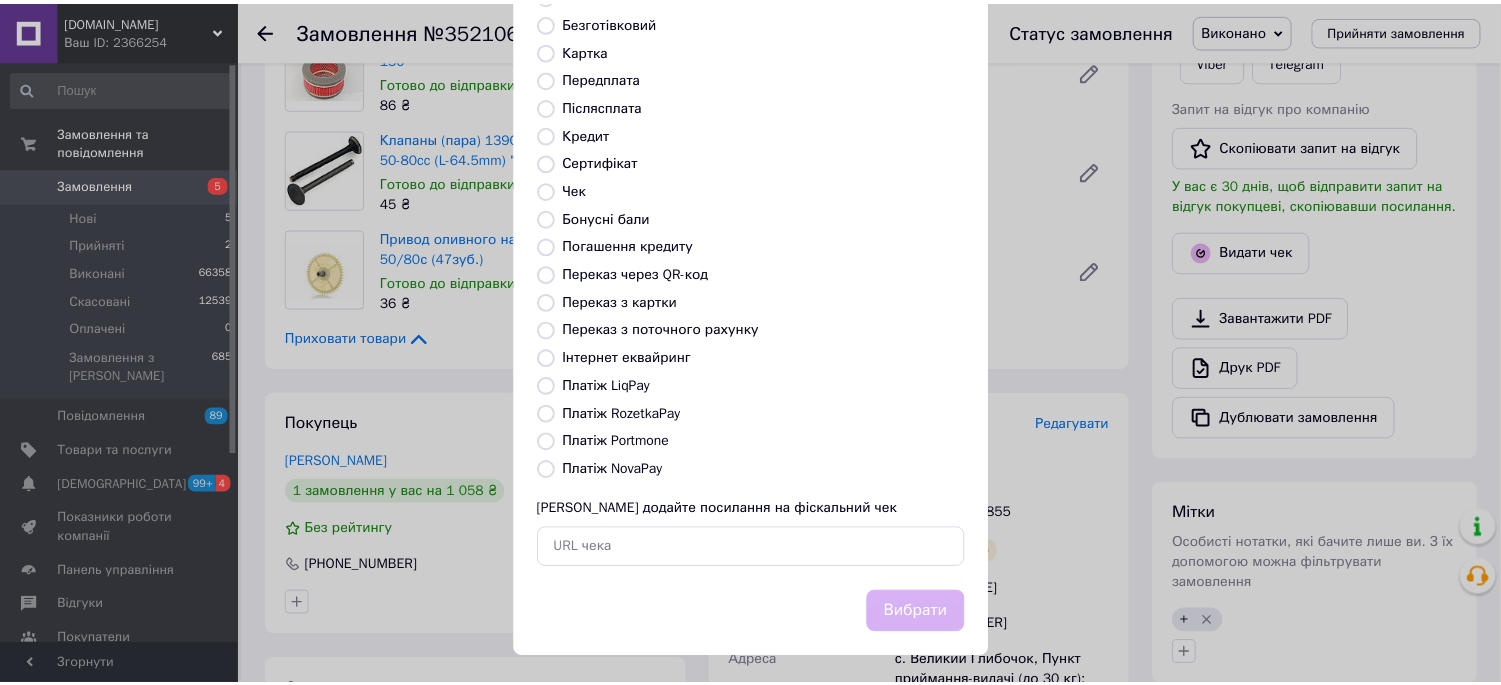 scroll, scrollTop: 174, scrollLeft: 0, axis: vertical 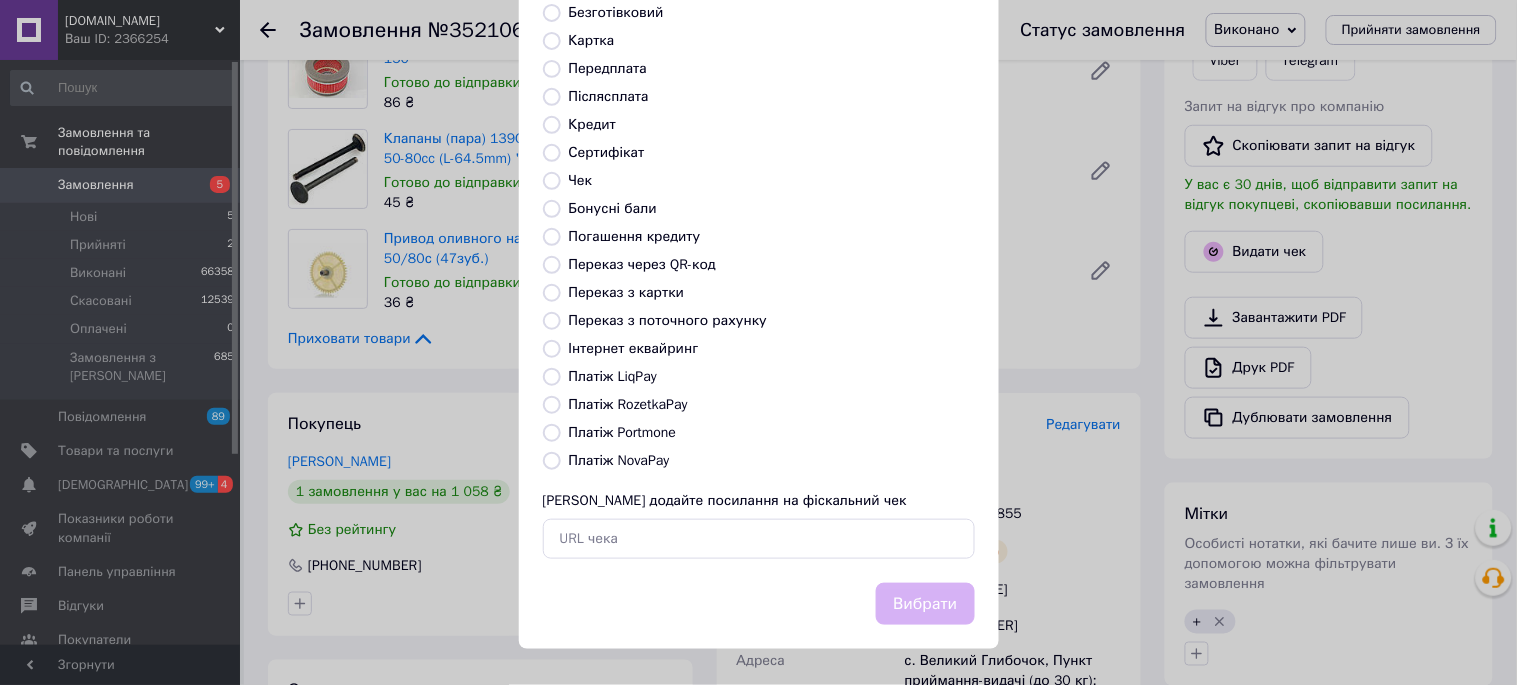click on "Платіж NovaPay" at bounding box center [619, 460] 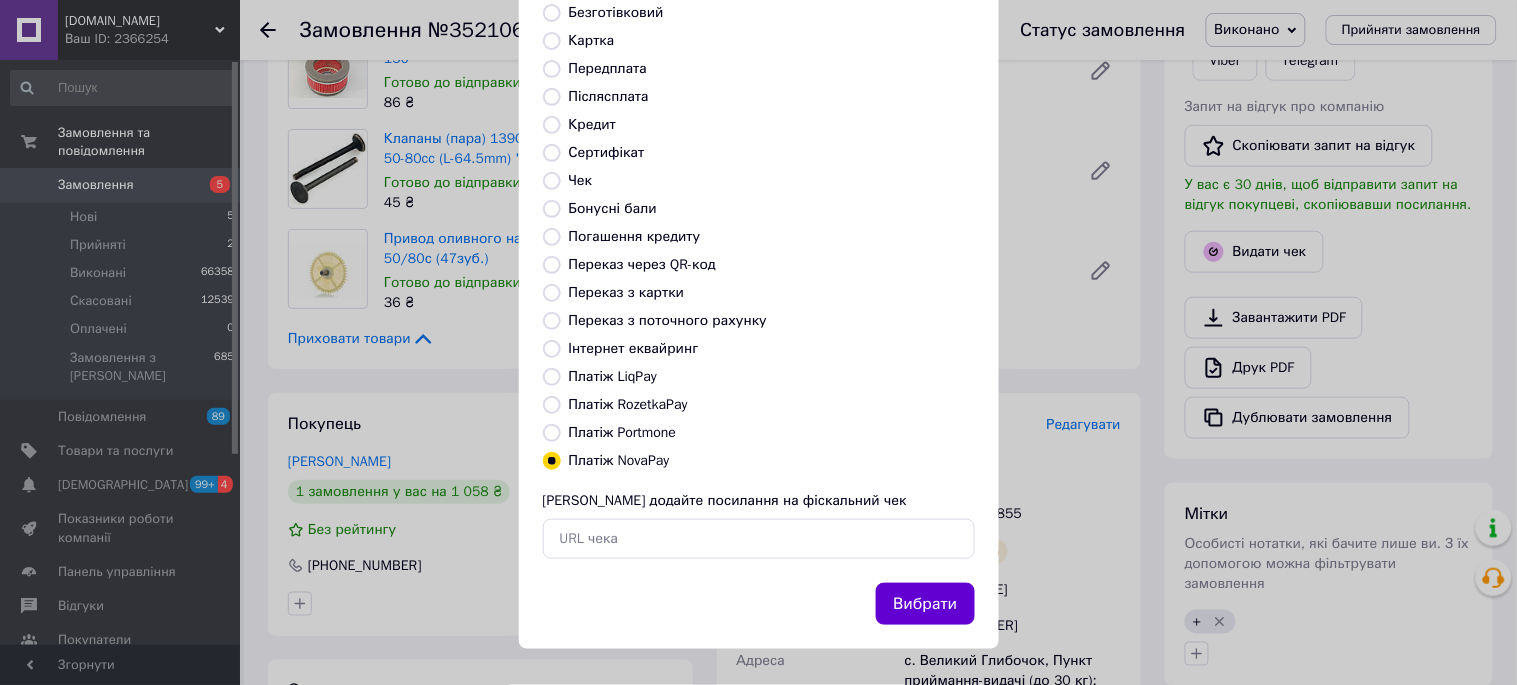 click on "Вибрати" at bounding box center [925, 604] 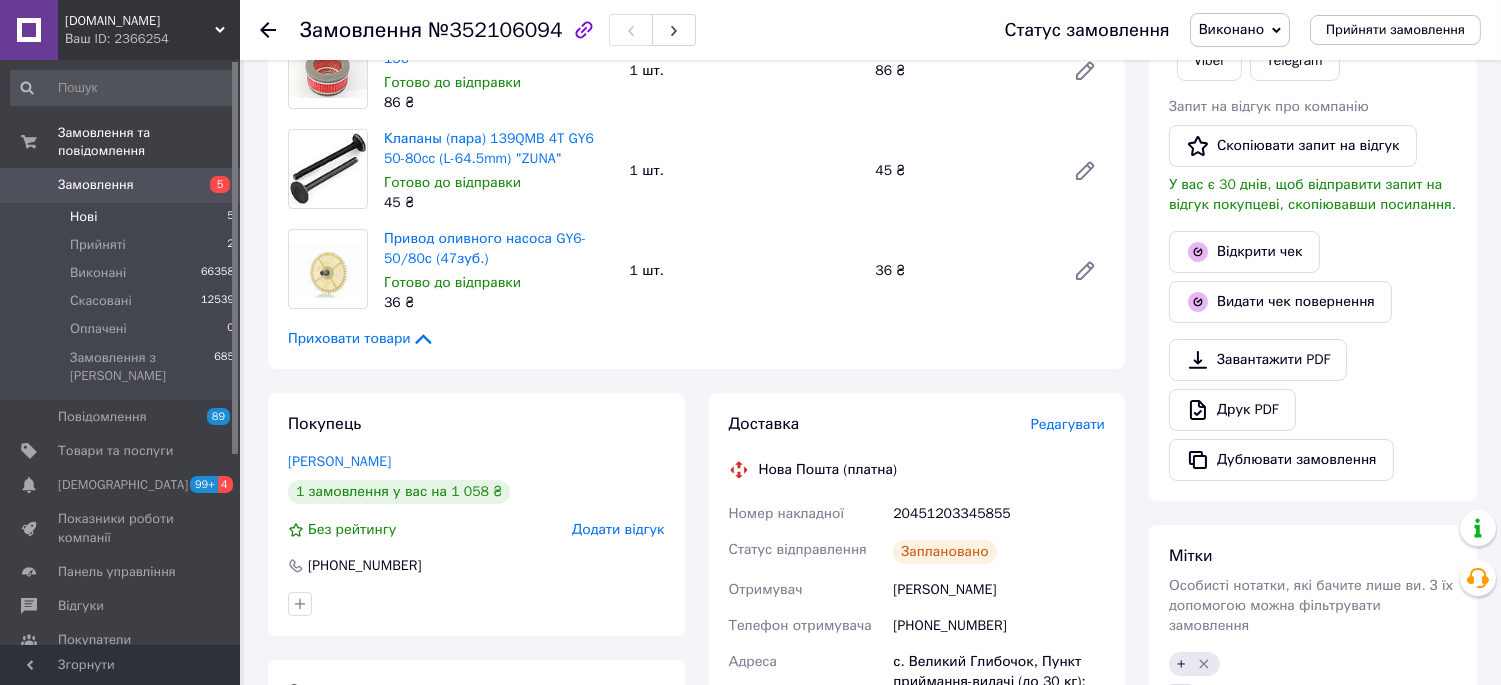 click on "Нові" at bounding box center [83, 217] 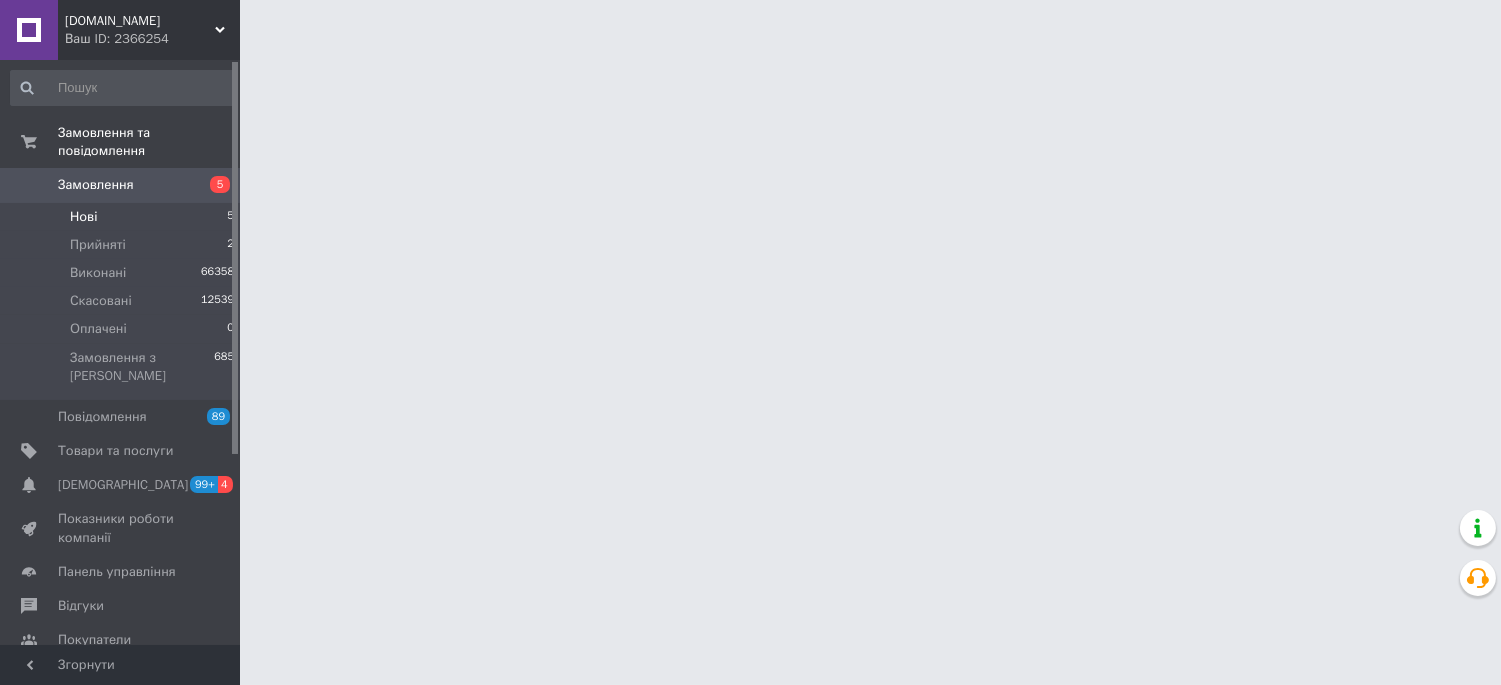 scroll, scrollTop: 0, scrollLeft: 0, axis: both 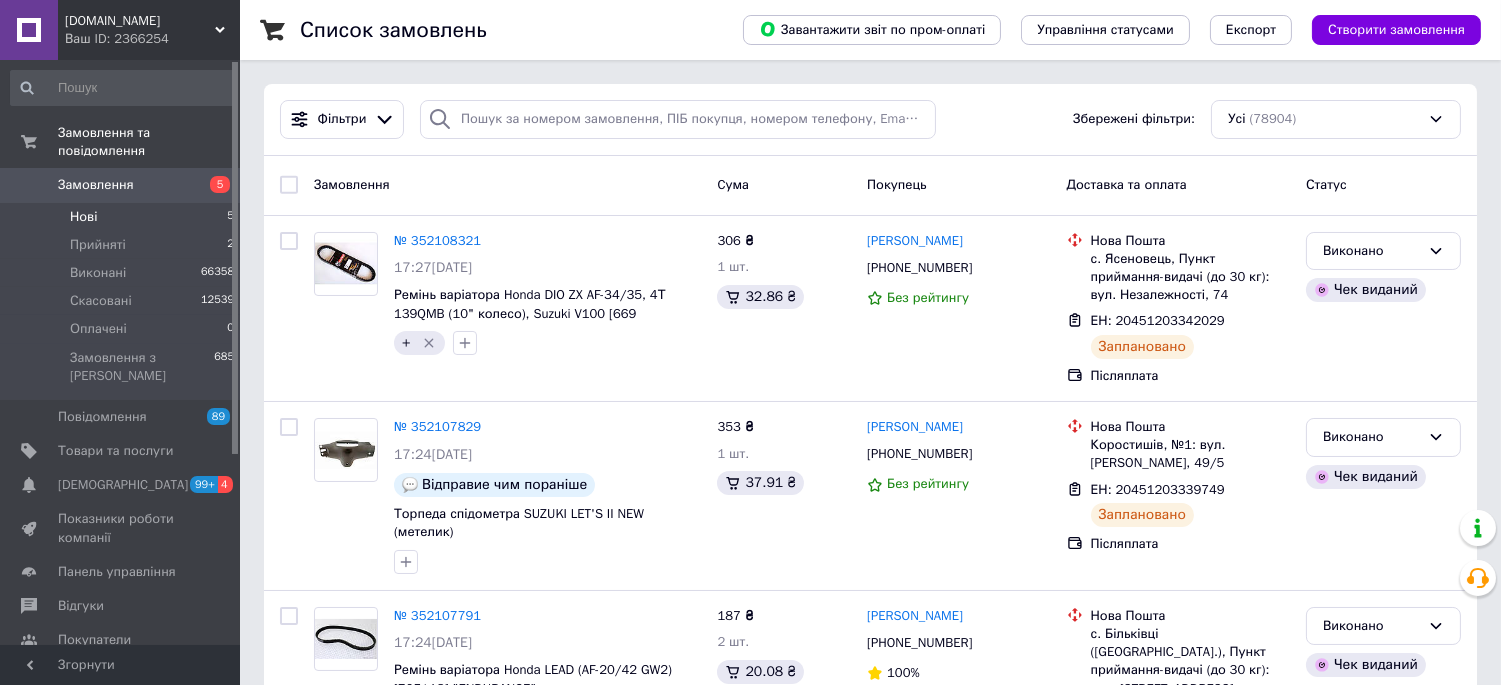 click on "Нові 5" at bounding box center [123, 217] 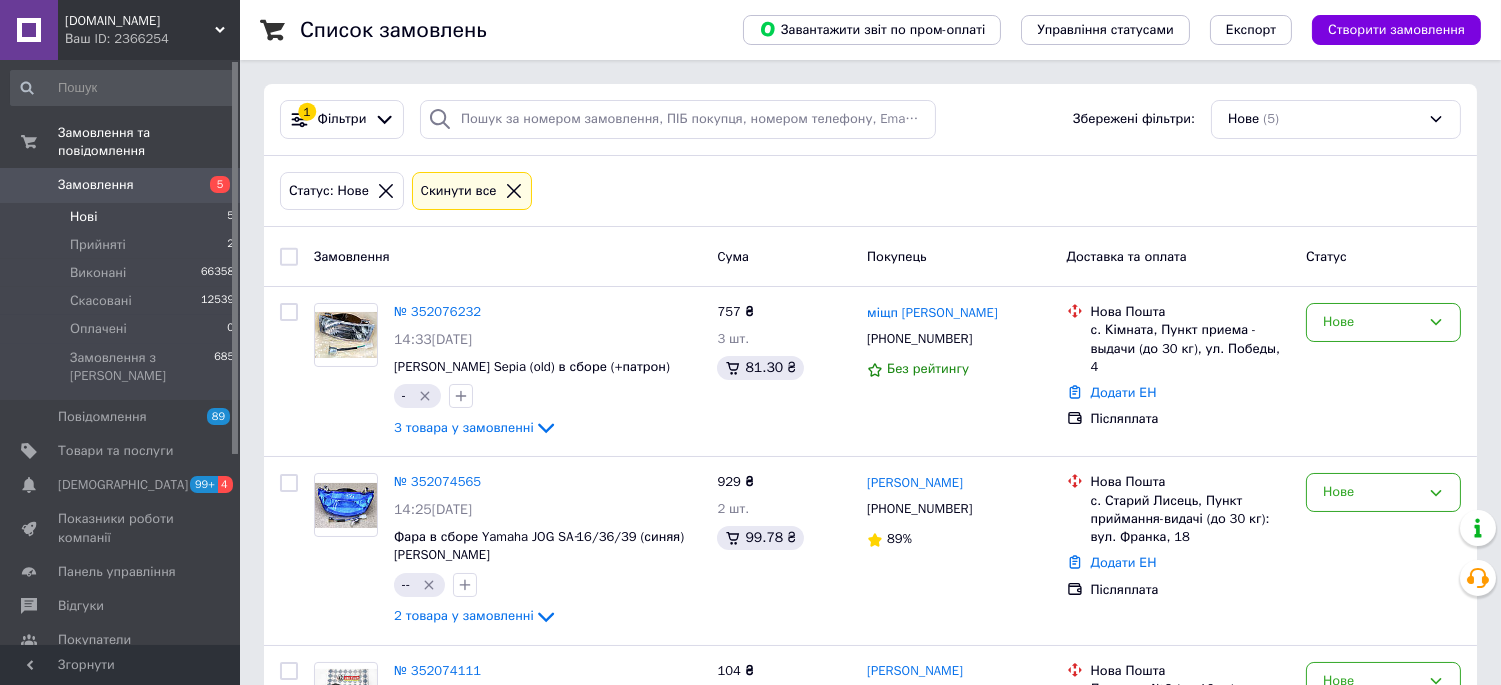 click on "Нові" at bounding box center (83, 217) 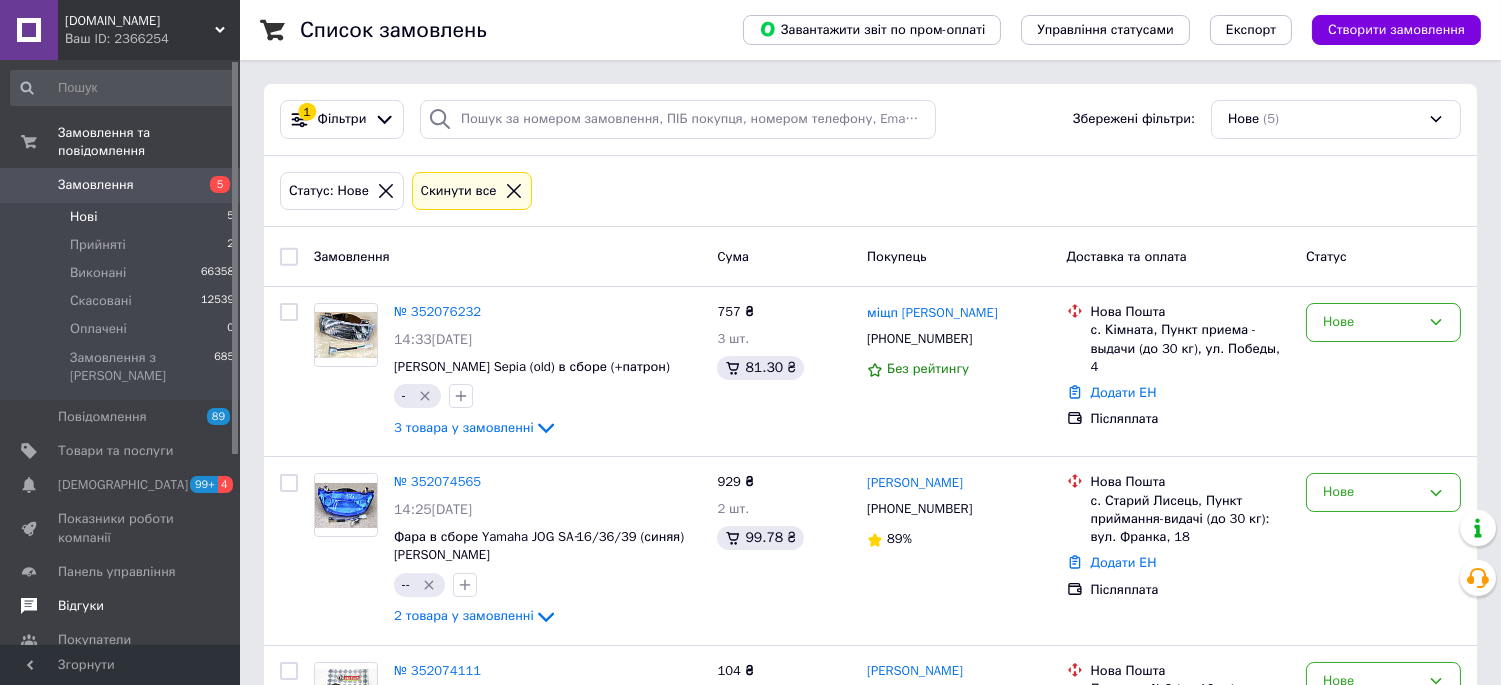 click on "Відгуки" at bounding box center [123, 606] 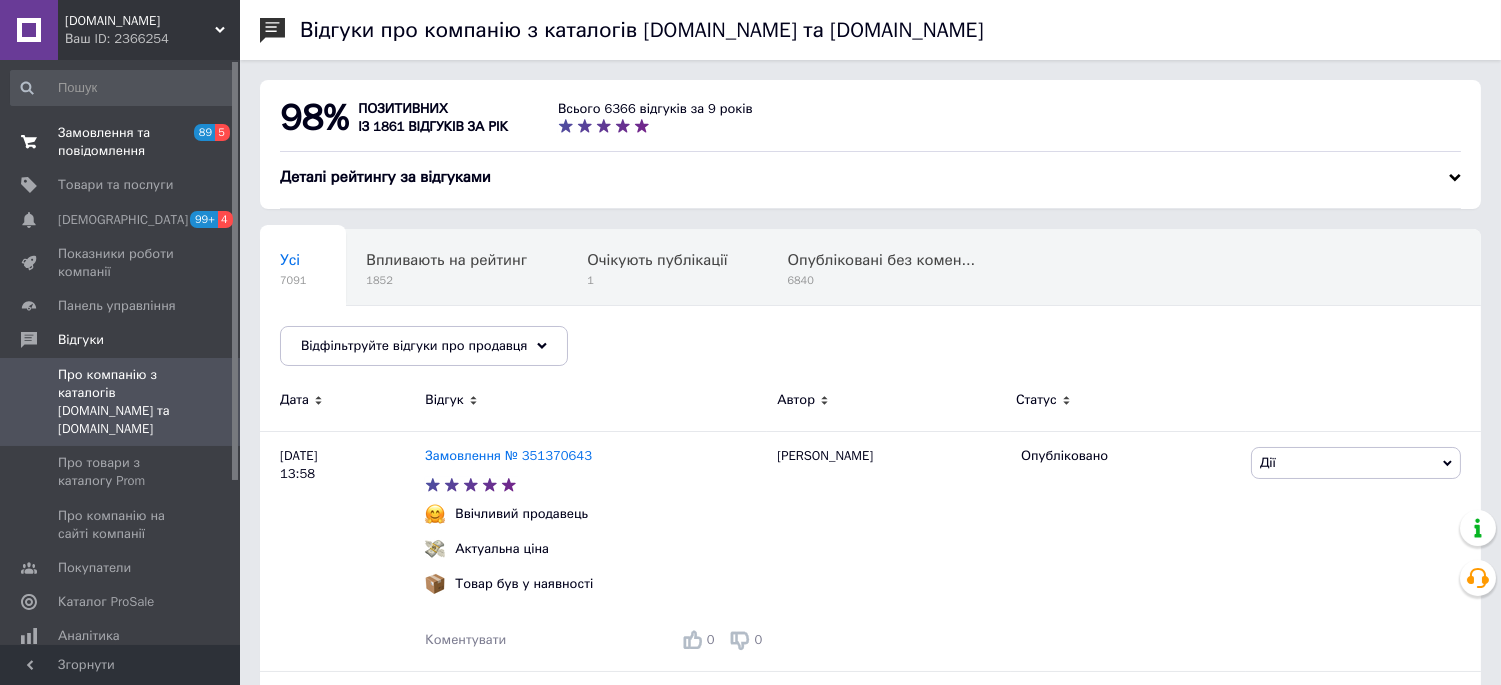 click on "Замовлення та повідомлення" at bounding box center [121, 142] 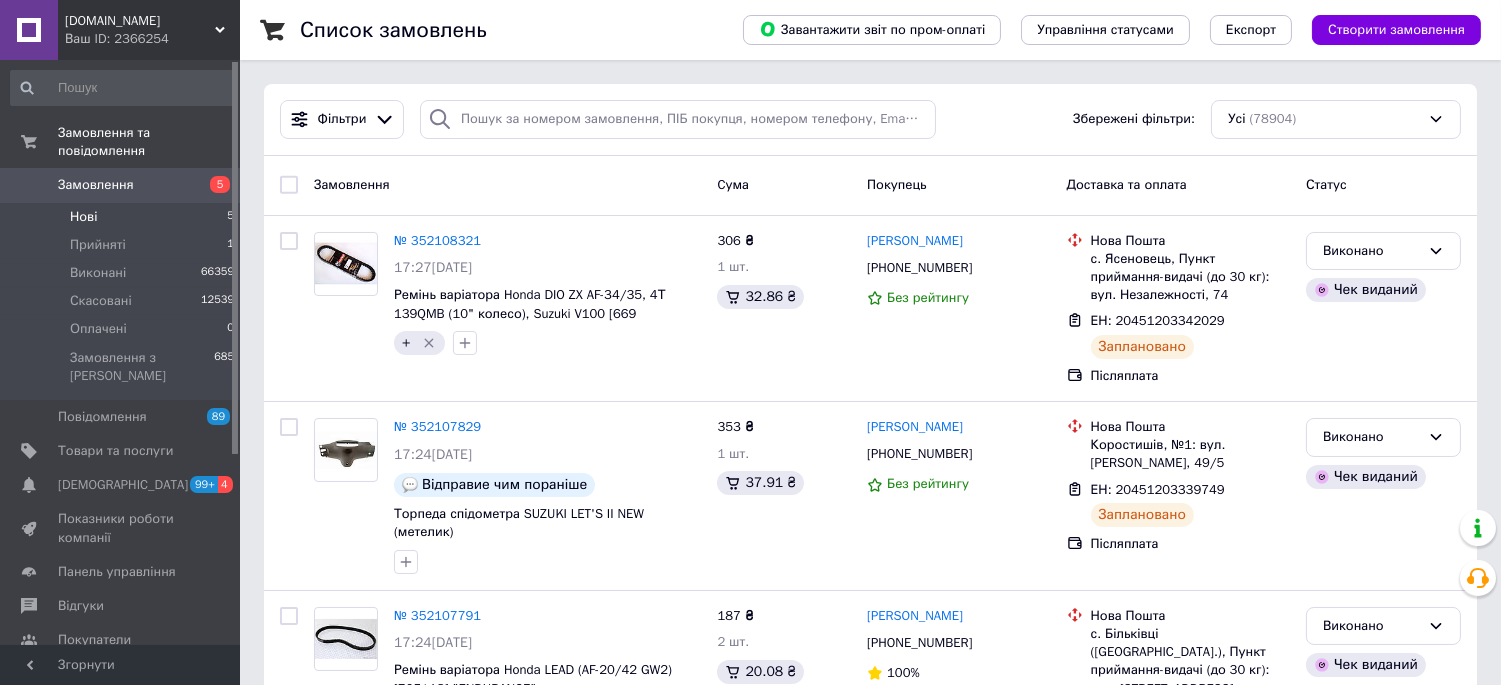 click on "Нові" at bounding box center [83, 217] 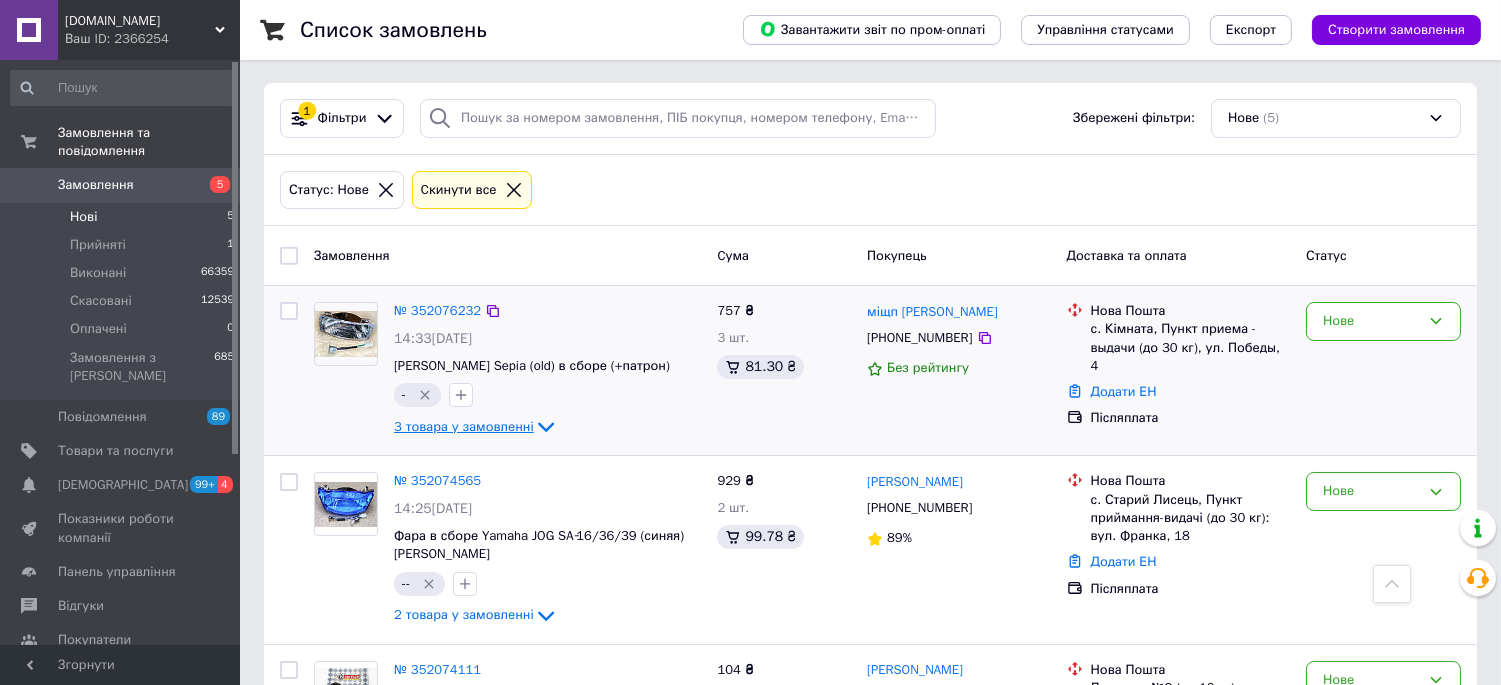 scroll, scrollTop: 0, scrollLeft: 0, axis: both 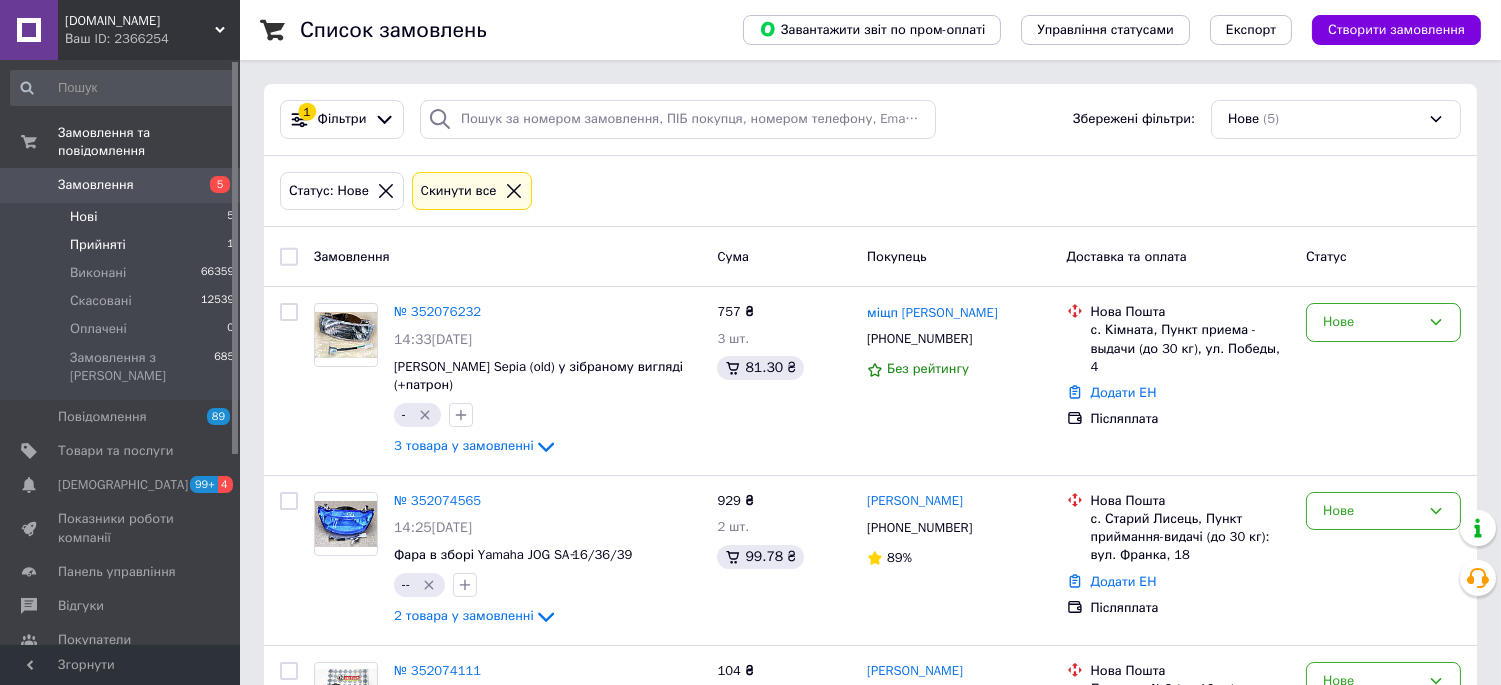 click on "Прийняті" at bounding box center [98, 245] 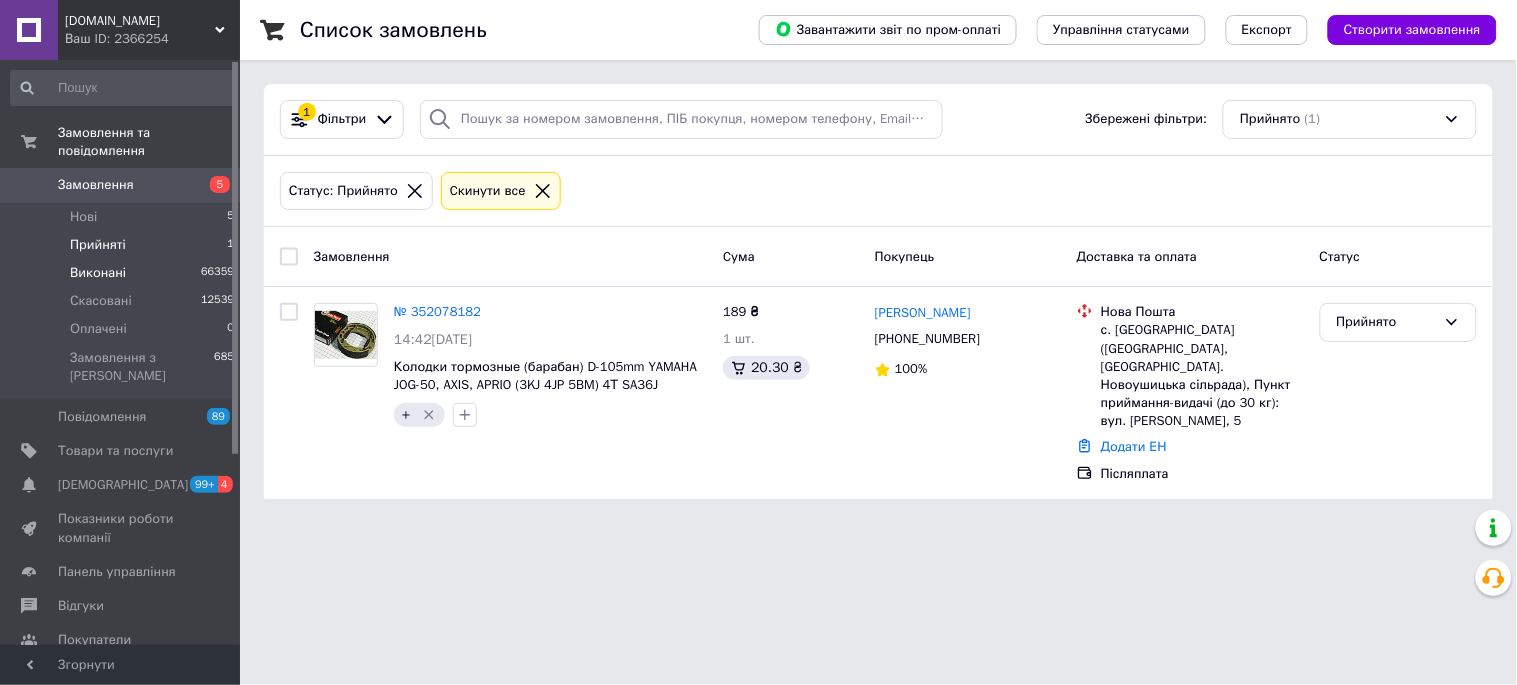 click on "Виконані" at bounding box center (98, 273) 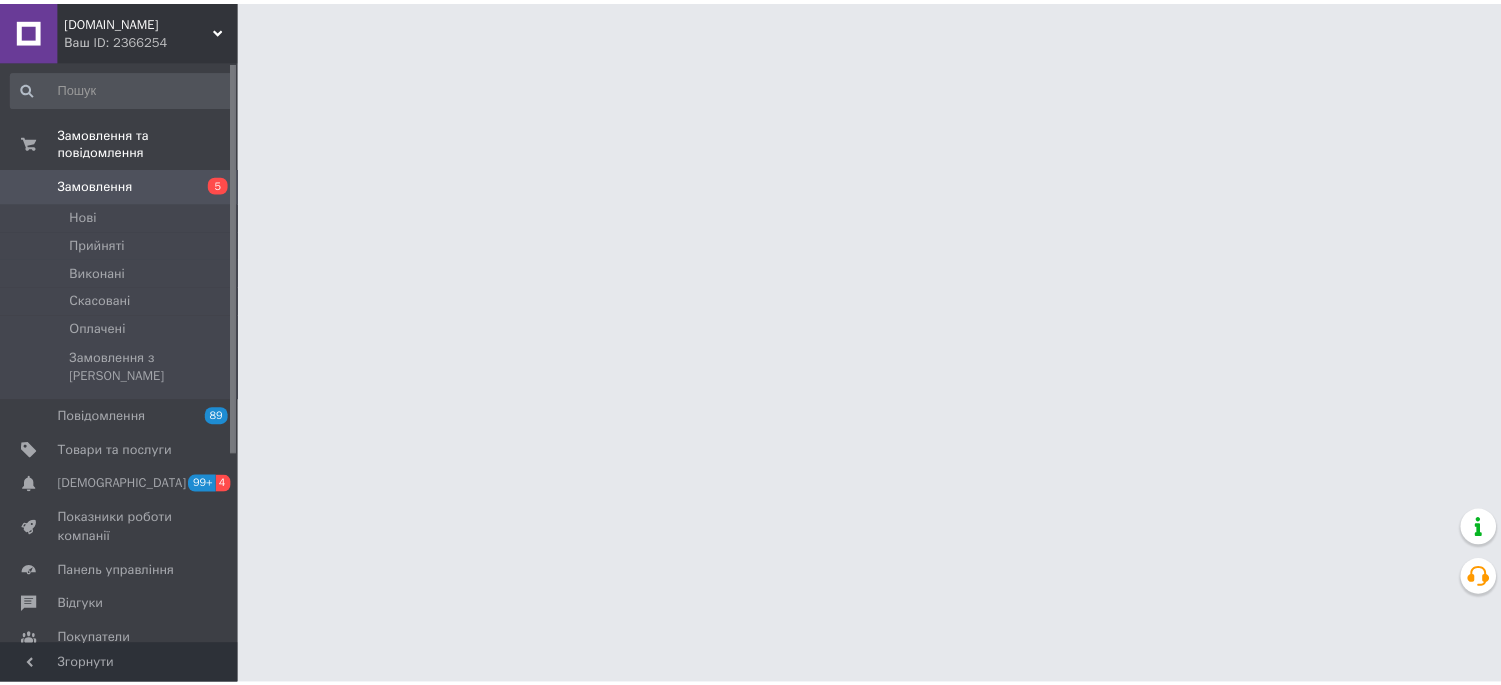 scroll, scrollTop: 0, scrollLeft: 0, axis: both 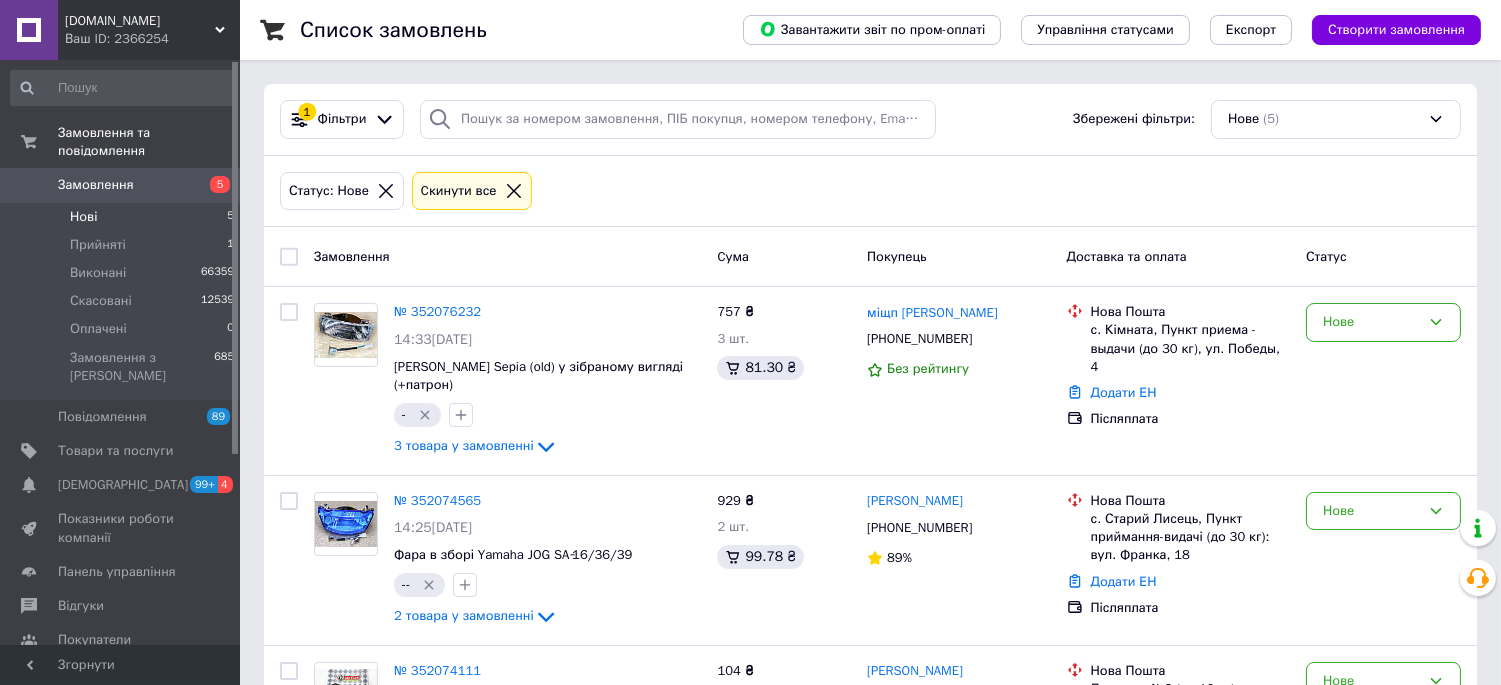 click on "Cкинути все" at bounding box center (472, 191) 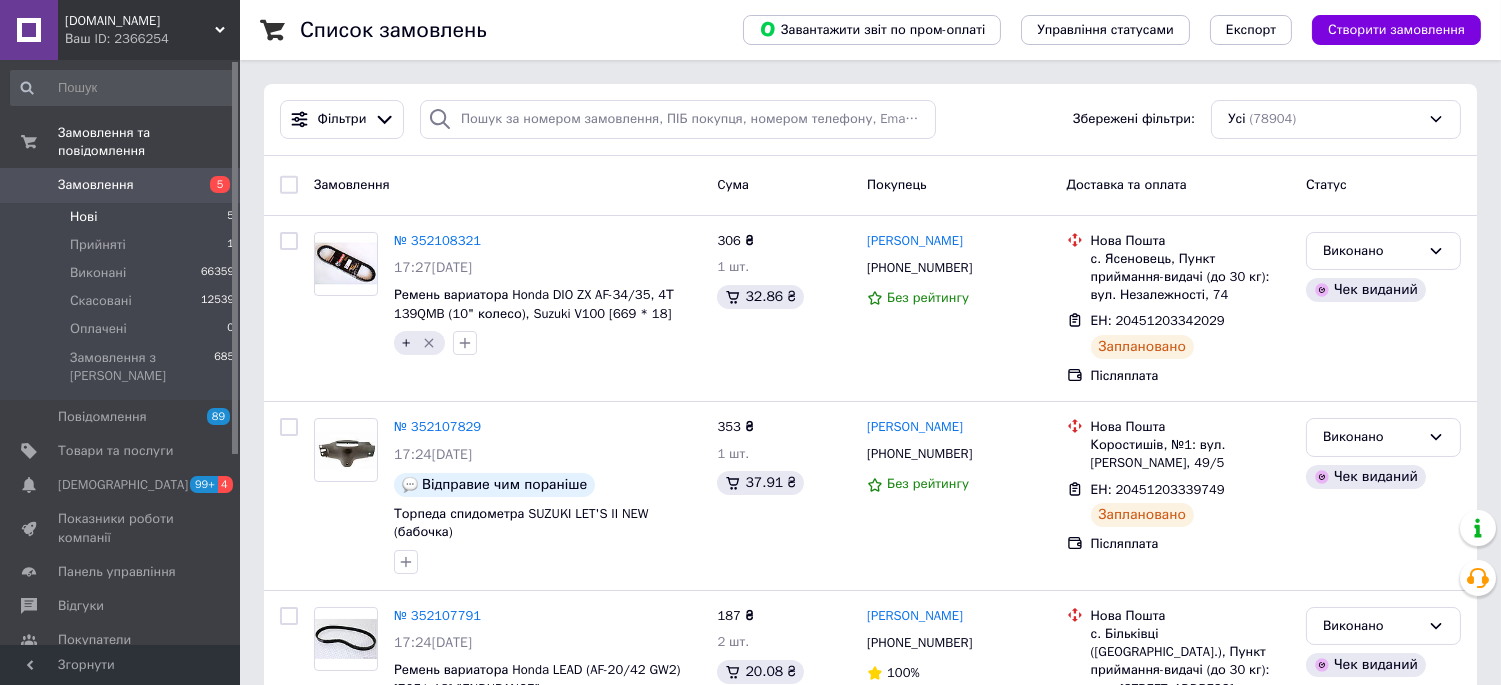 click on "Нові" at bounding box center (83, 217) 